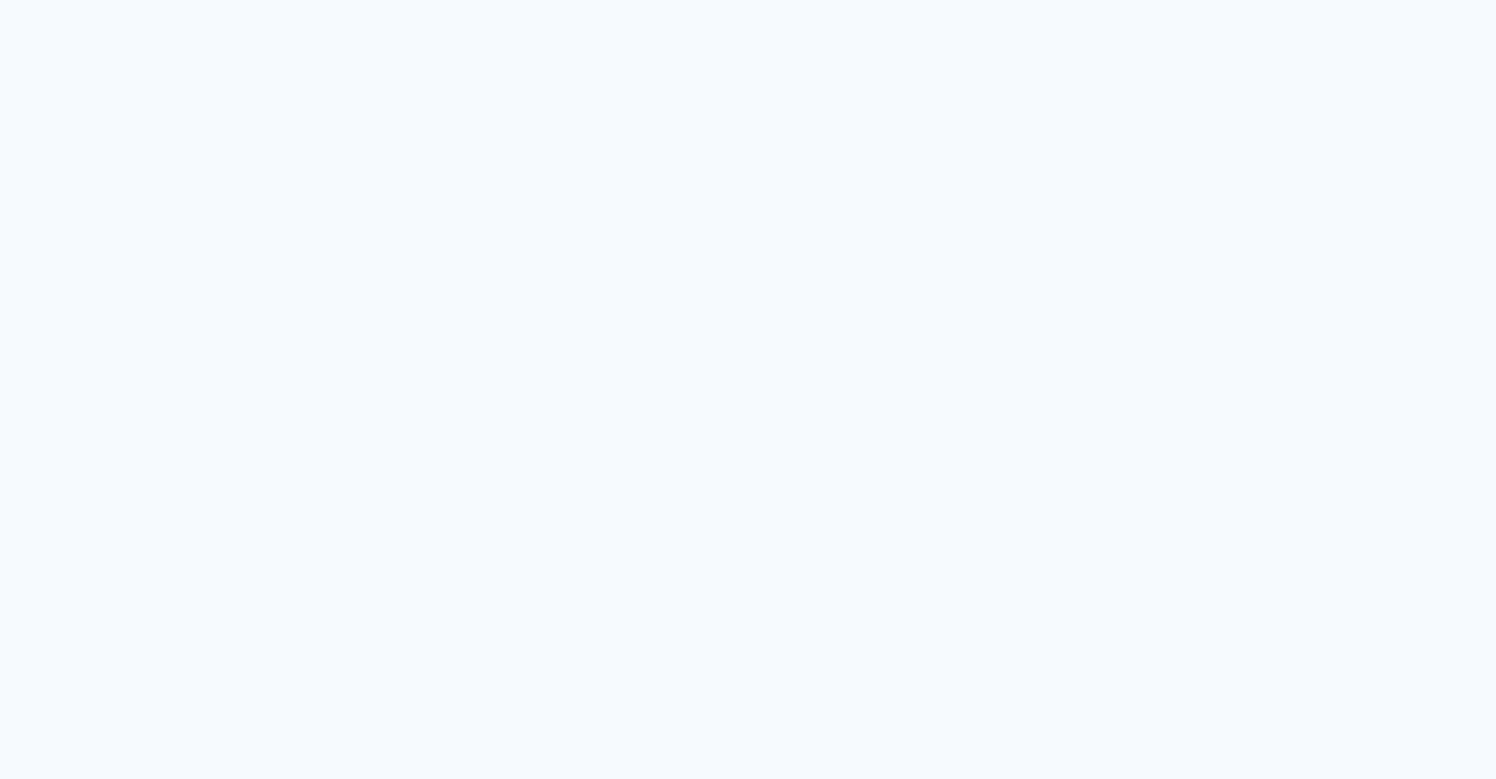 scroll, scrollTop: 0, scrollLeft: 0, axis: both 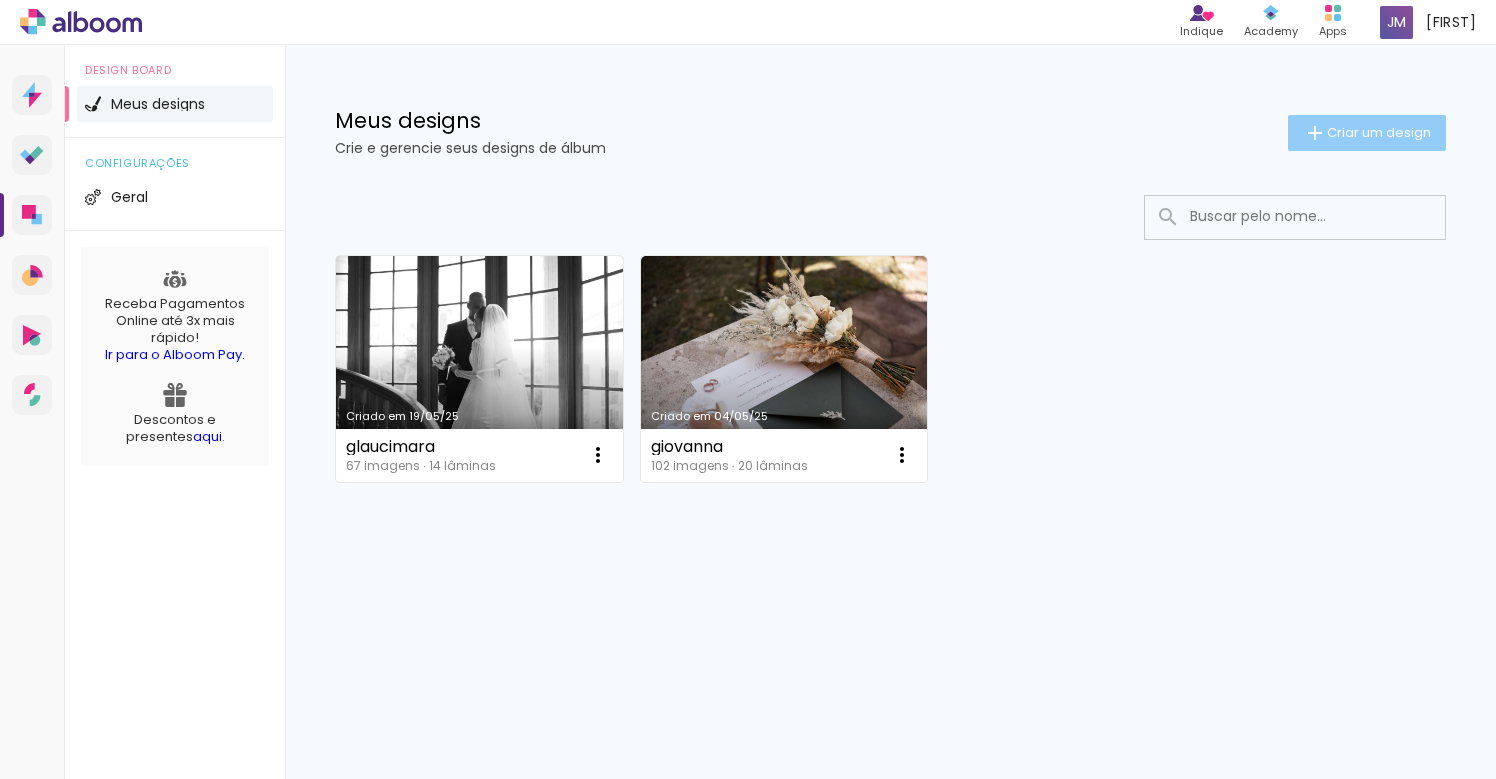 click on "Criar um design" 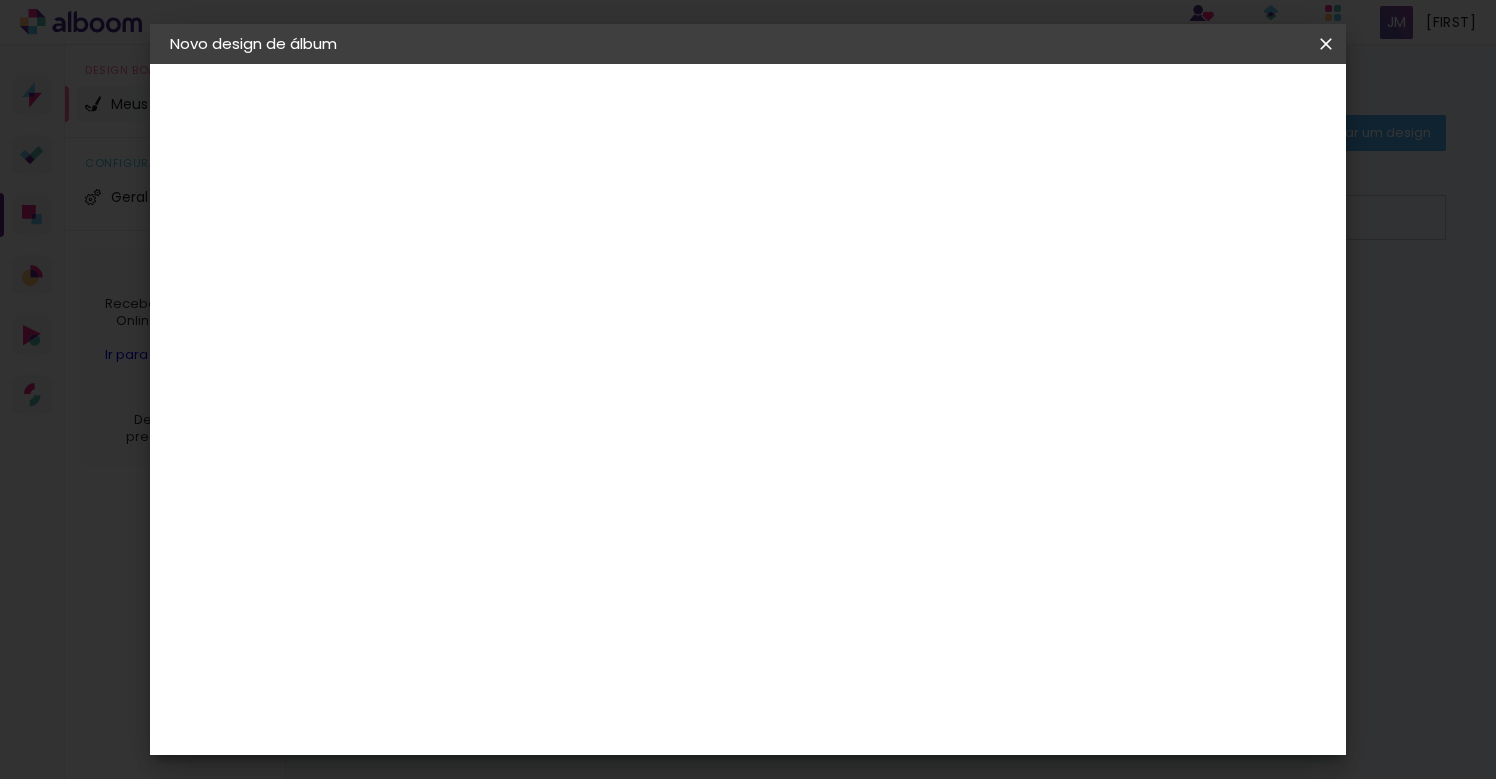 click at bounding box center (497, 268) 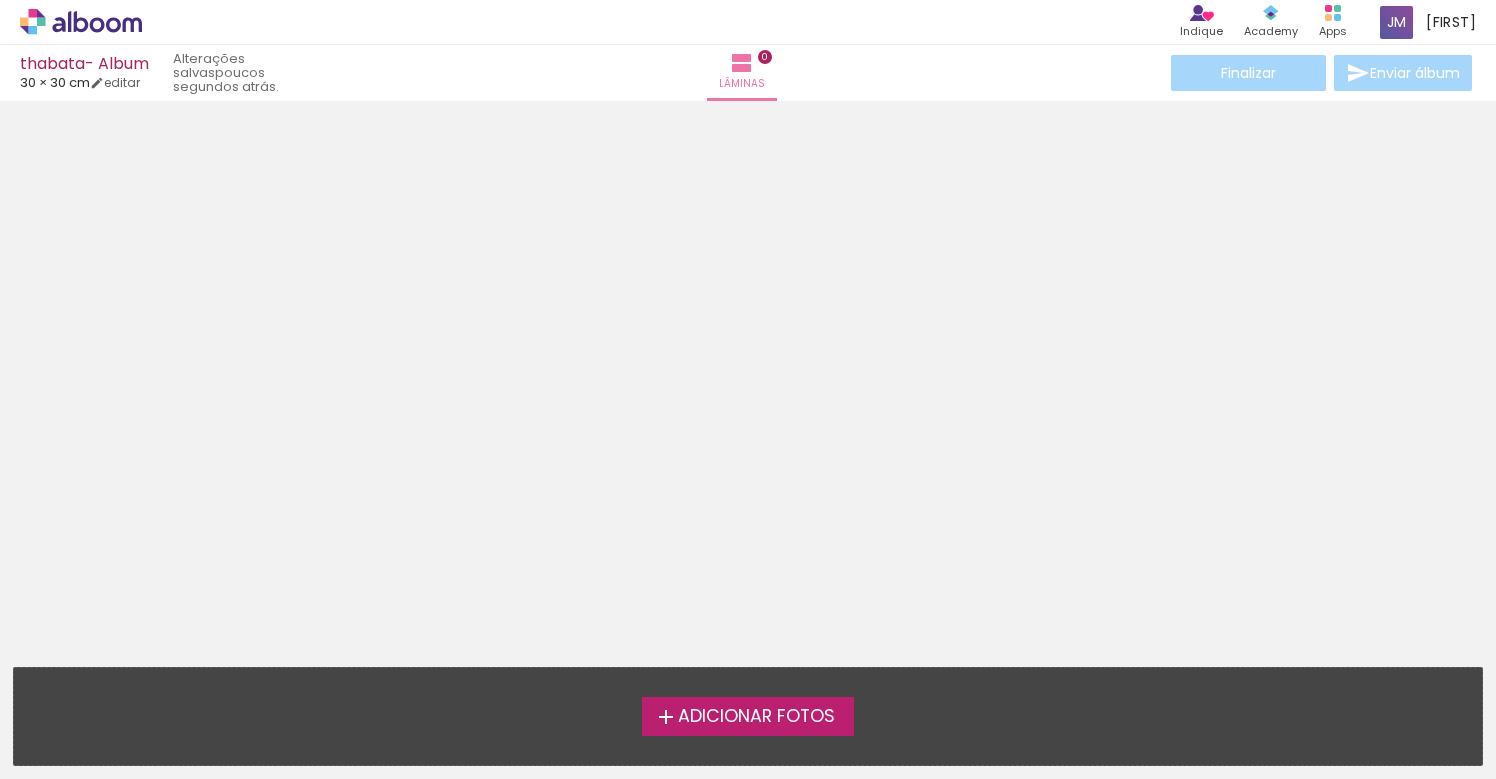 click on "Adicionar Fotos" at bounding box center (756, 717) 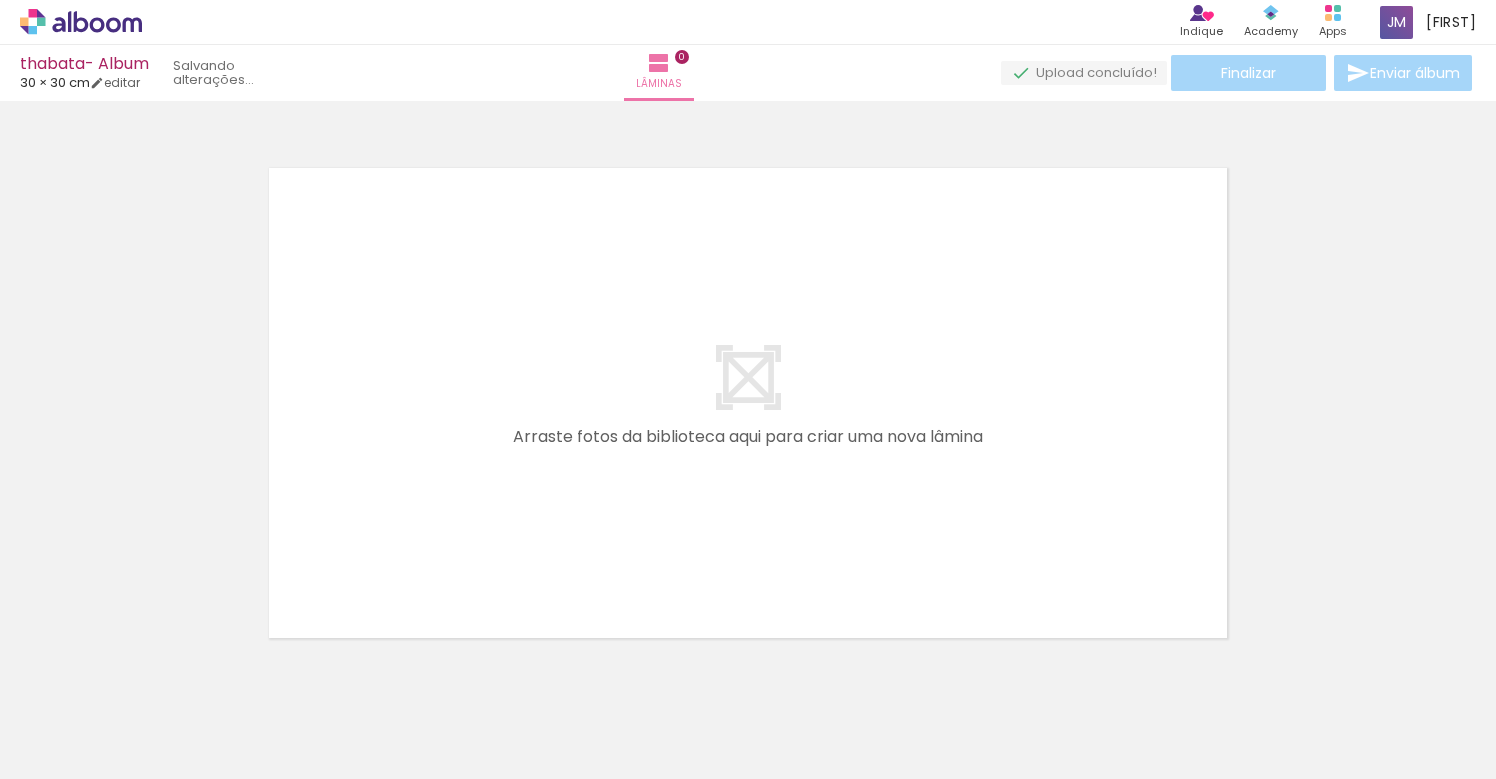 scroll, scrollTop: 21, scrollLeft: 0, axis: vertical 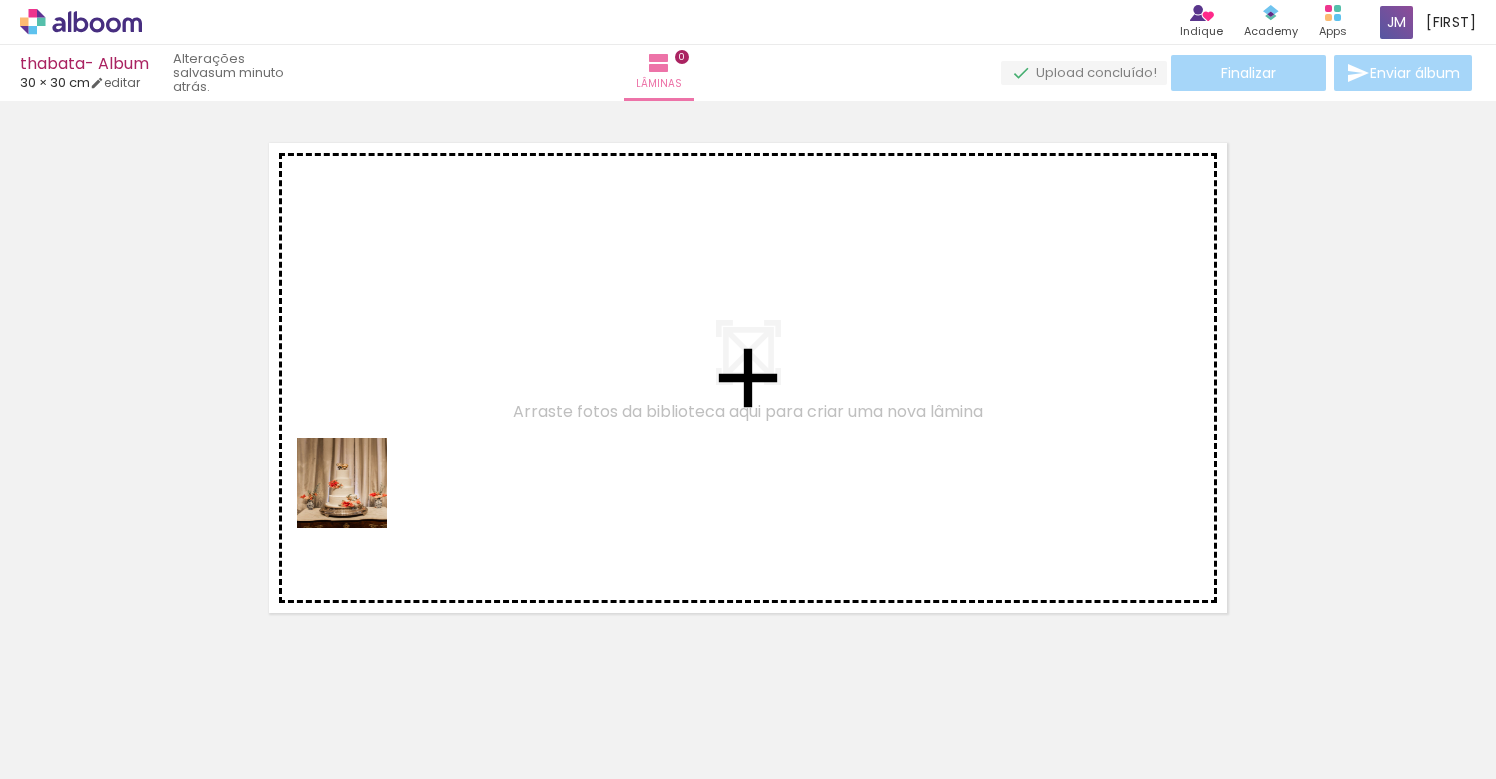 drag, startPoint x: 223, startPoint y: 719, endPoint x: 433, endPoint y: 372, distance: 405.59708 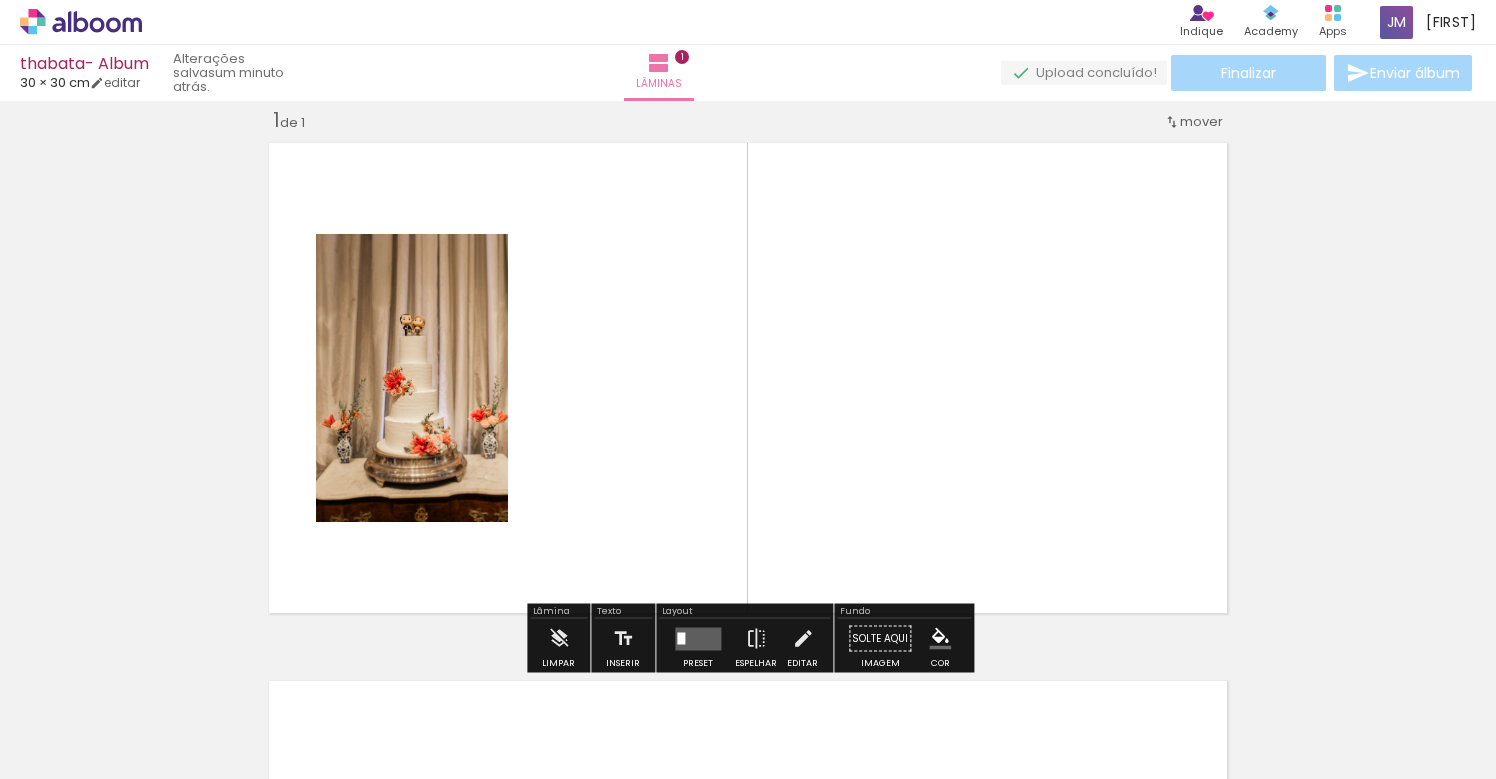 scroll, scrollTop: 25, scrollLeft: 0, axis: vertical 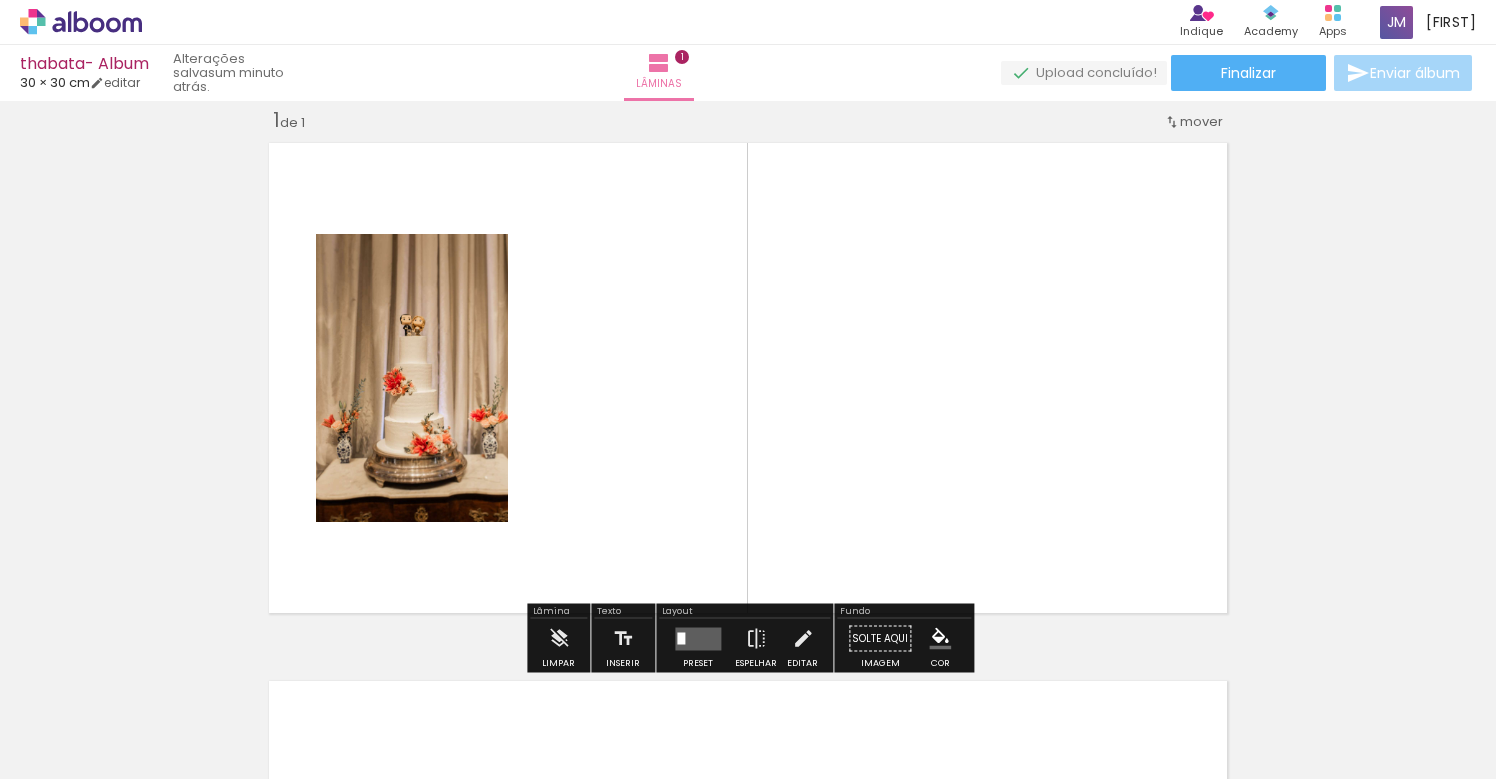 drag, startPoint x: 339, startPoint y: 725, endPoint x: 554, endPoint y: 411, distance: 380.55356 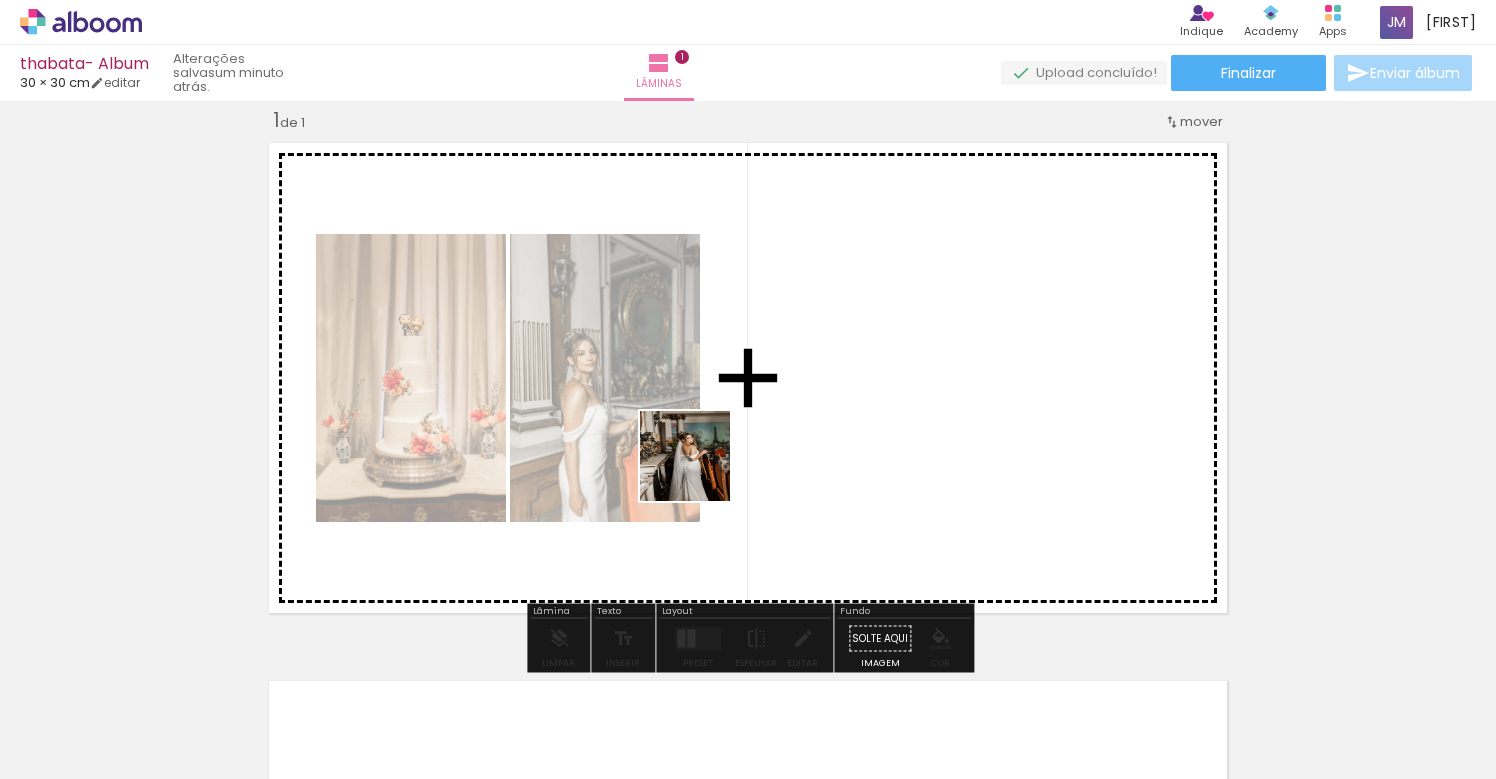 drag, startPoint x: 442, startPoint y: 737, endPoint x: 738, endPoint y: 423, distance: 431.5229 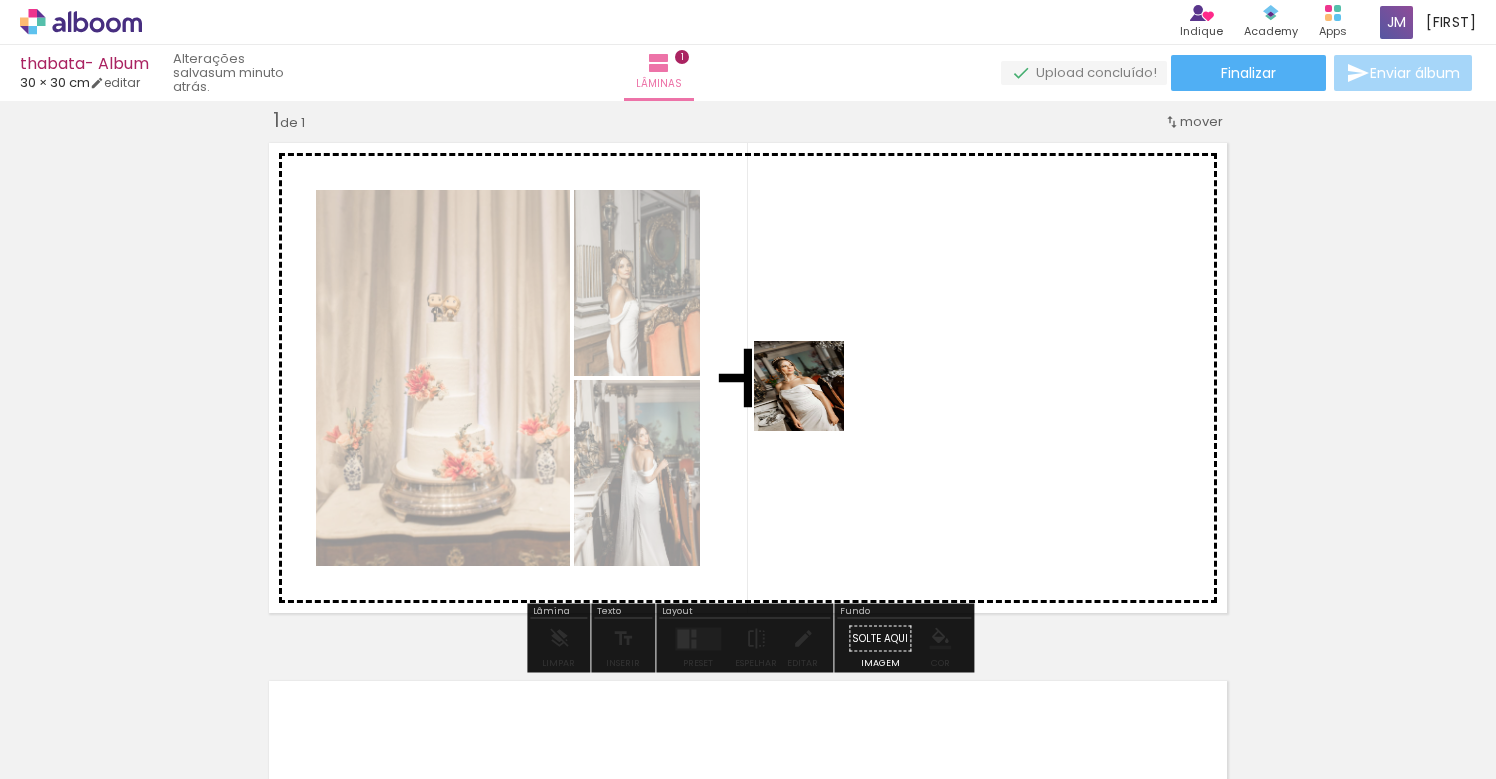 drag, startPoint x: 542, startPoint y: 727, endPoint x: 834, endPoint y: 372, distance: 459.66183 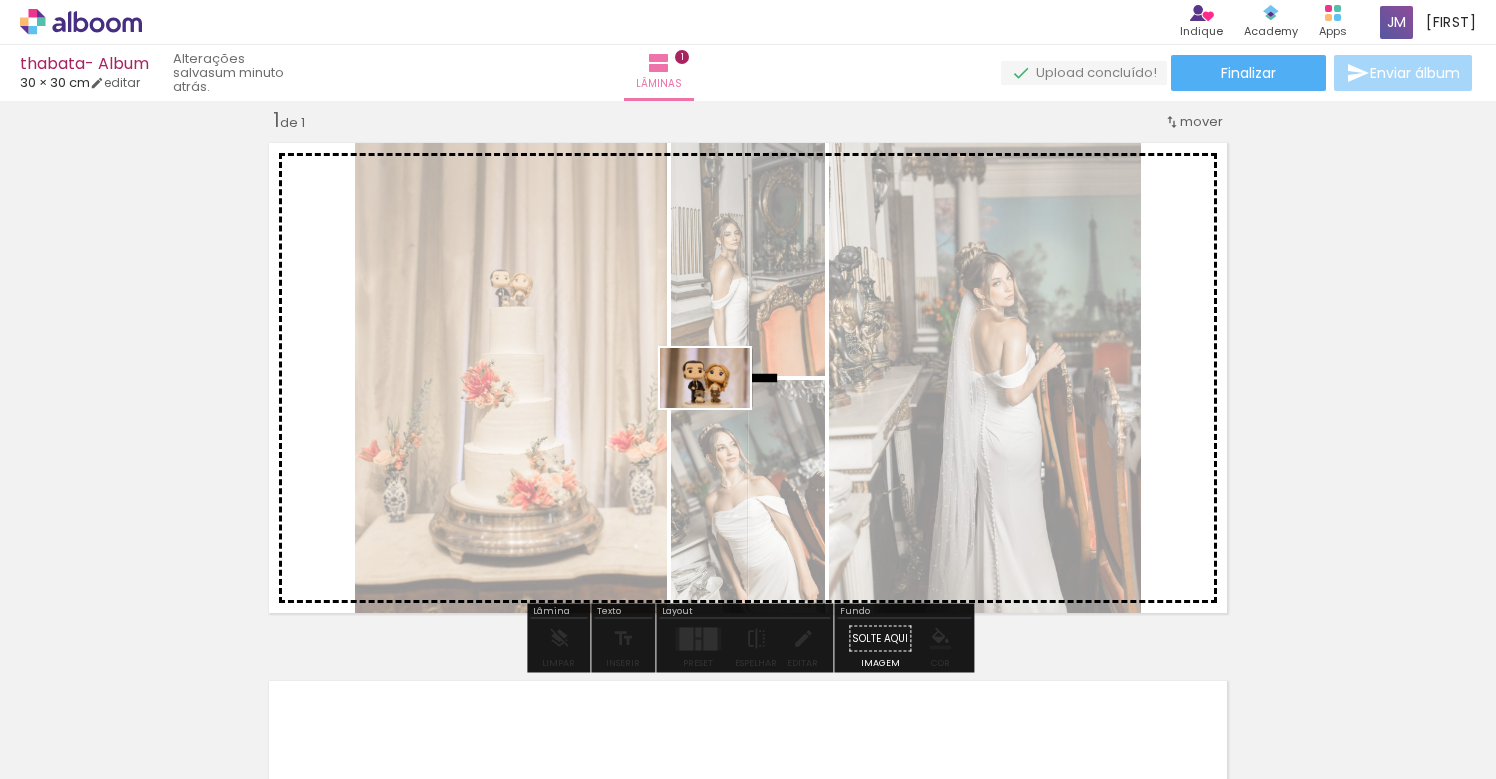 drag, startPoint x: 691, startPoint y: 713, endPoint x: 720, endPoint y: 408, distance: 306.37558 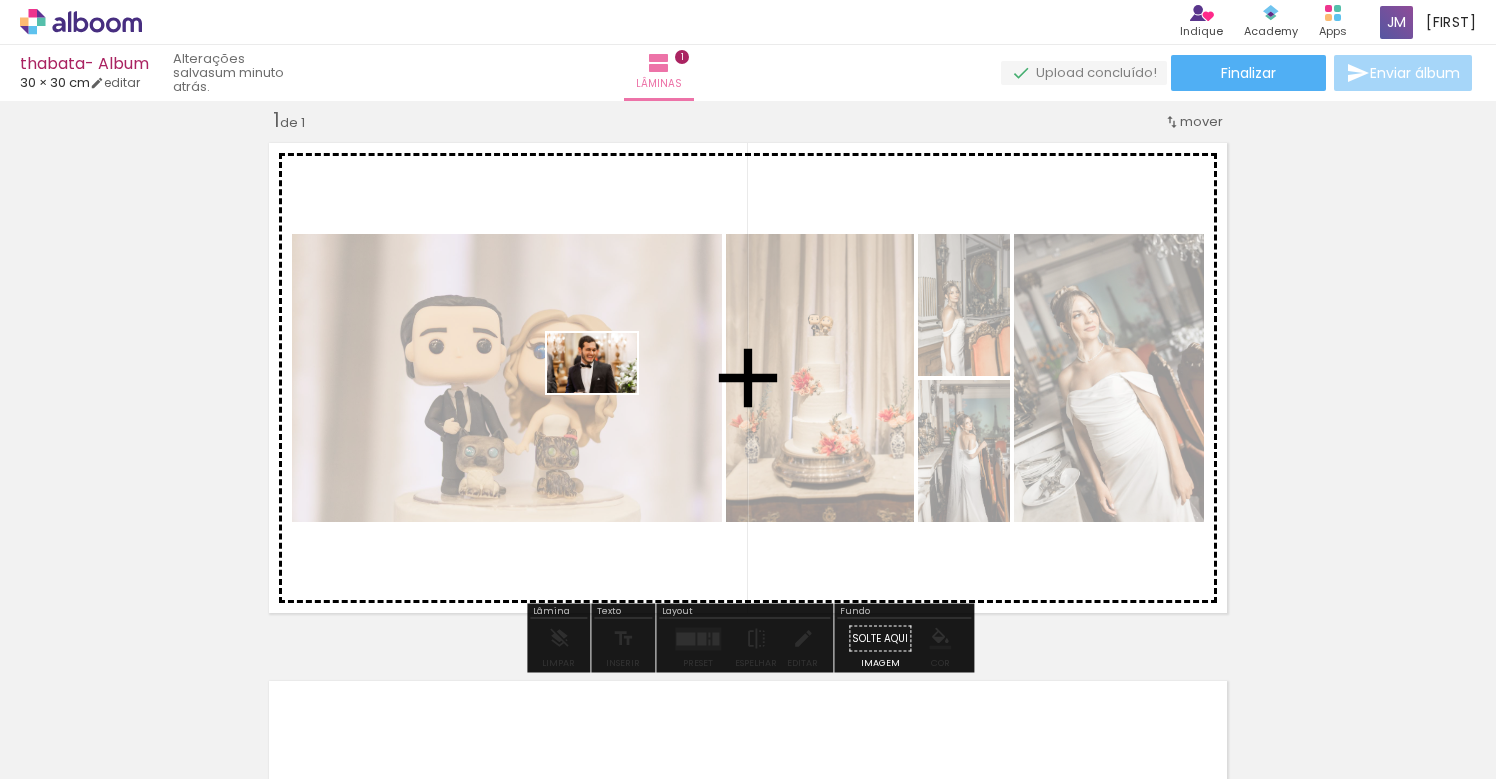 drag, startPoint x: 755, startPoint y: 728, endPoint x: 603, endPoint y: 393, distance: 367.8709 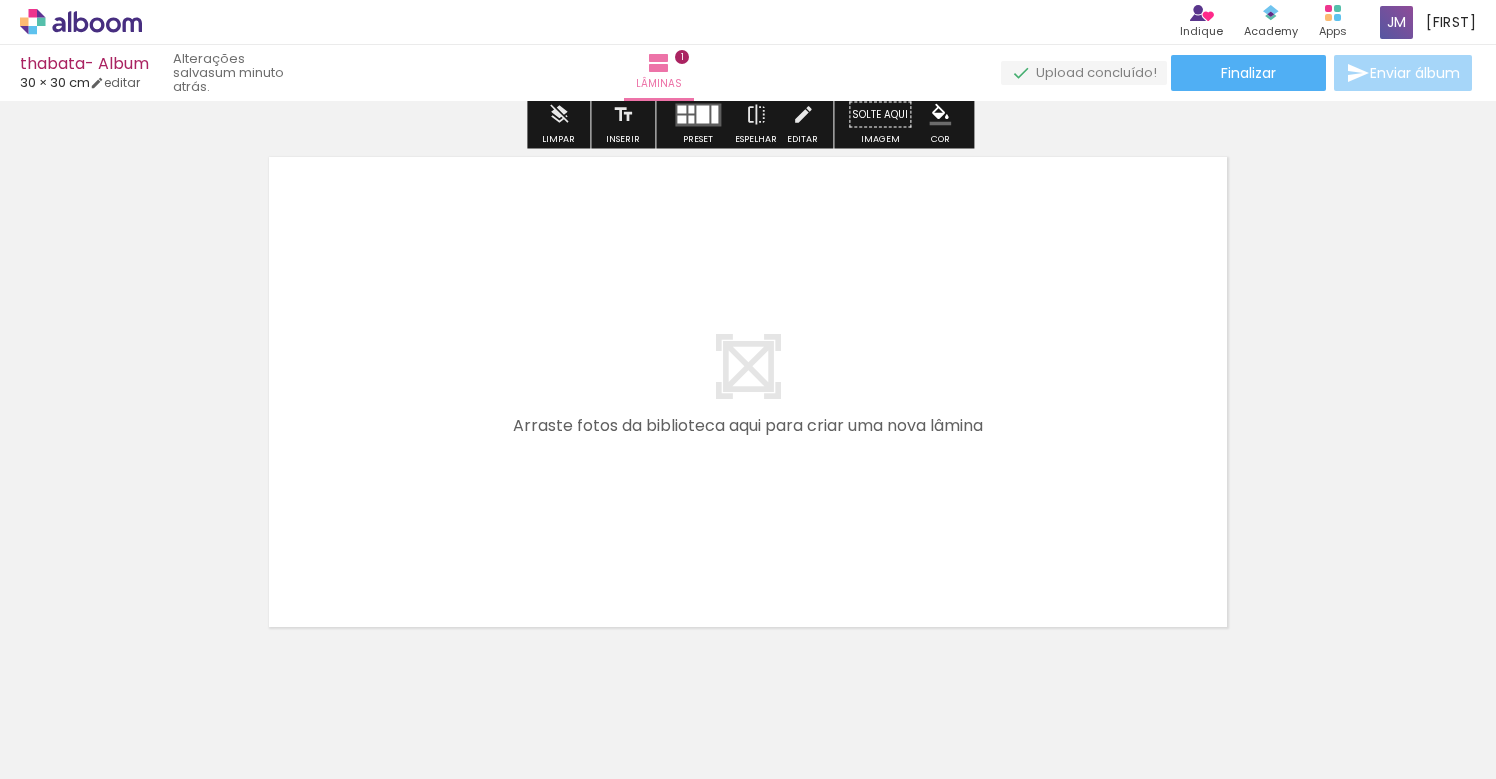 scroll, scrollTop: 601, scrollLeft: 0, axis: vertical 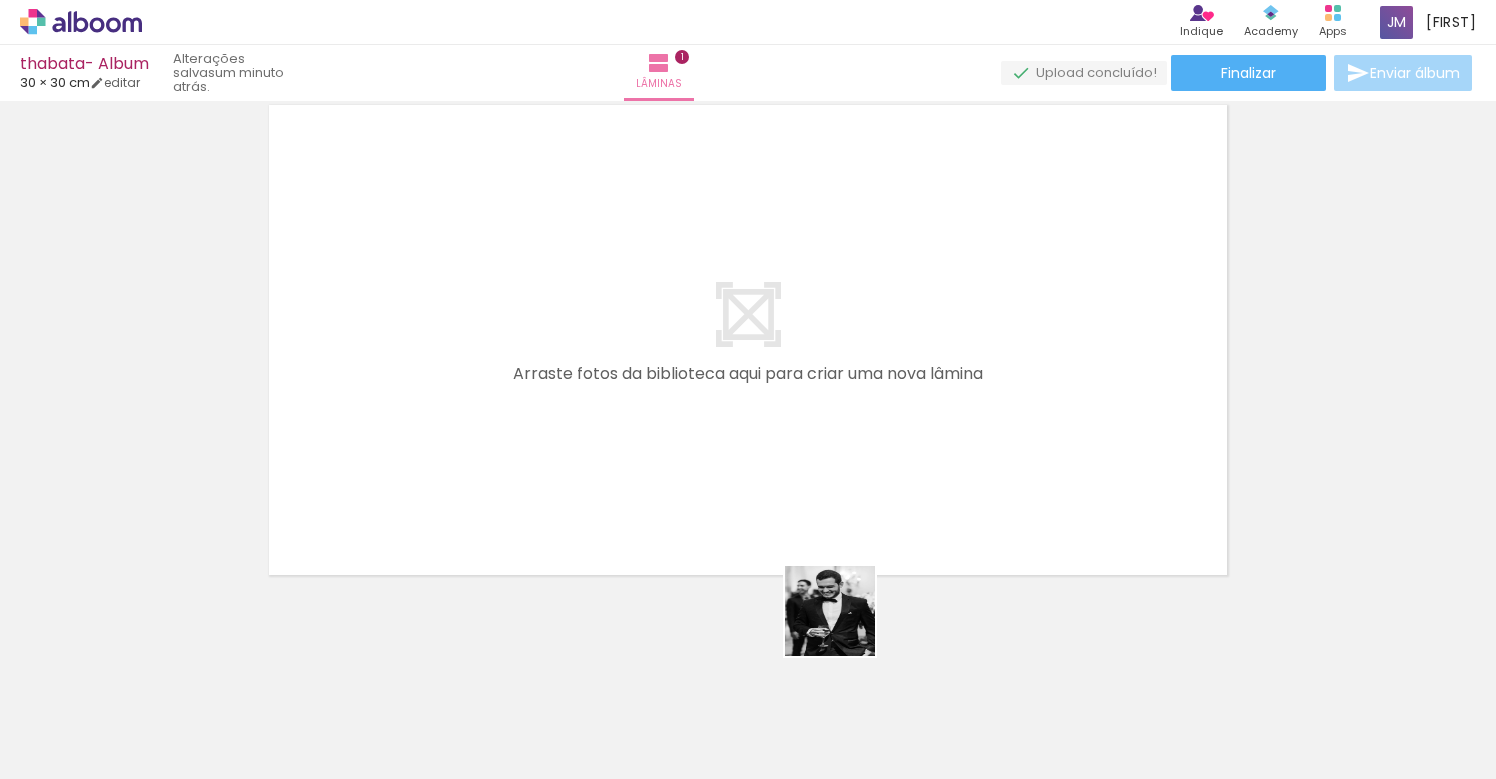 drag, startPoint x: 903, startPoint y: 726, endPoint x: 710, endPoint y: 473, distance: 318.21063 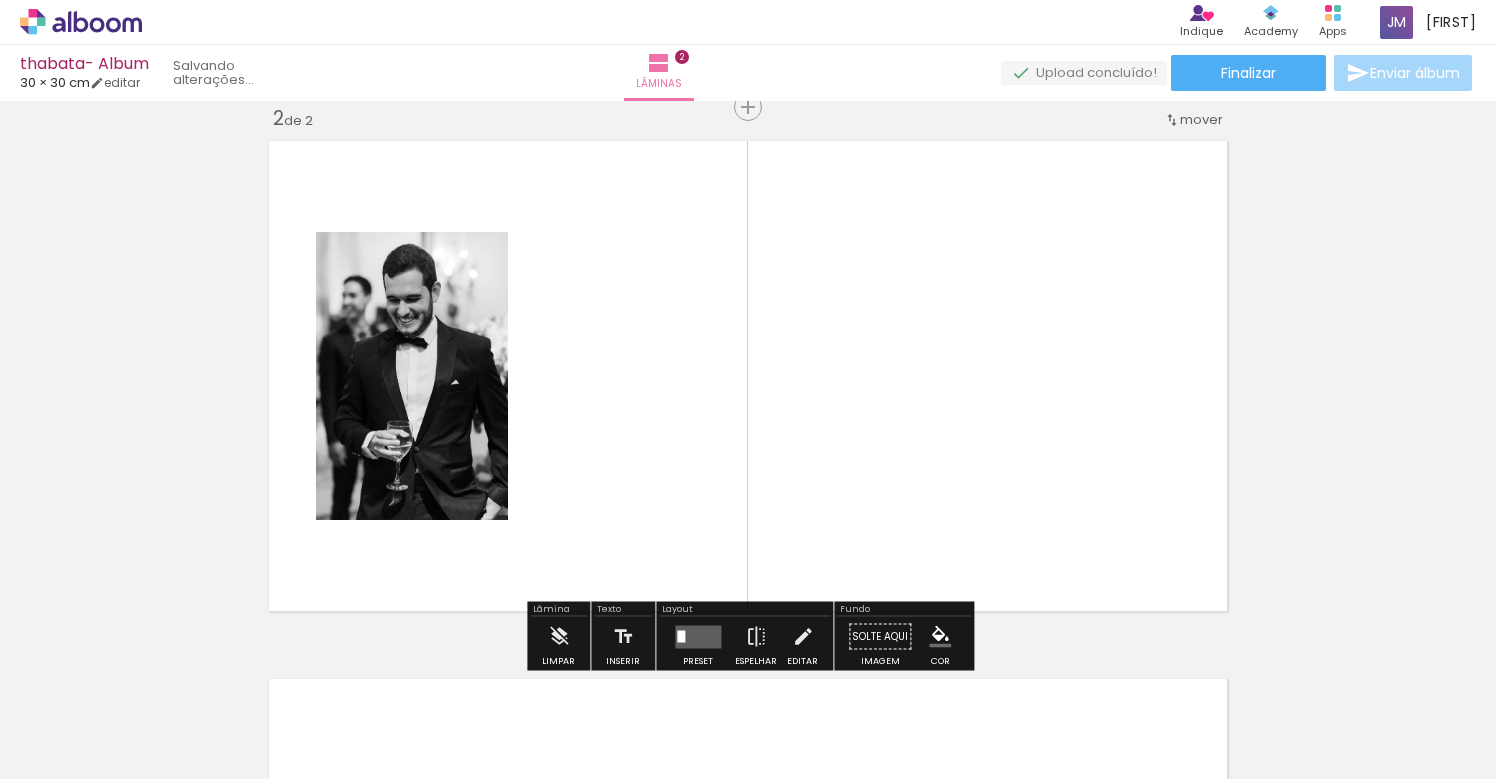 scroll, scrollTop: 563, scrollLeft: 0, axis: vertical 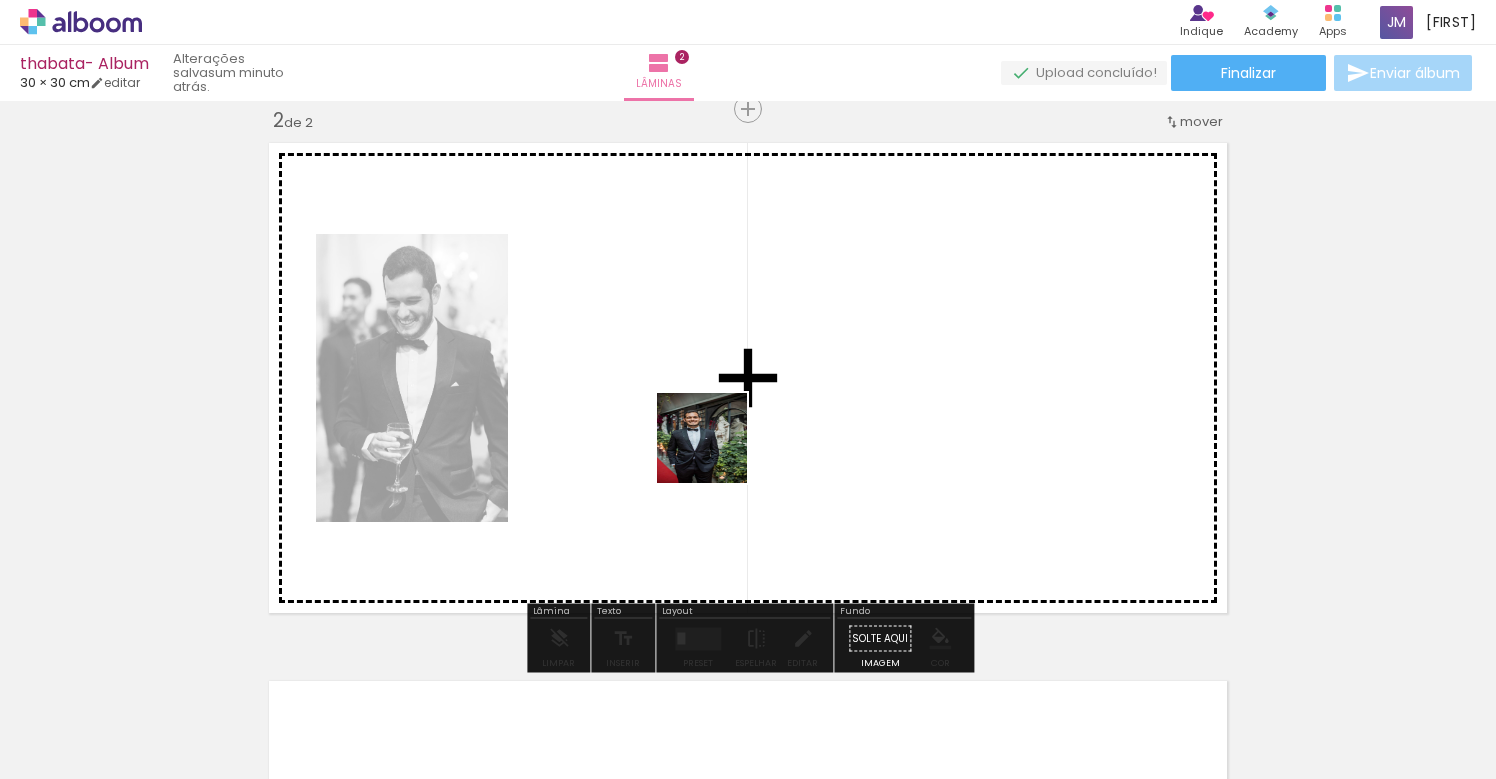drag, startPoint x: 997, startPoint y: 707, endPoint x: 716, endPoint y: 453, distance: 378.78357 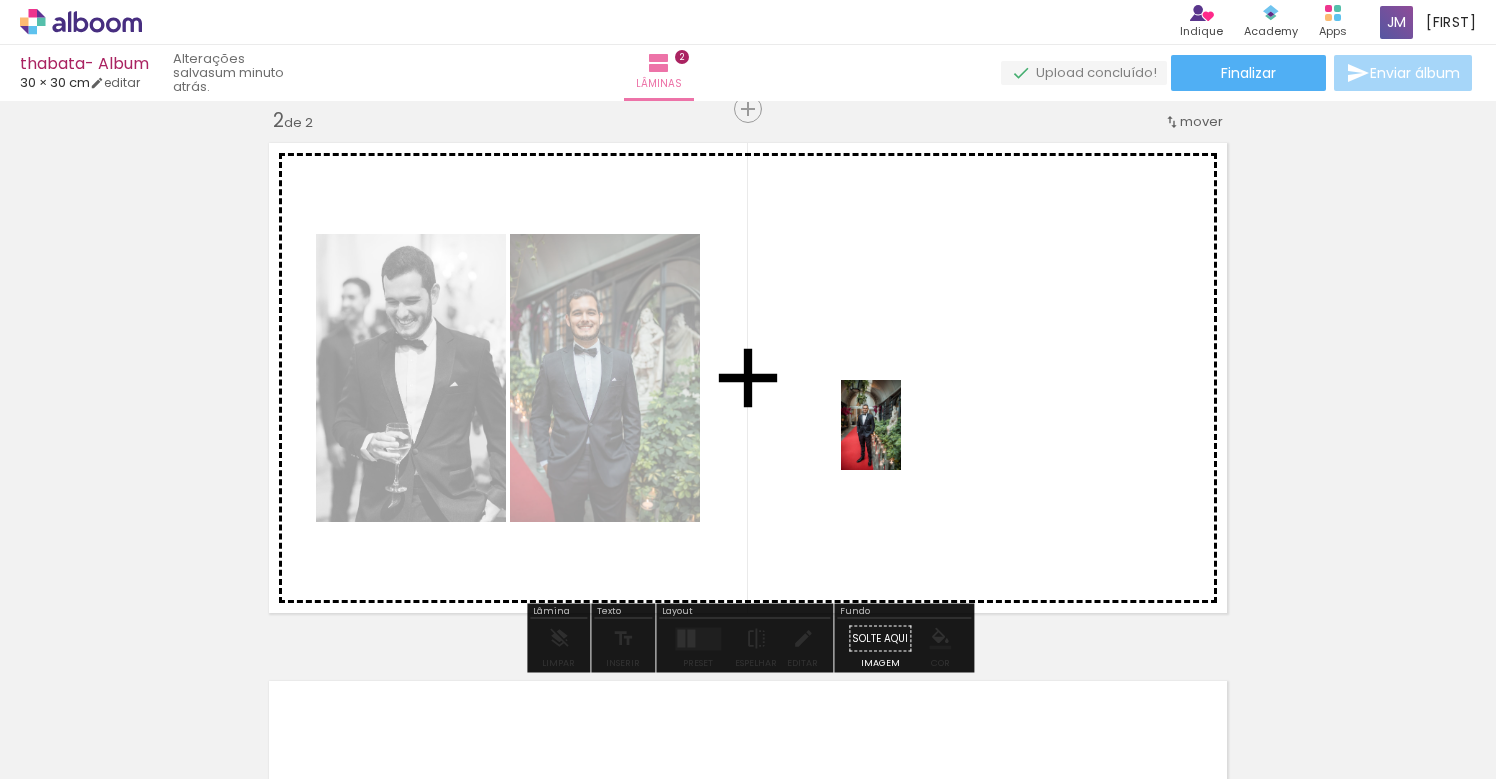 drag, startPoint x: 1077, startPoint y: 697, endPoint x: 901, endPoint y: 440, distance: 311.48837 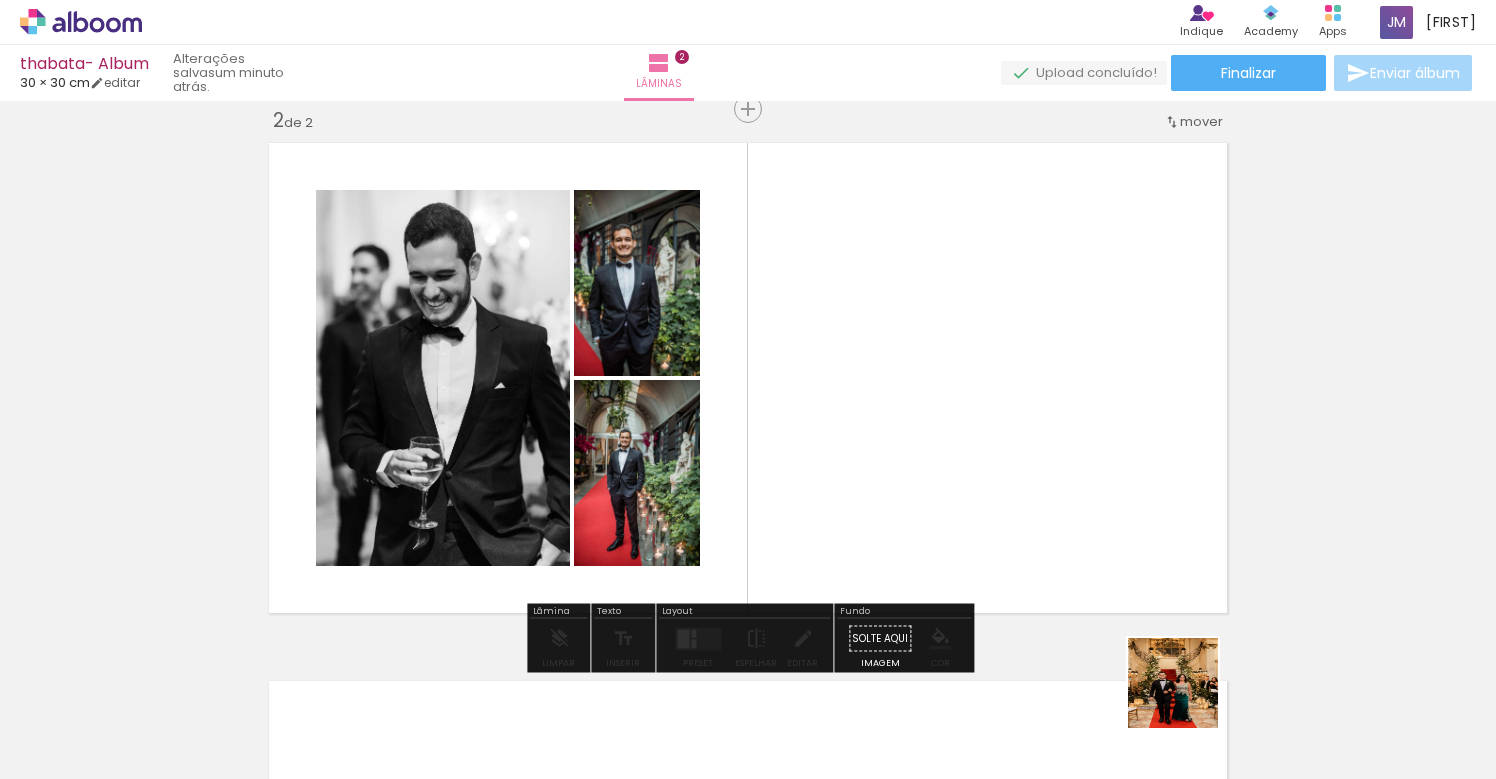 drag, startPoint x: 1204, startPoint y: 701, endPoint x: 900, endPoint y: 467, distance: 383.63004 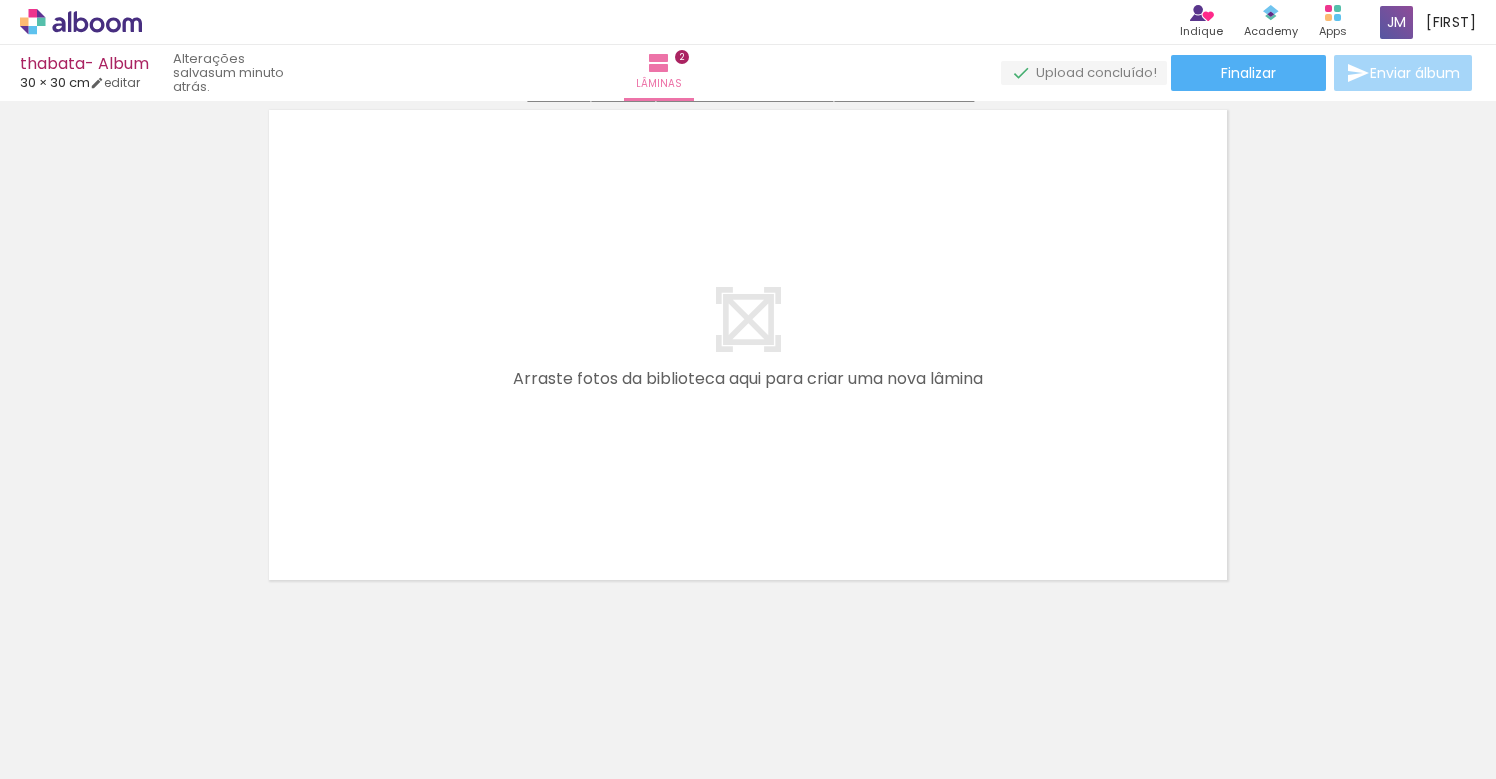 scroll, scrollTop: 1139, scrollLeft: 0, axis: vertical 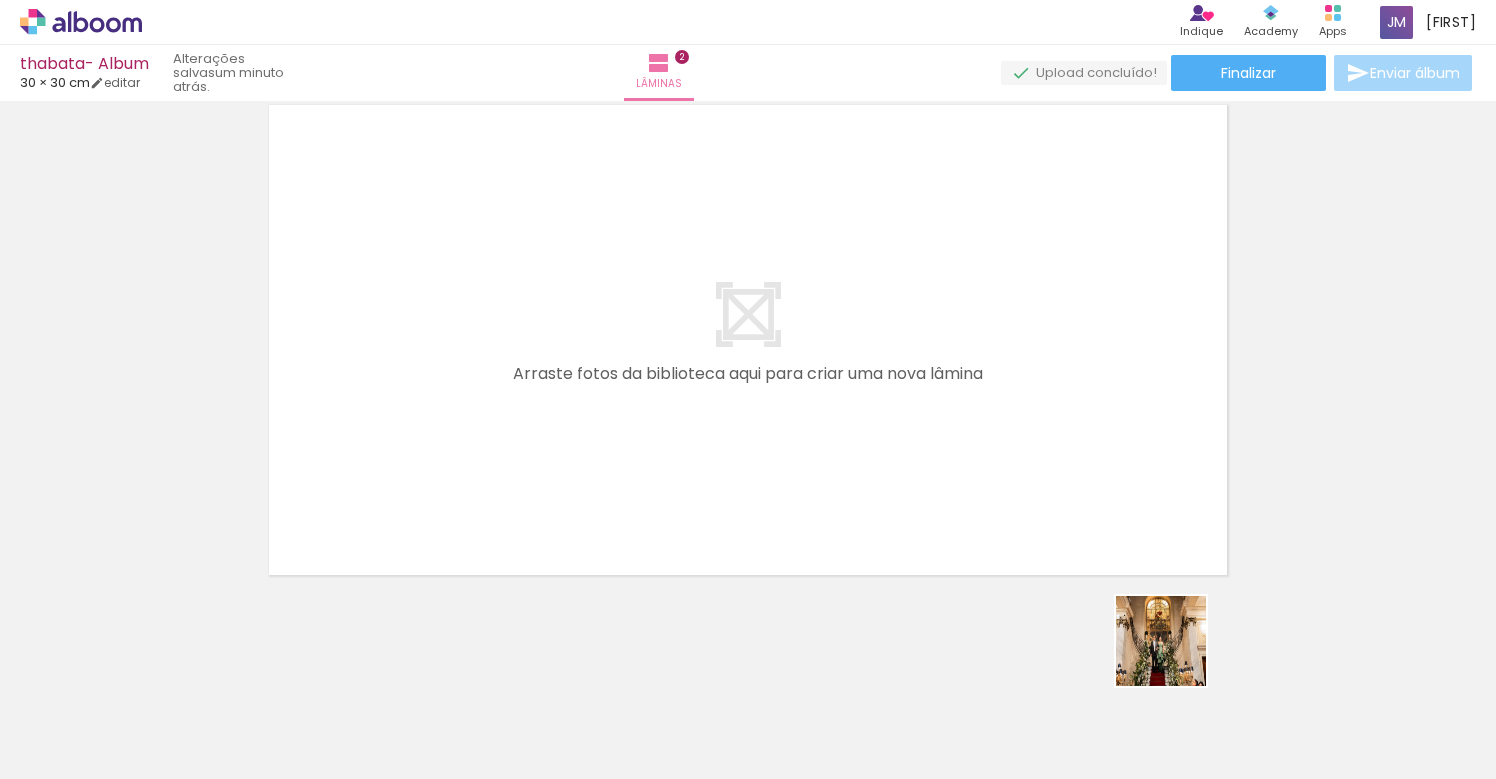 drag, startPoint x: 1337, startPoint y: 722, endPoint x: 739, endPoint y: 394, distance: 682.04694 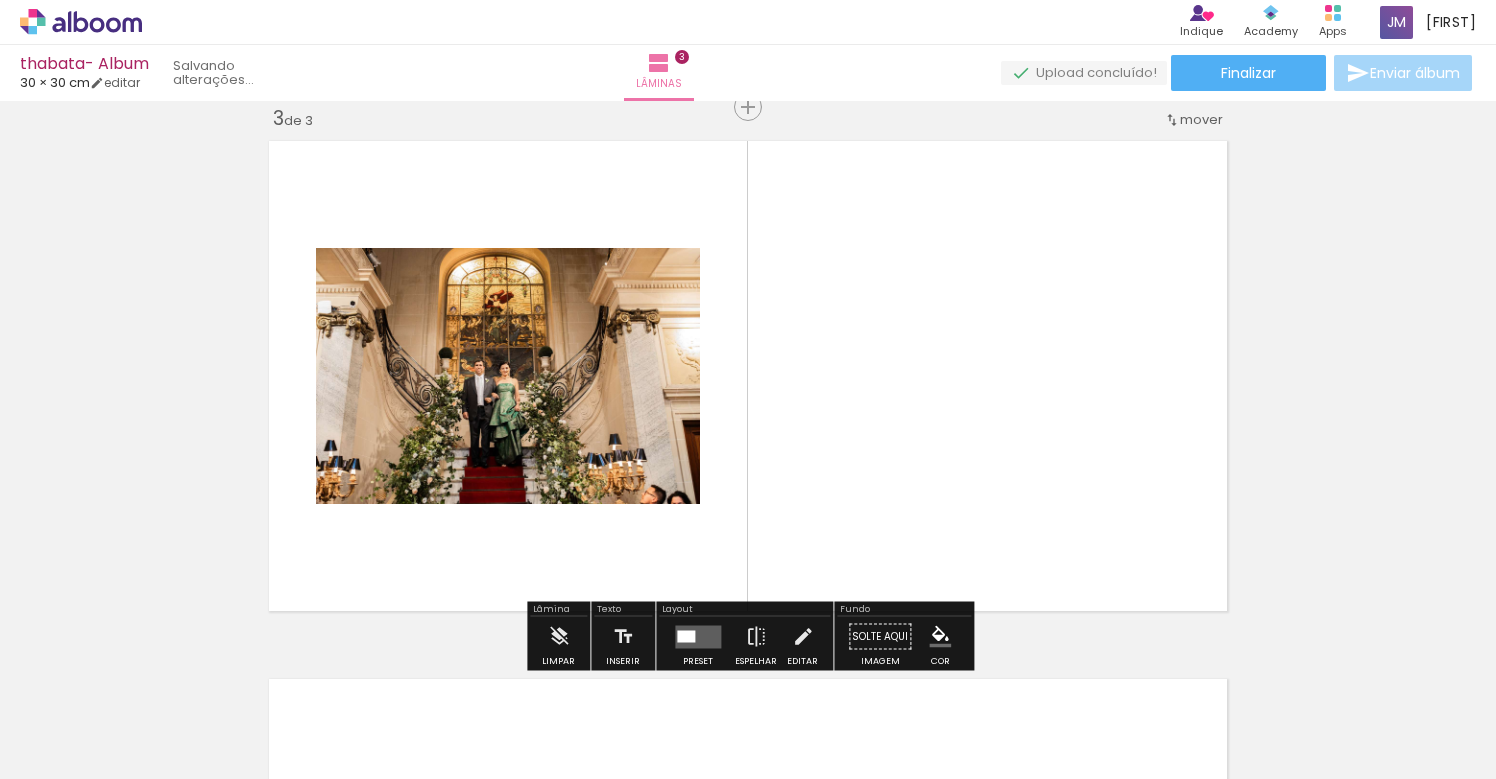 scroll, scrollTop: 1101, scrollLeft: 0, axis: vertical 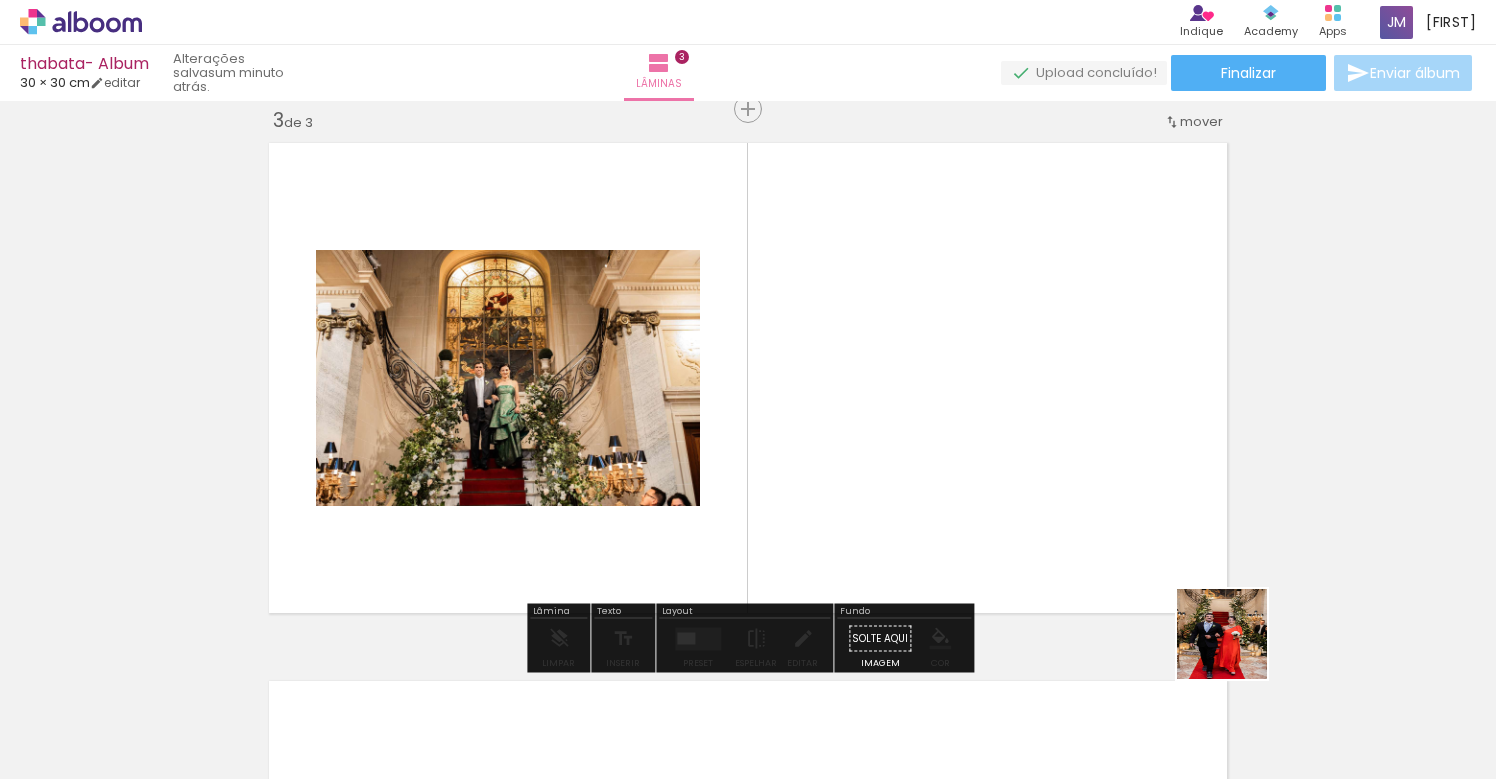 drag, startPoint x: 1429, startPoint y: 715, endPoint x: 914, endPoint y: 427, distance: 590.0585 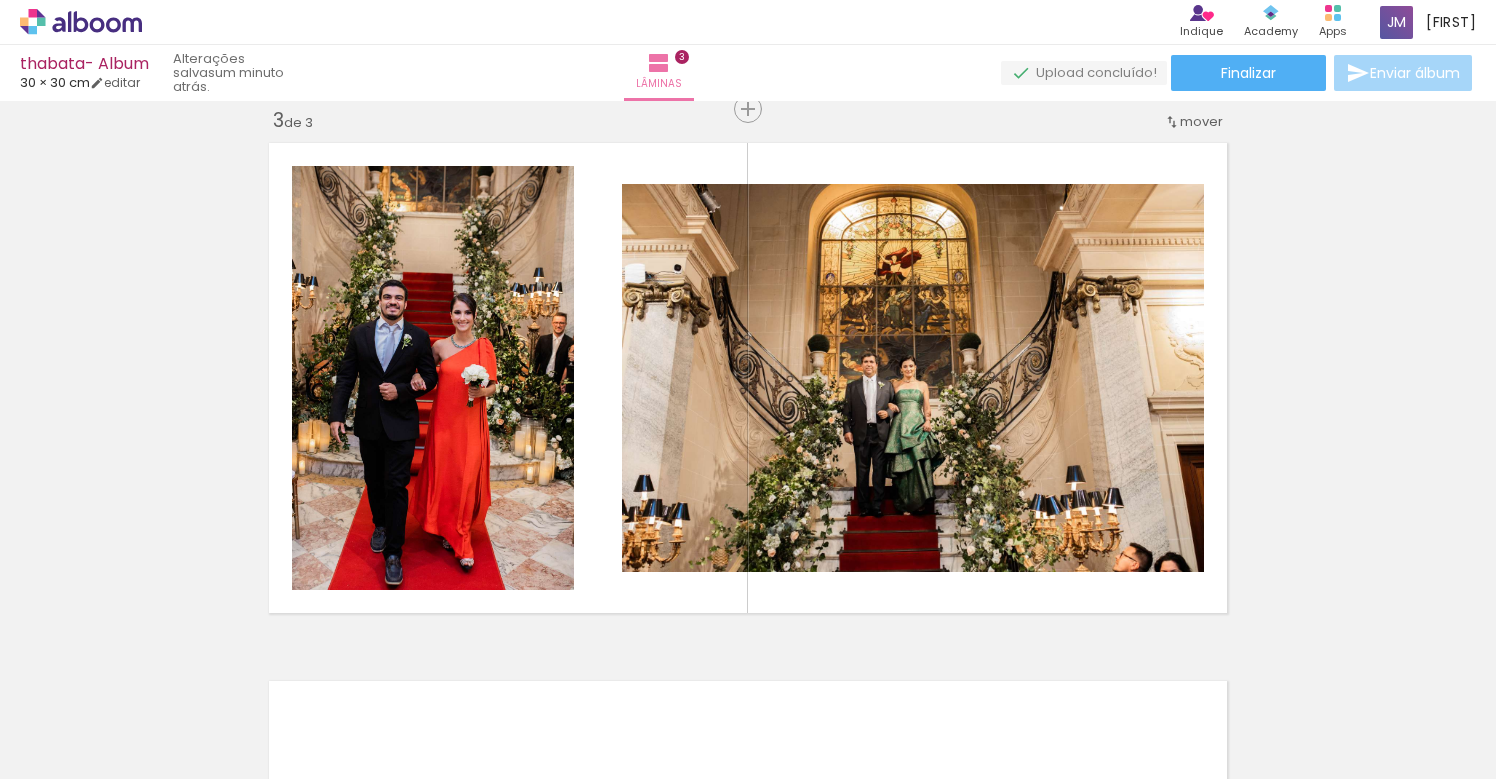 scroll, scrollTop: 0, scrollLeft: 793, axis: horizontal 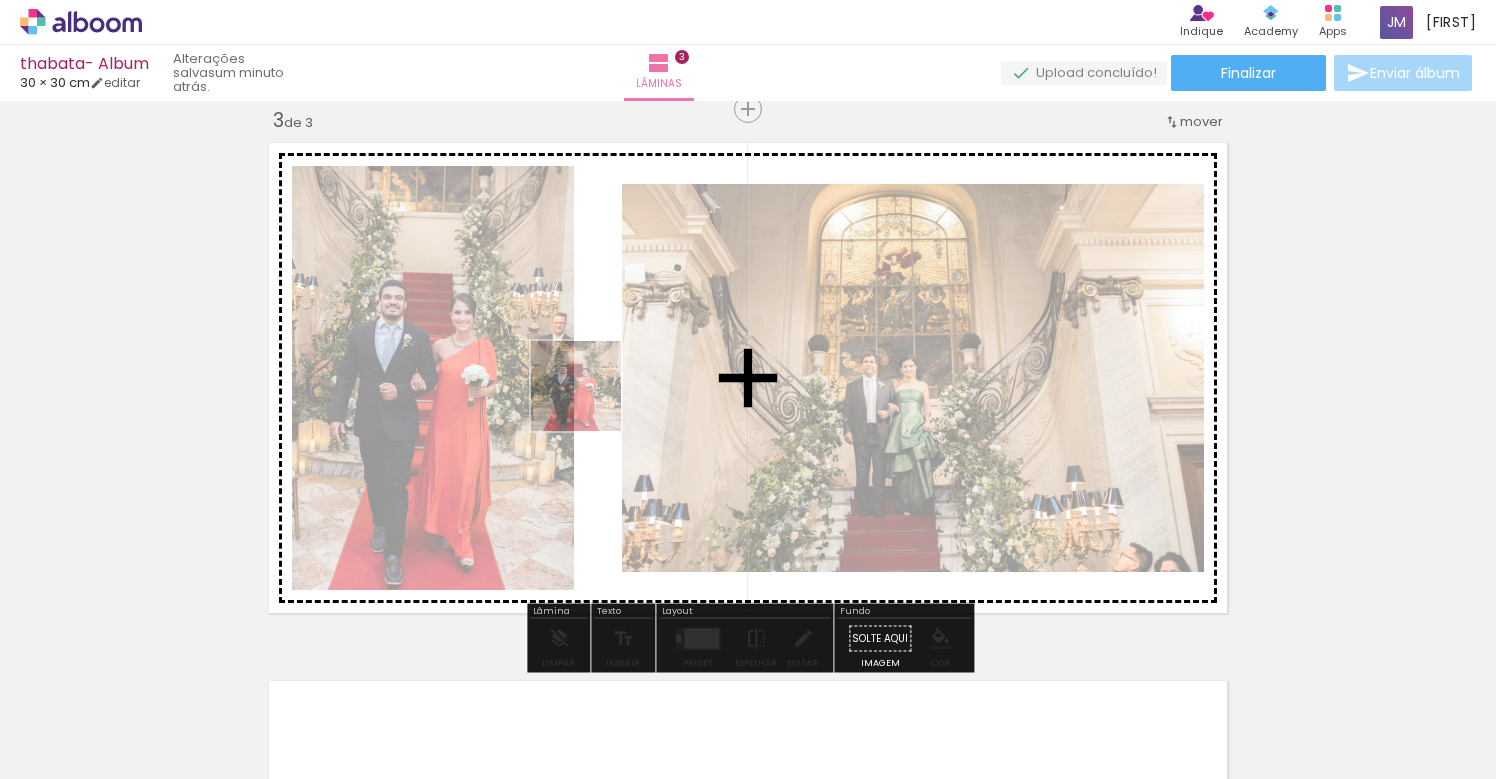 drag, startPoint x: 624, startPoint y: 712, endPoint x: 587, endPoint y: 364, distance: 349.96143 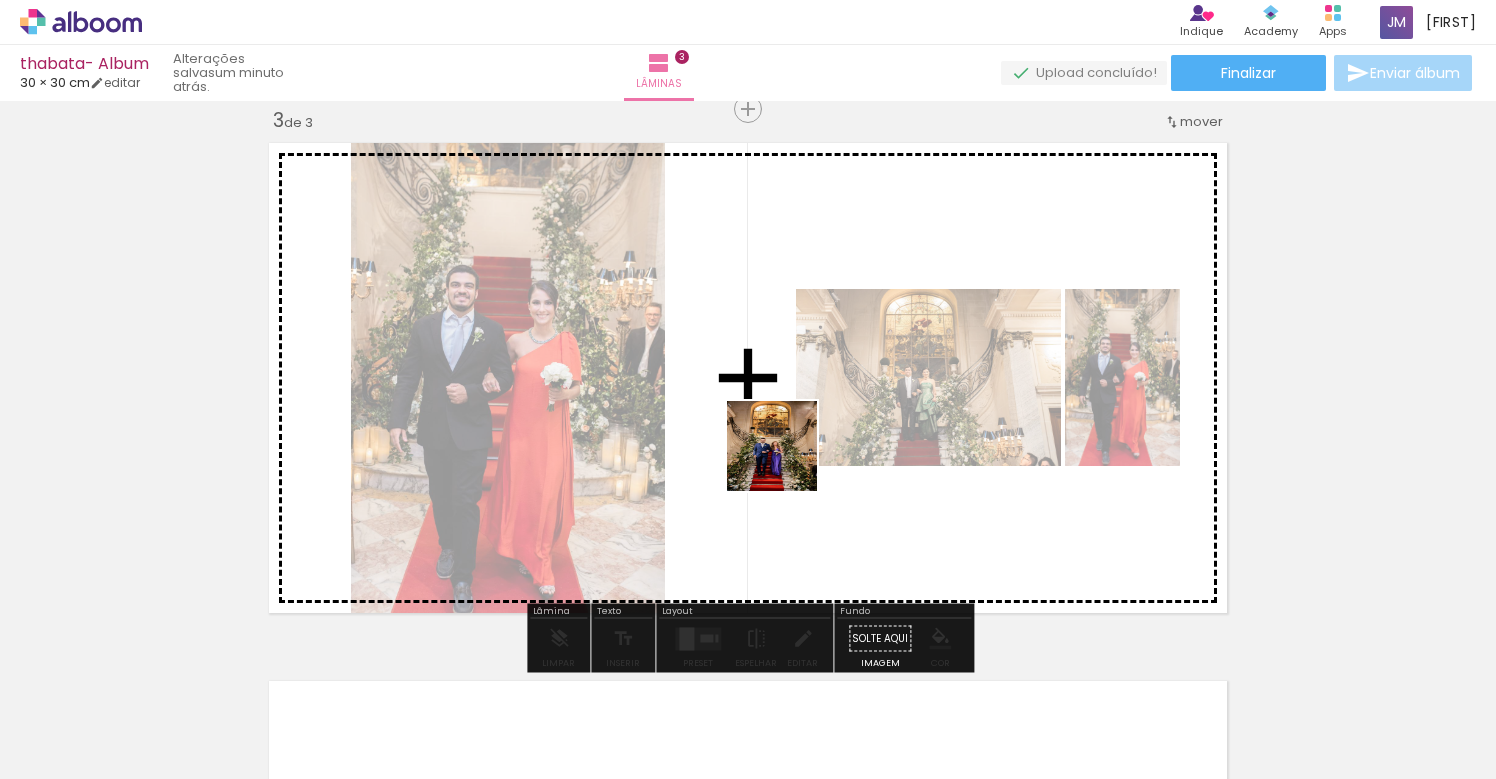 drag, startPoint x: 781, startPoint y: 732, endPoint x: 787, endPoint y: 453, distance: 279.0645 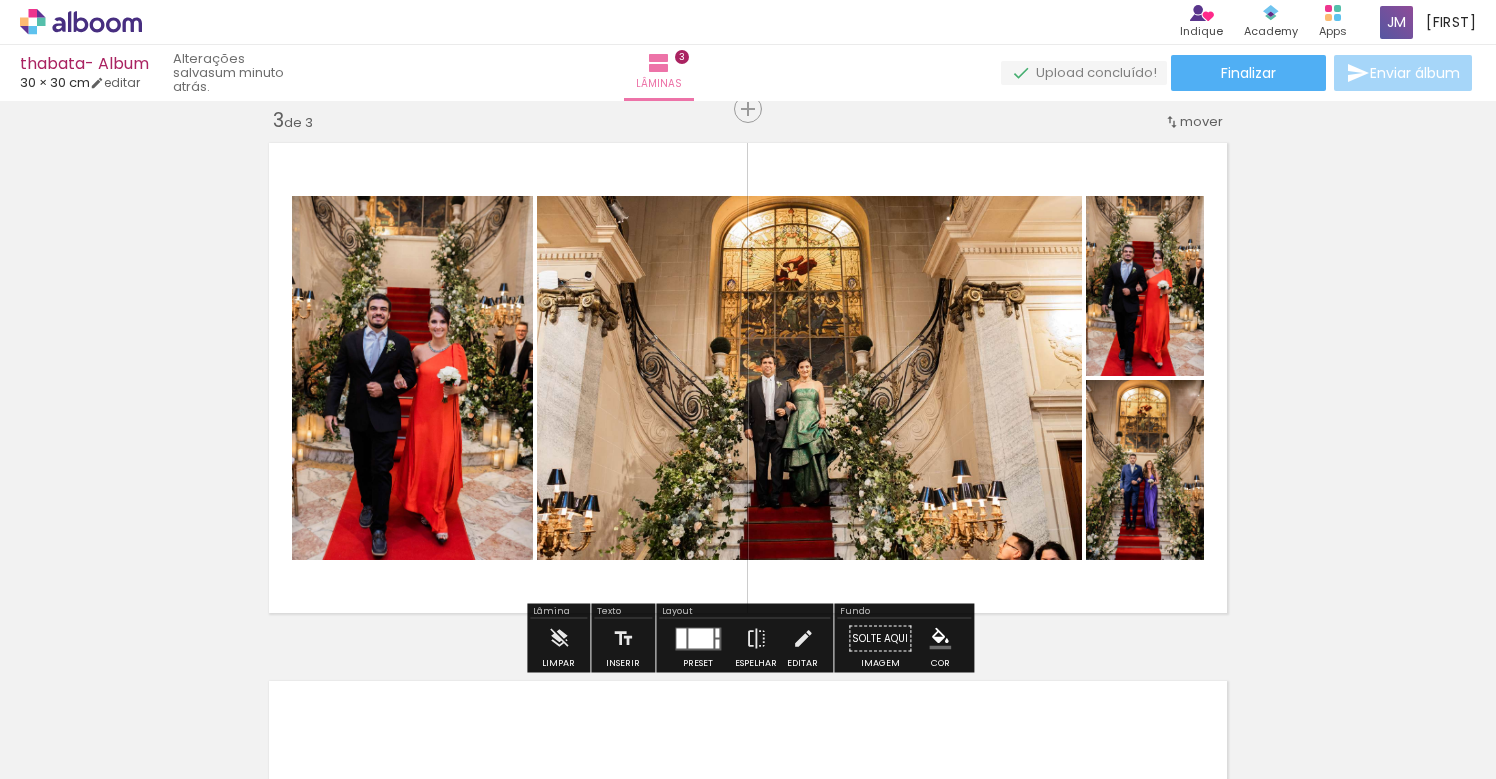 drag, startPoint x: 856, startPoint y: 729, endPoint x: 857, endPoint y: 461, distance: 268.00186 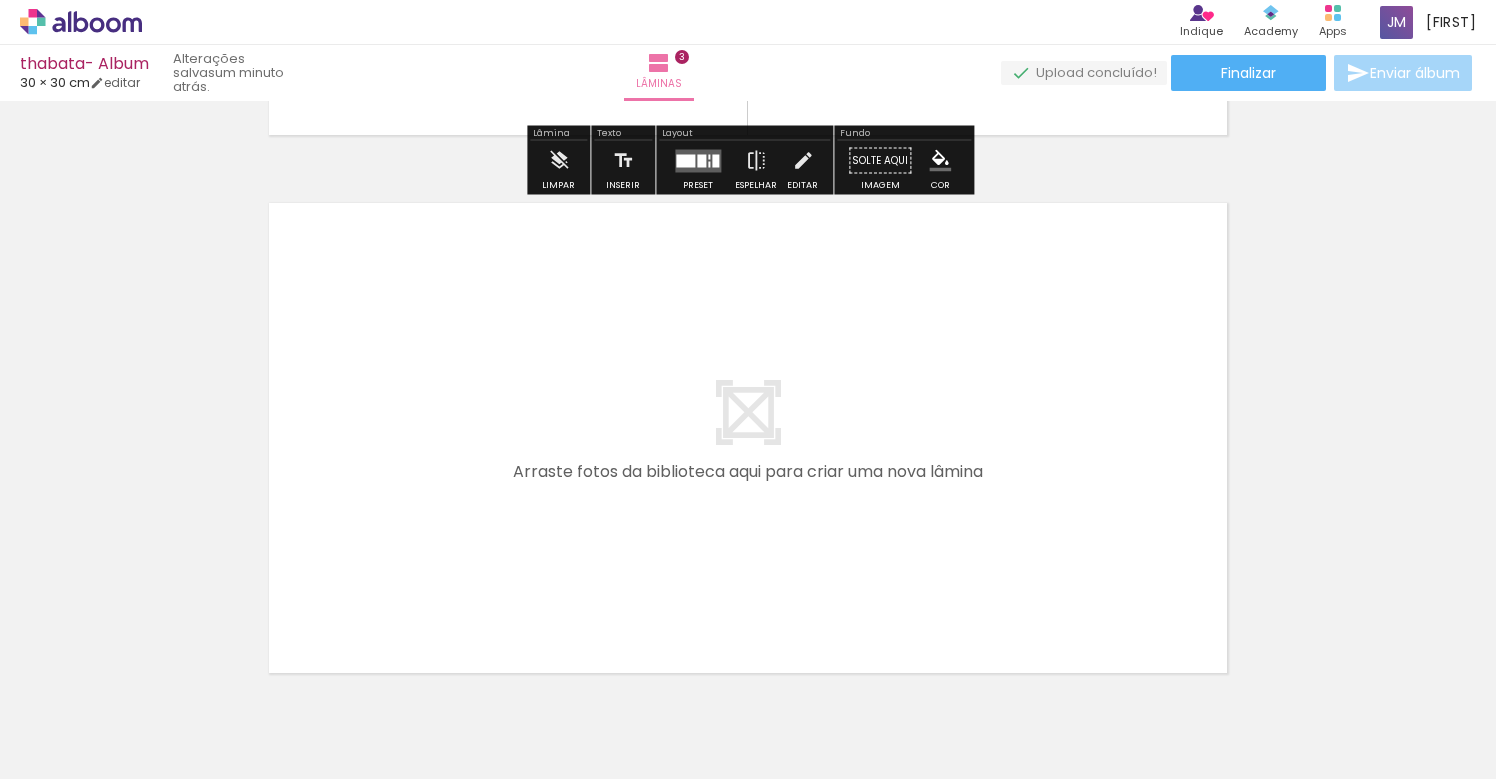 scroll, scrollTop: 1590, scrollLeft: 0, axis: vertical 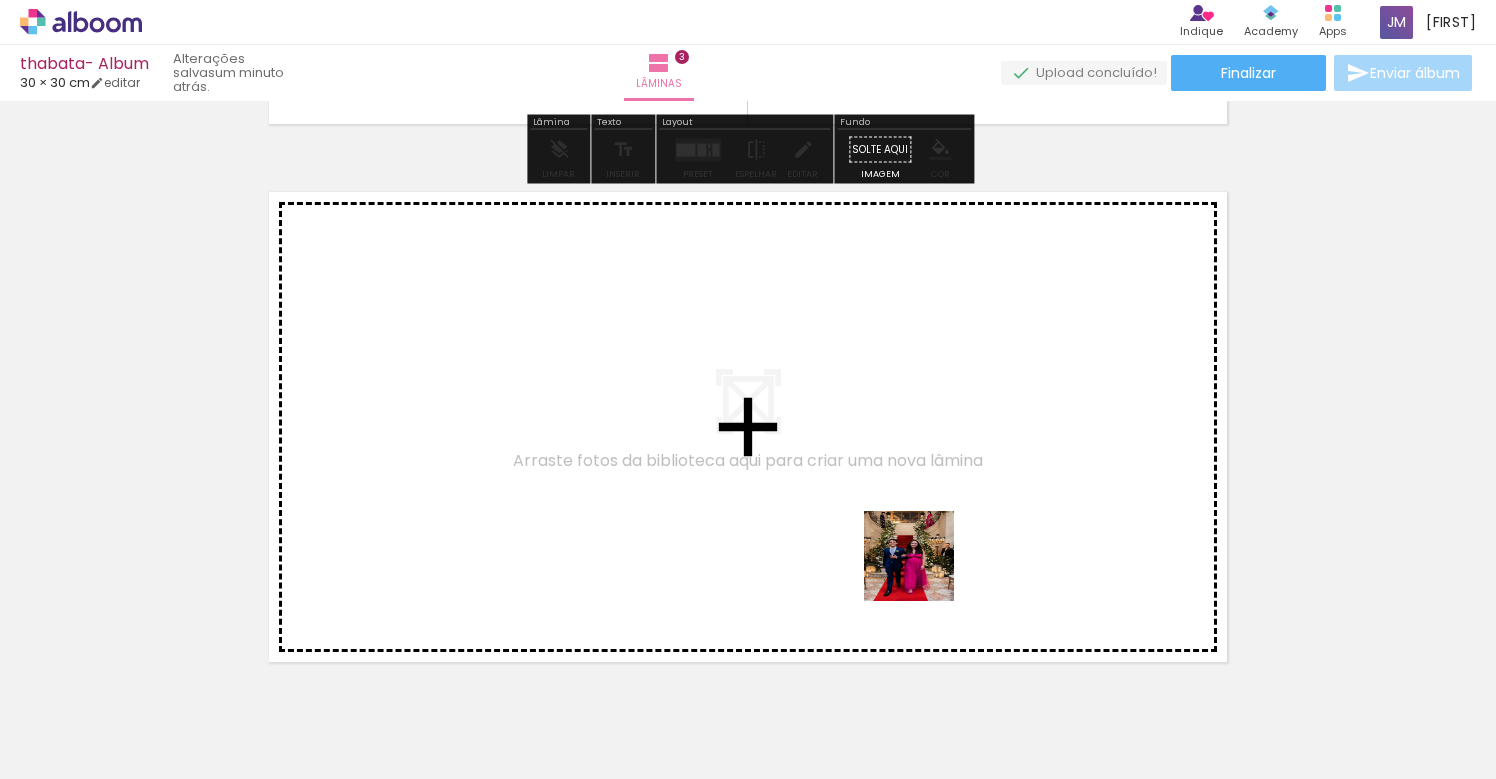 drag, startPoint x: 976, startPoint y: 698, endPoint x: 866, endPoint y: 497, distance: 229.13097 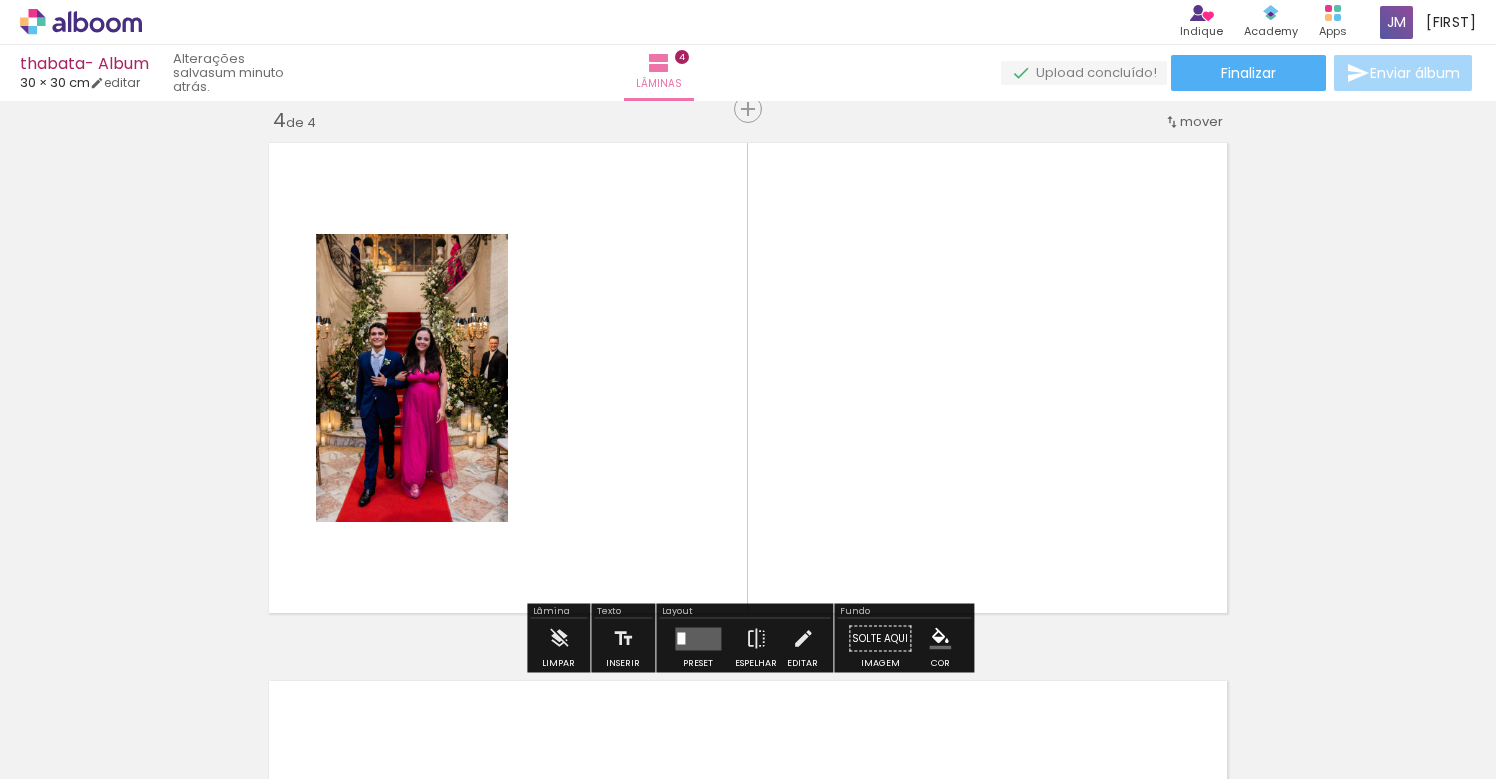 scroll, scrollTop: 1639, scrollLeft: 0, axis: vertical 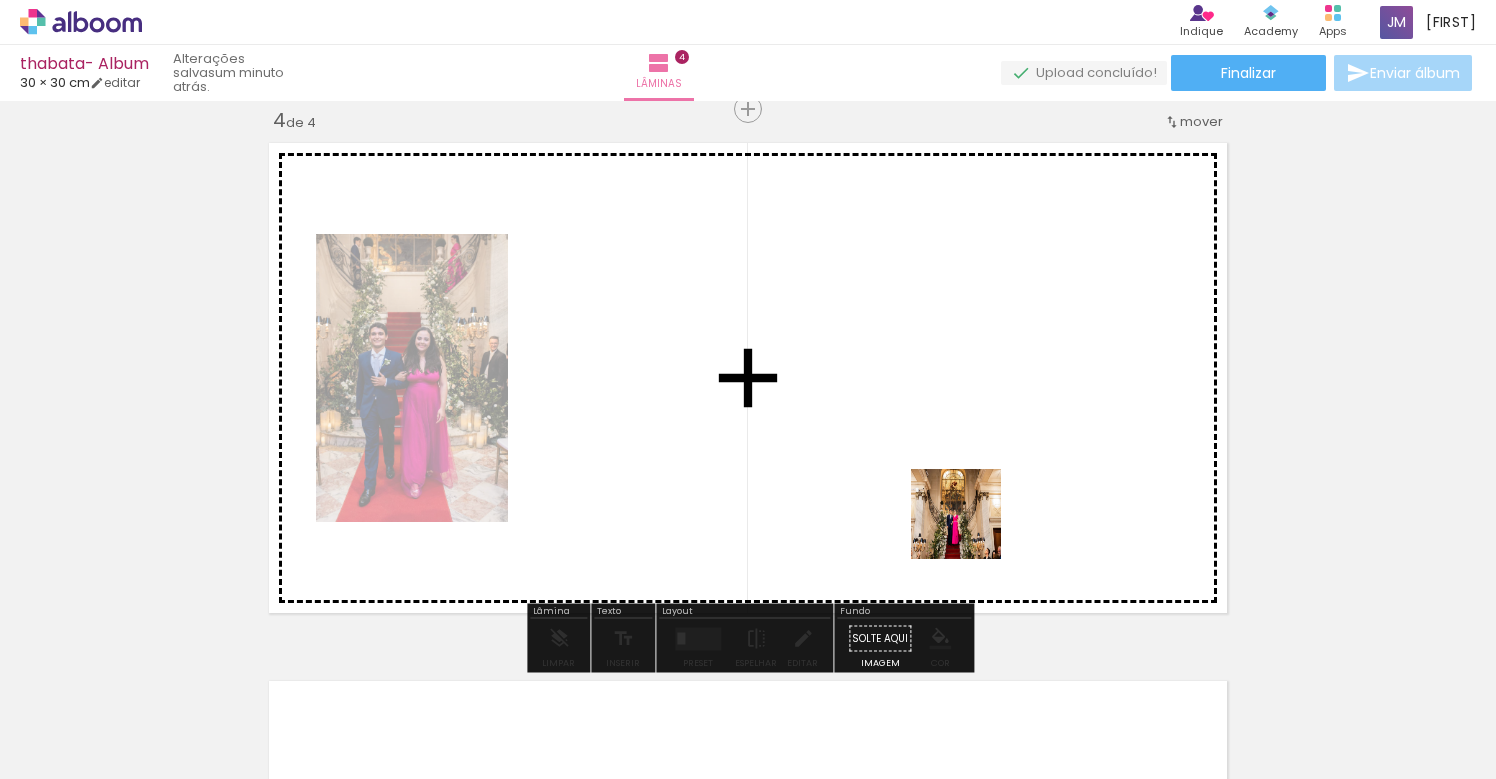 drag, startPoint x: 1123, startPoint y: 734, endPoint x: 965, endPoint y: 526, distance: 261.2049 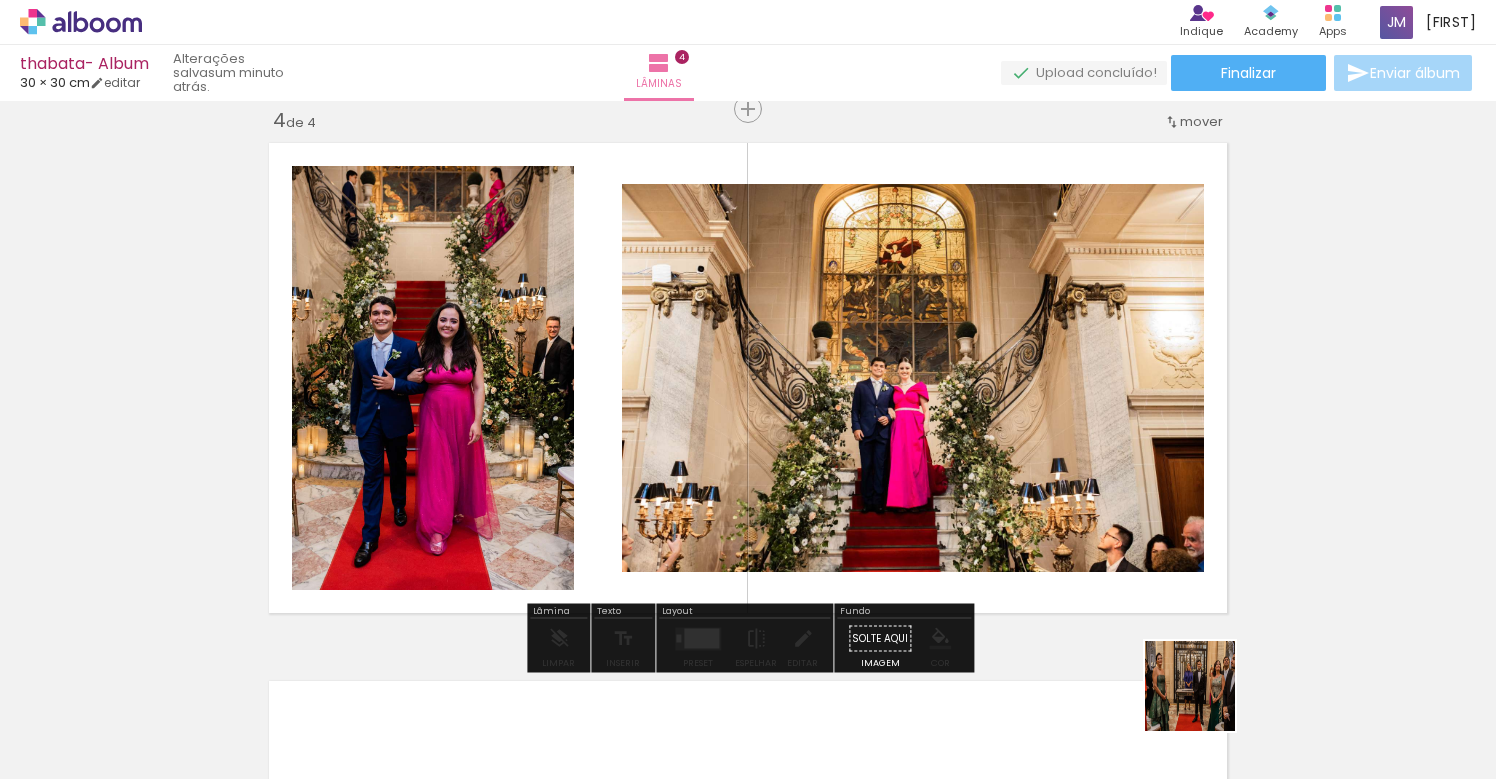 drag, startPoint x: 1215, startPoint y: 703, endPoint x: 835, endPoint y: 486, distance: 437.59457 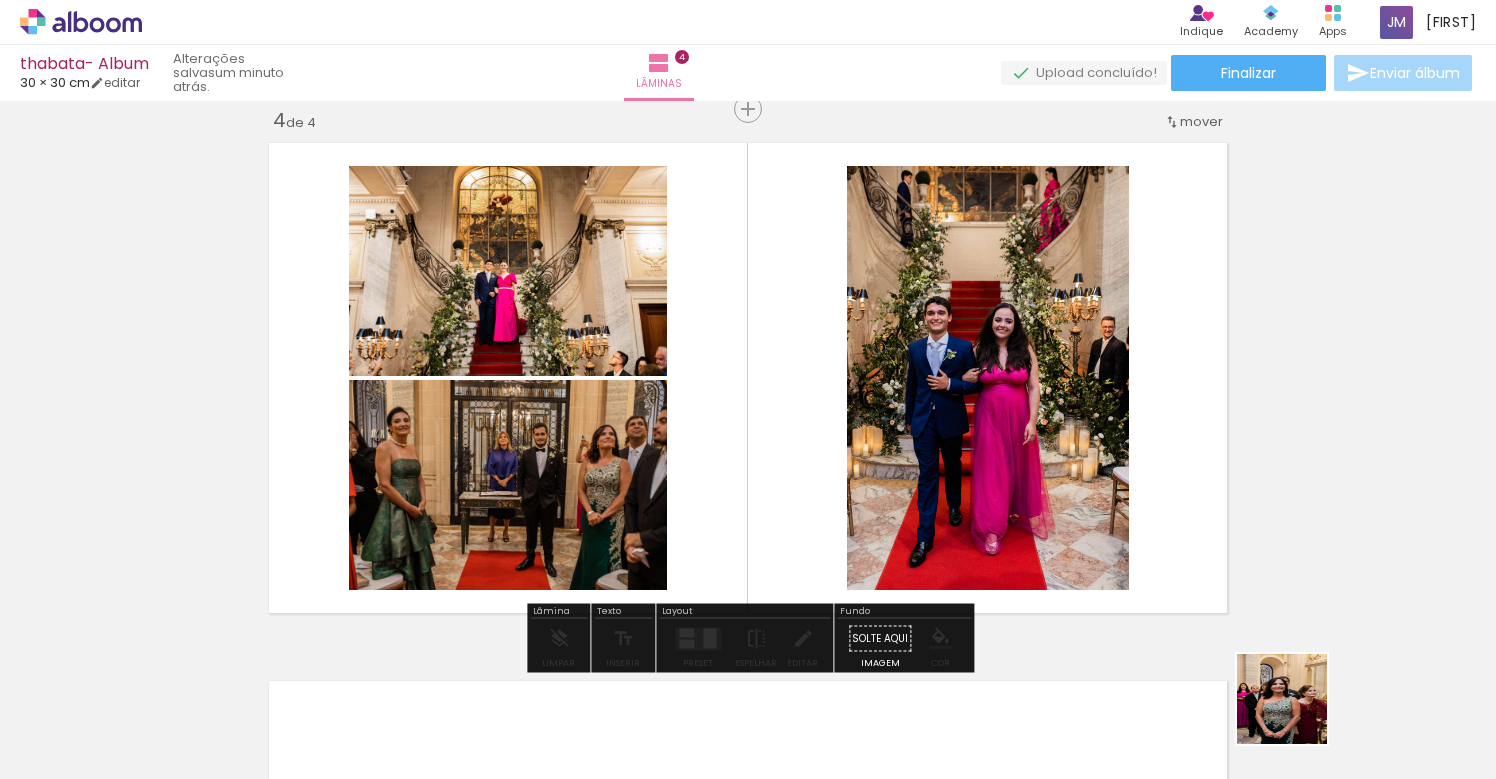 drag, startPoint x: 1308, startPoint y: 715, endPoint x: 780, endPoint y: 427, distance: 601.4383 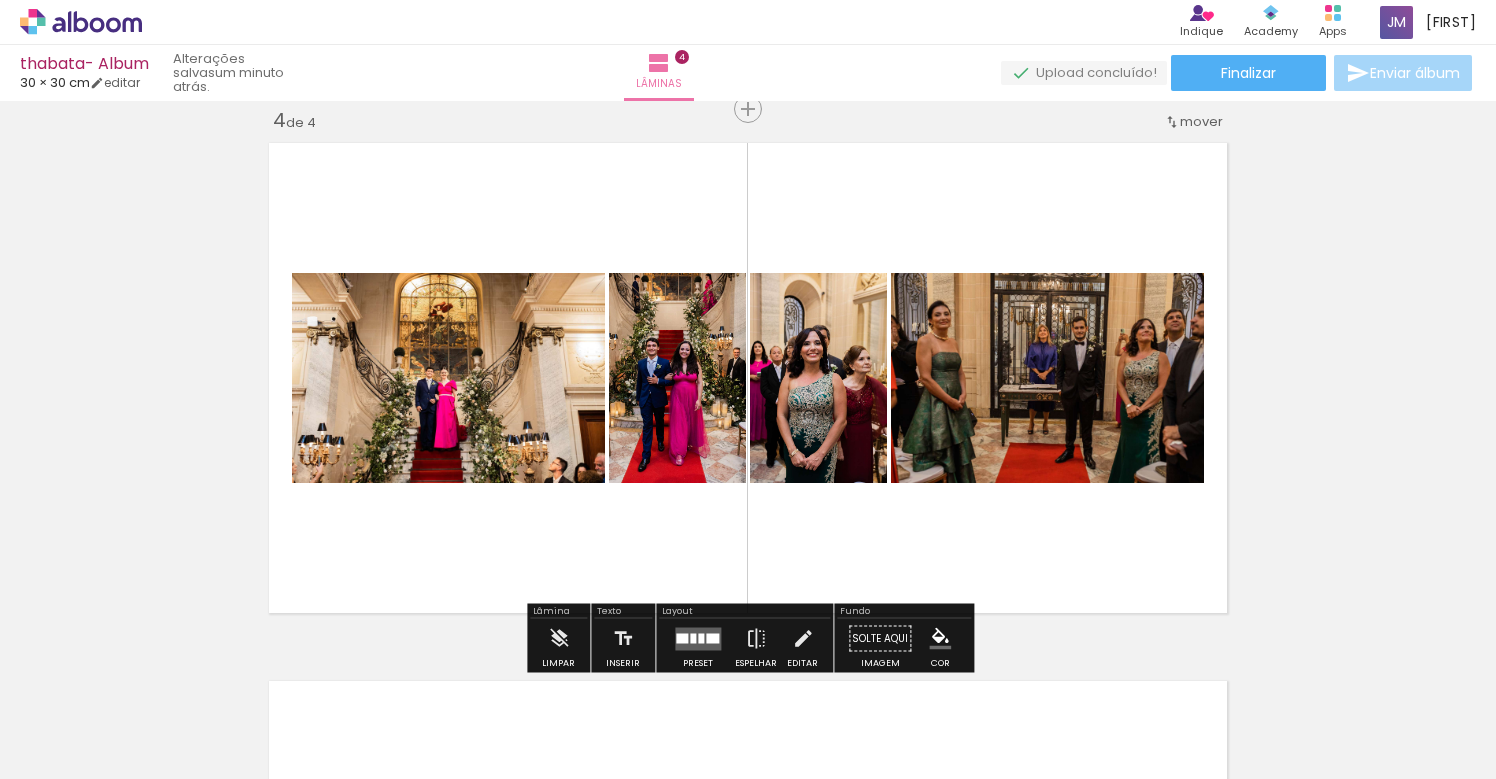 scroll, scrollTop: 0, scrollLeft: 1146, axis: horizontal 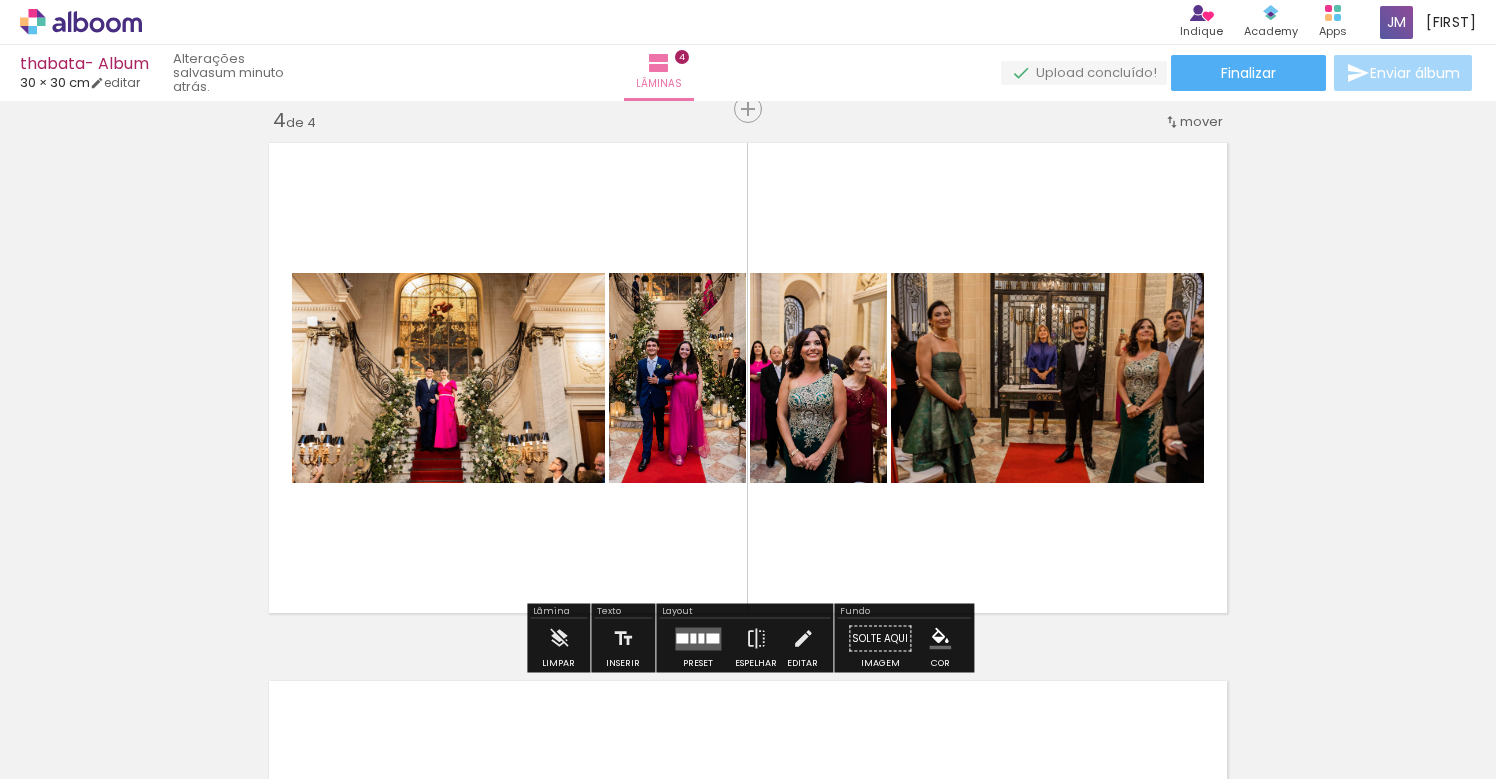 drag, startPoint x: 1097, startPoint y: 719, endPoint x: 858, endPoint y: 496, distance: 326.87918 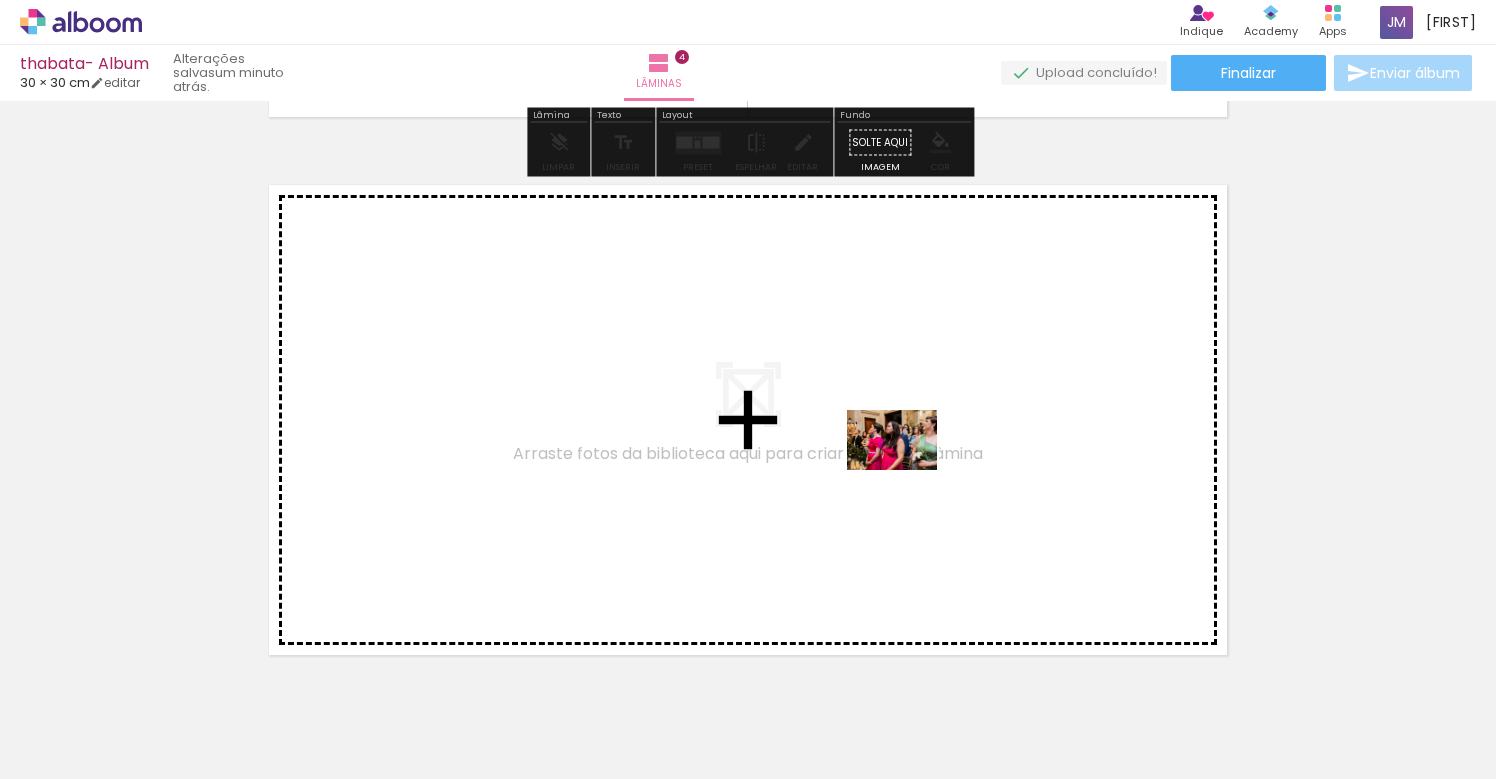 drag, startPoint x: 1176, startPoint y: 696, endPoint x: 907, endPoint y: 470, distance: 351.33603 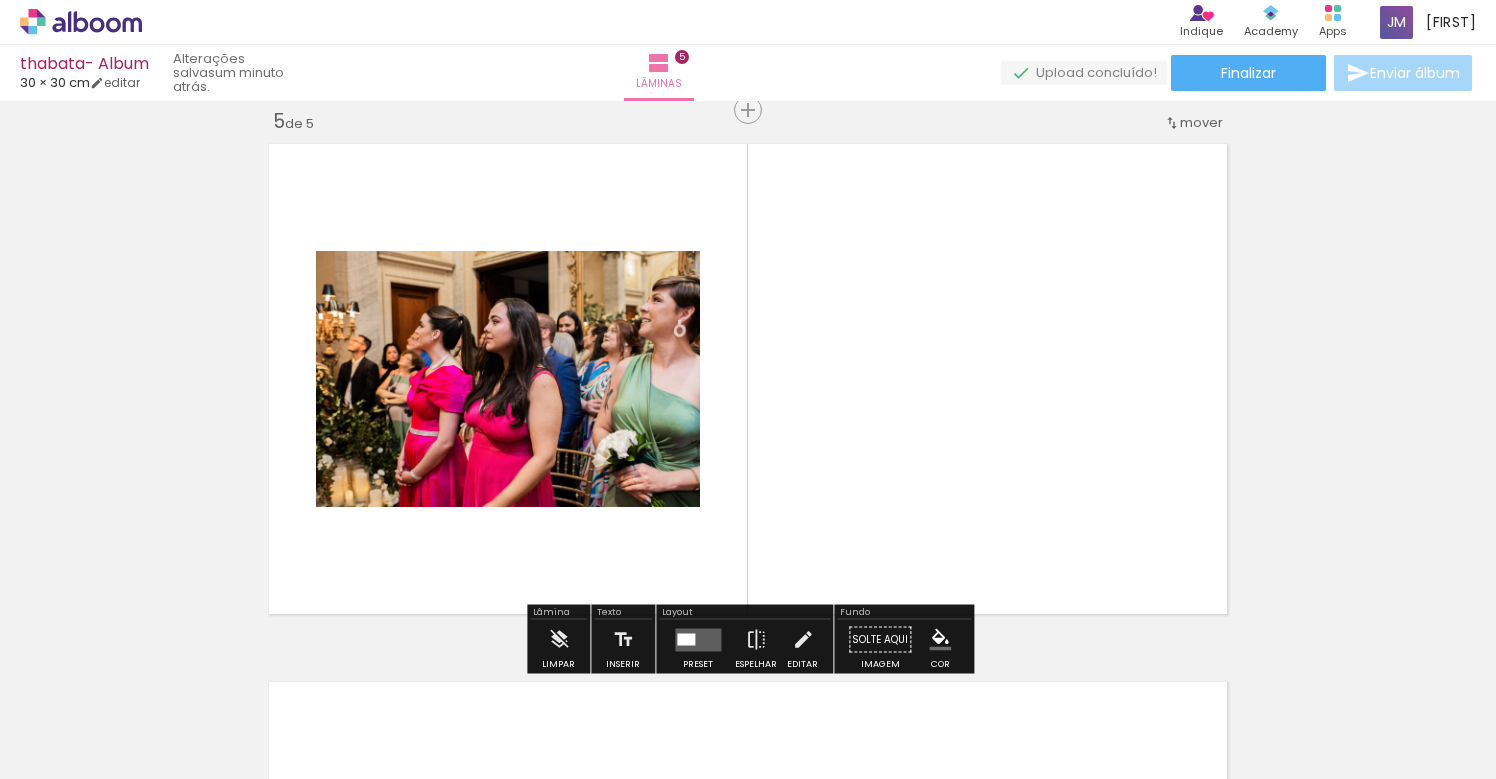scroll, scrollTop: 2177, scrollLeft: 0, axis: vertical 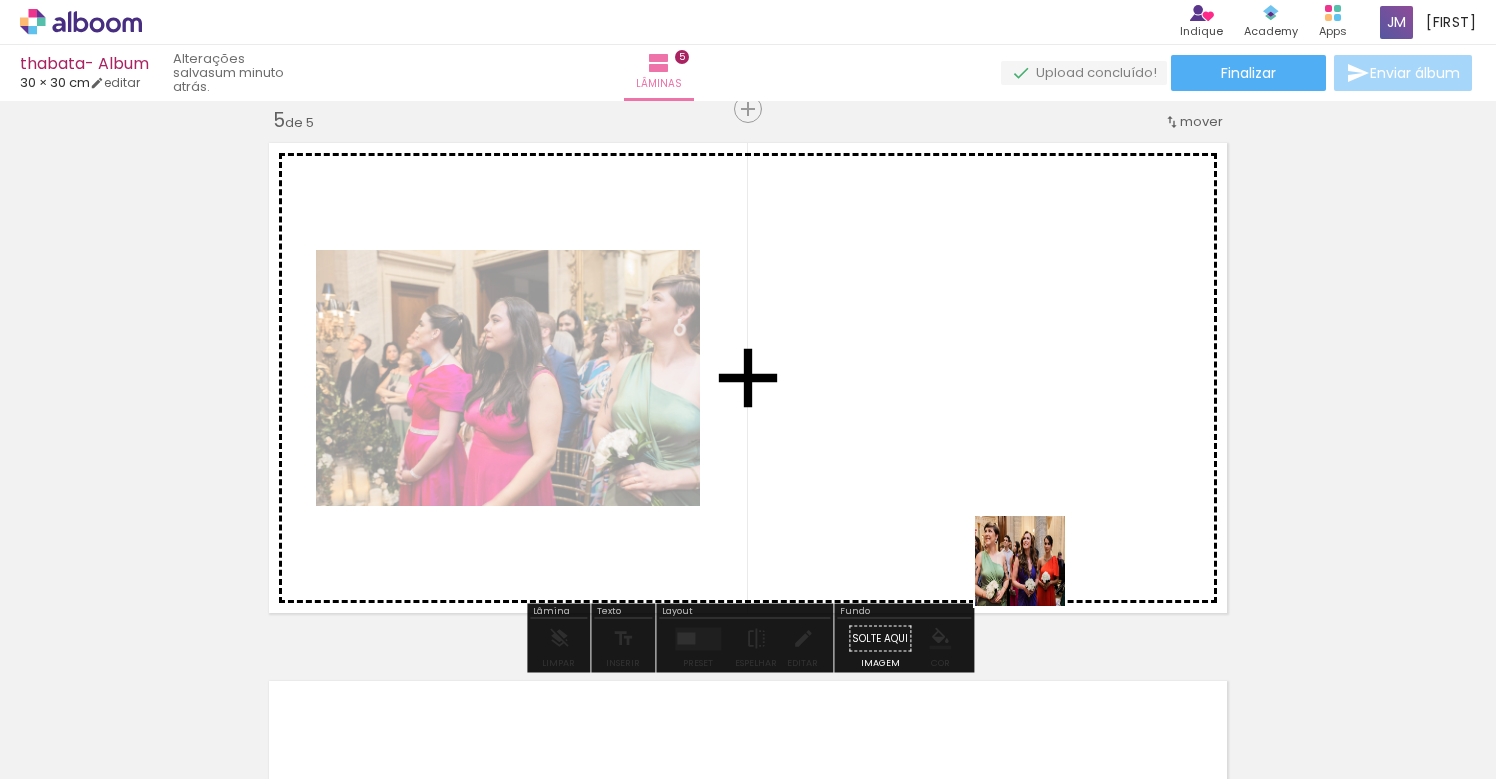 drag, startPoint x: 1323, startPoint y: 732, endPoint x: 943, endPoint y: 533, distance: 428.95337 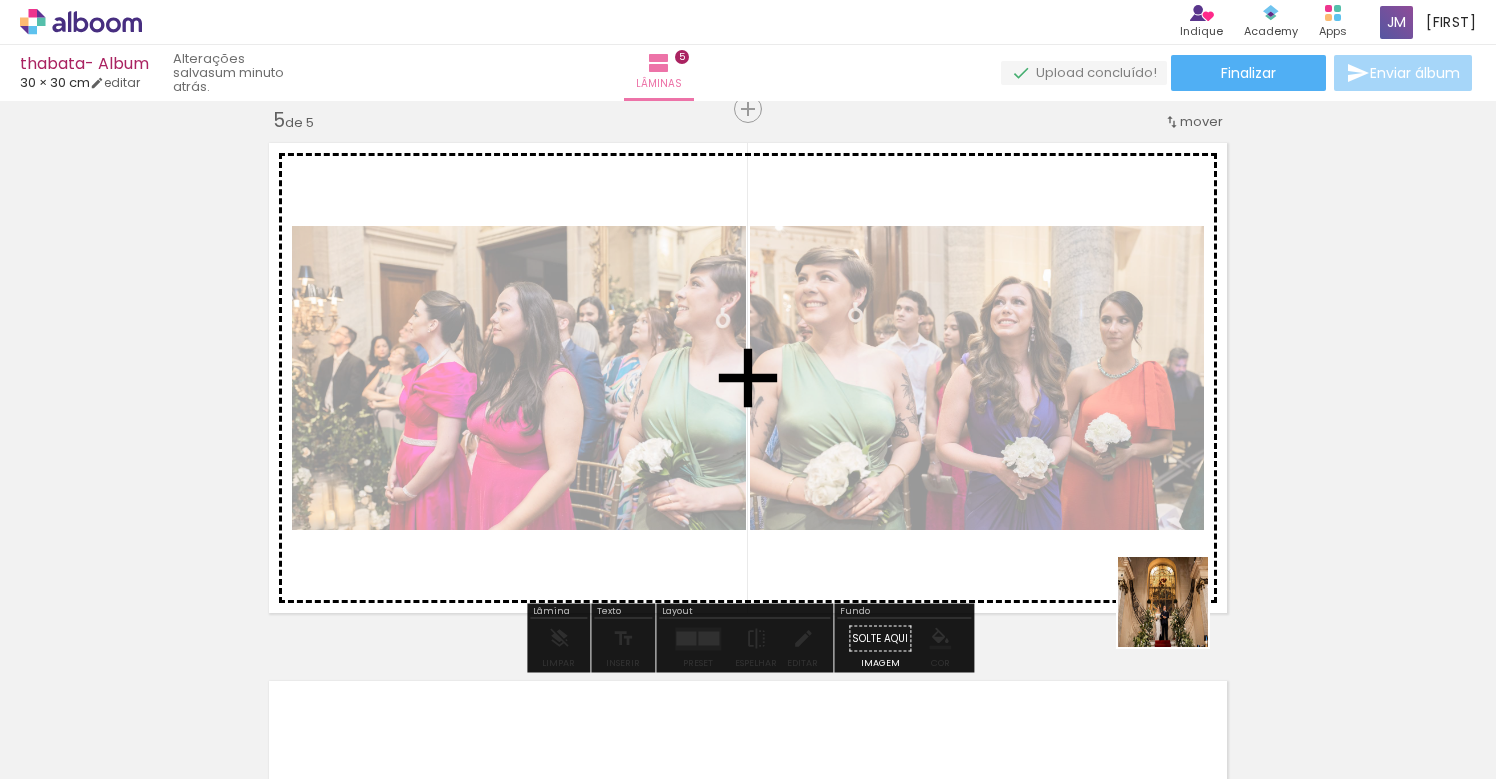 drag, startPoint x: 1387, startPoint y: 726, endPoint x: 826, endPoint y: 447, distance: 626.54767 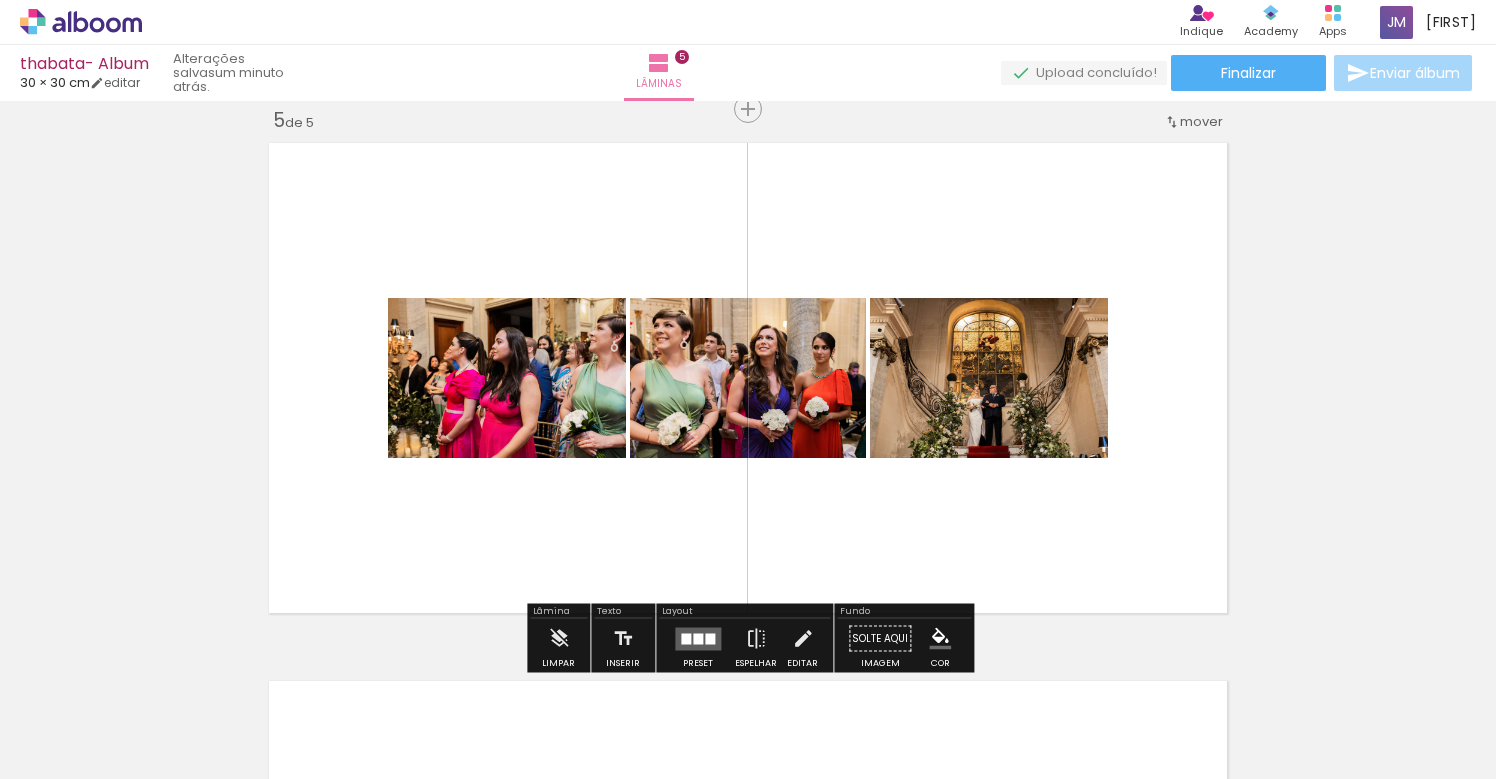 scroll, scrollTop: 0, scrollLeft: 1757, axis: horizontal 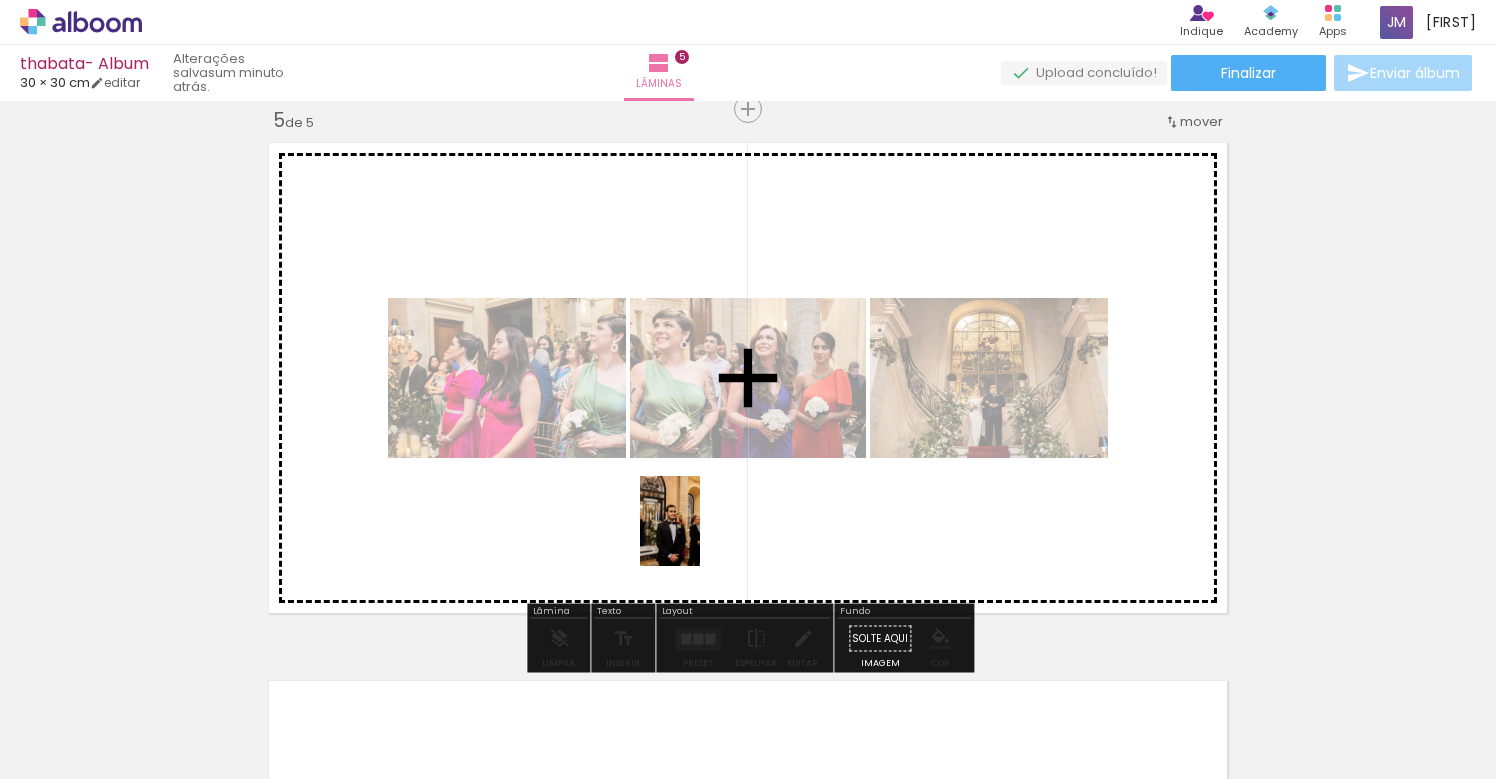 drag, startPoint x: 906, startPoint y: 713, endPoint x: 698, endPoint y: 536, distance: 273.1172 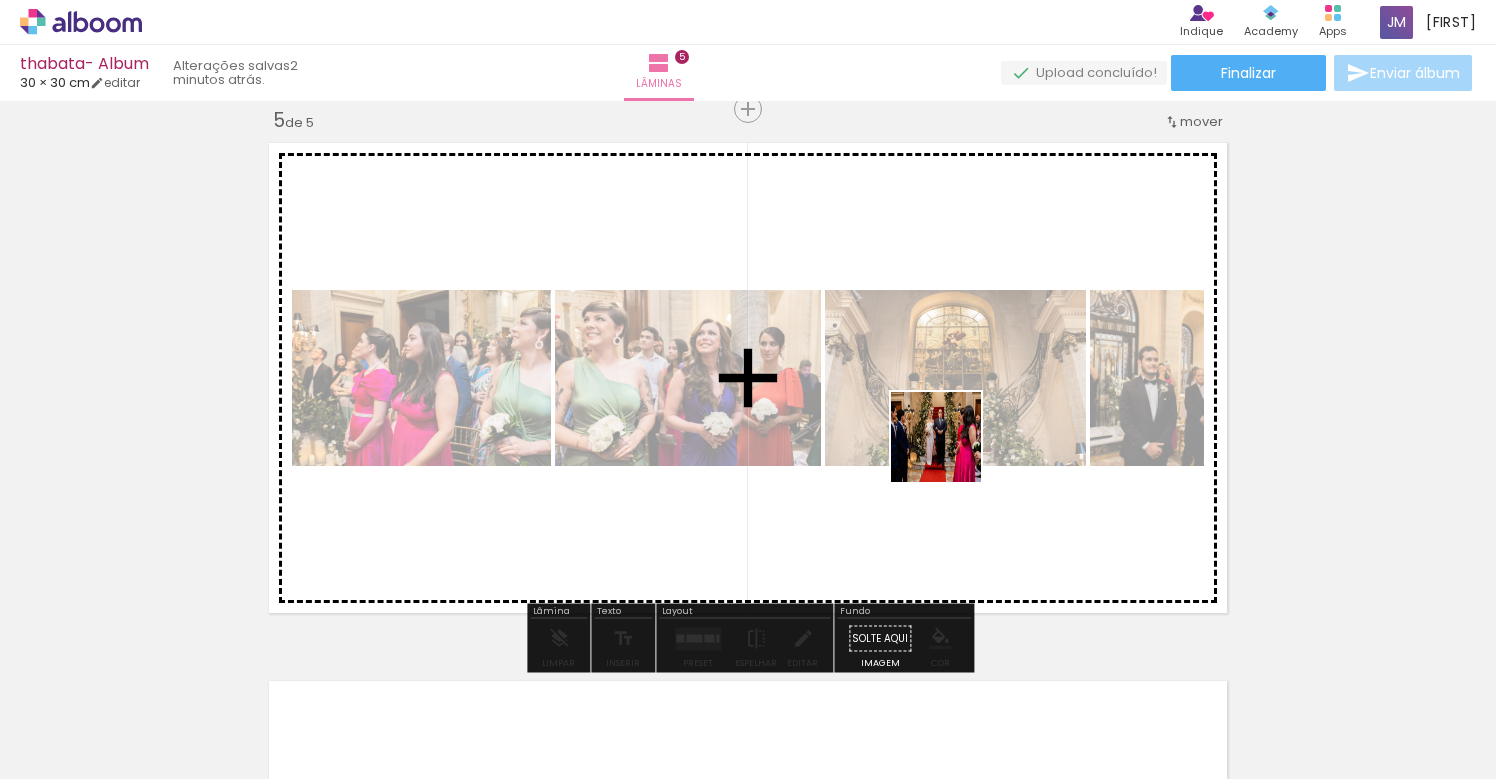 drag, startPoint x: 1056, startPoint y: 728, endPoint x: 937, endPoint y: 434, distance: 317.1703 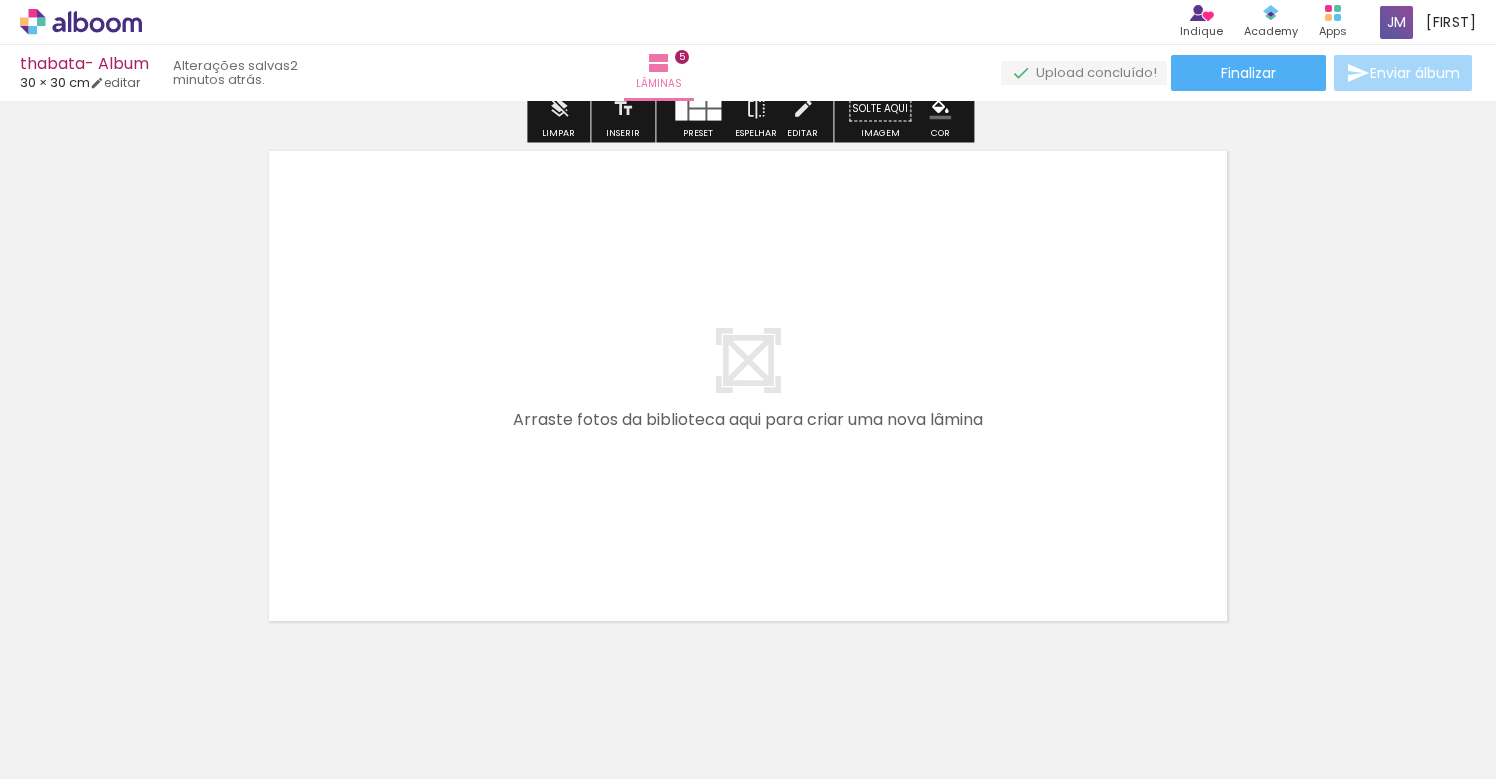 scroll, scrollTop: 2753, scrollLeft: 0, axis: vertical 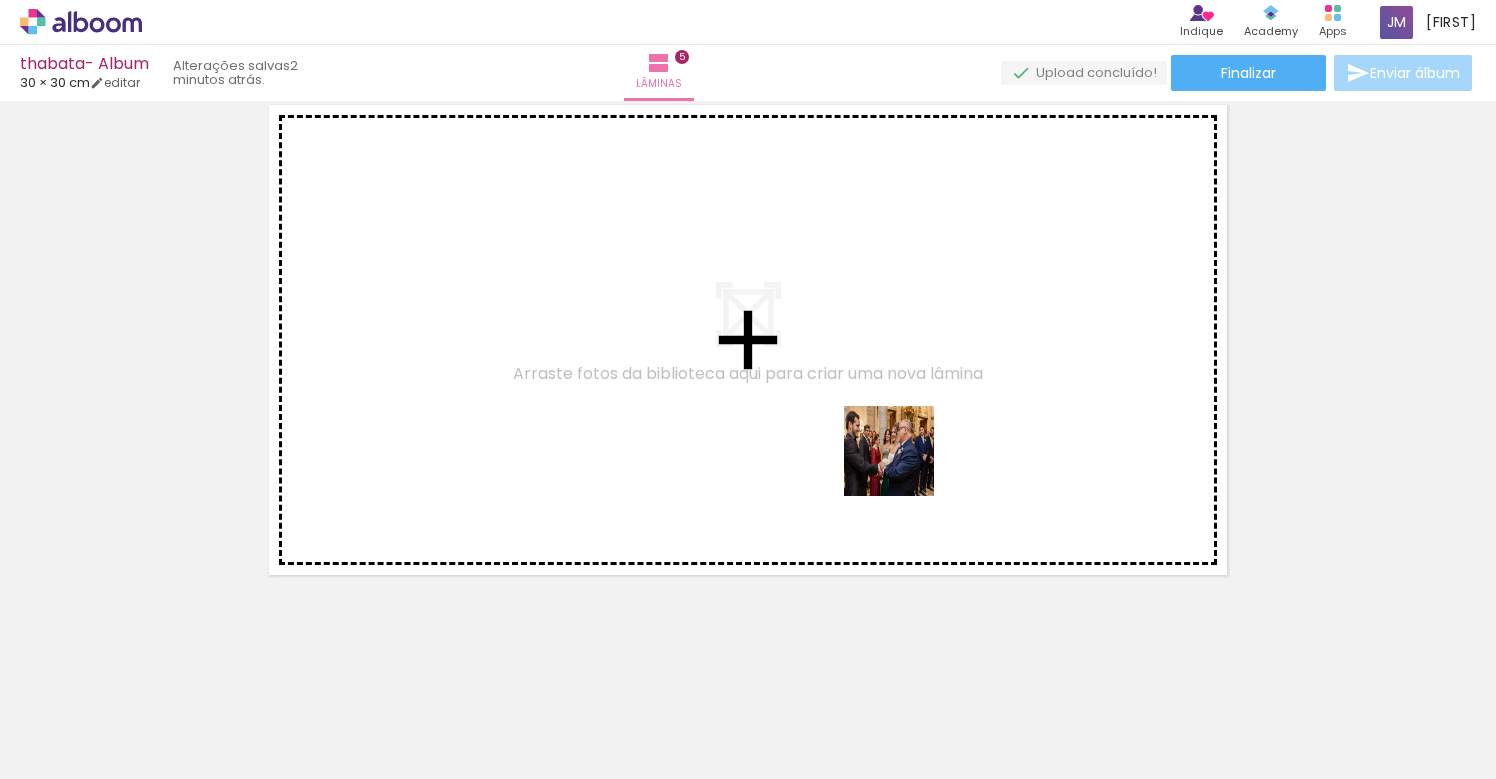 drag, startPoint x: 1122, startPoint y: 731, endPoint x: 875, endPoint y: 433, distance: 387.05685 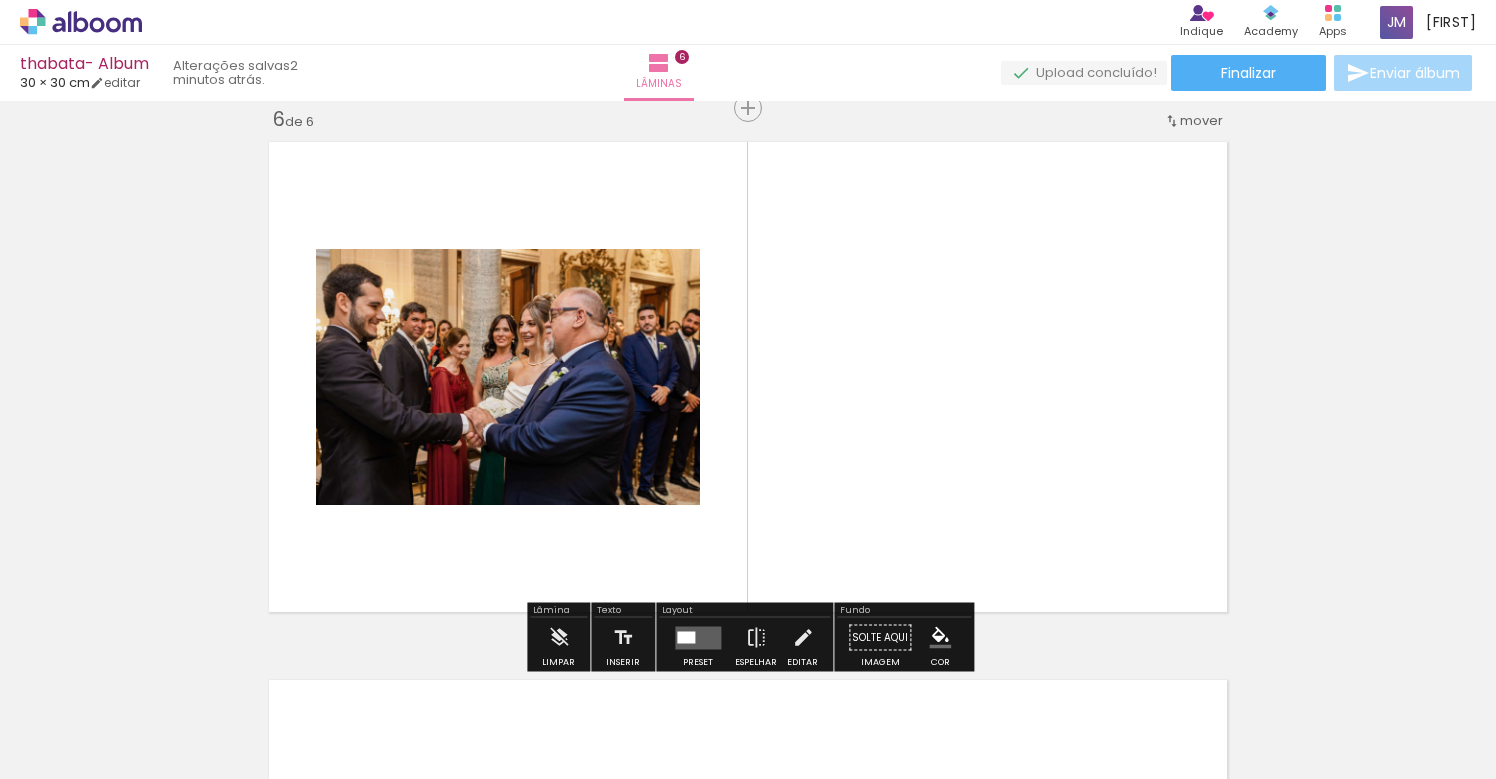 scroll, scrollTop: 2715, scrollLeft: 0, axis: vertical 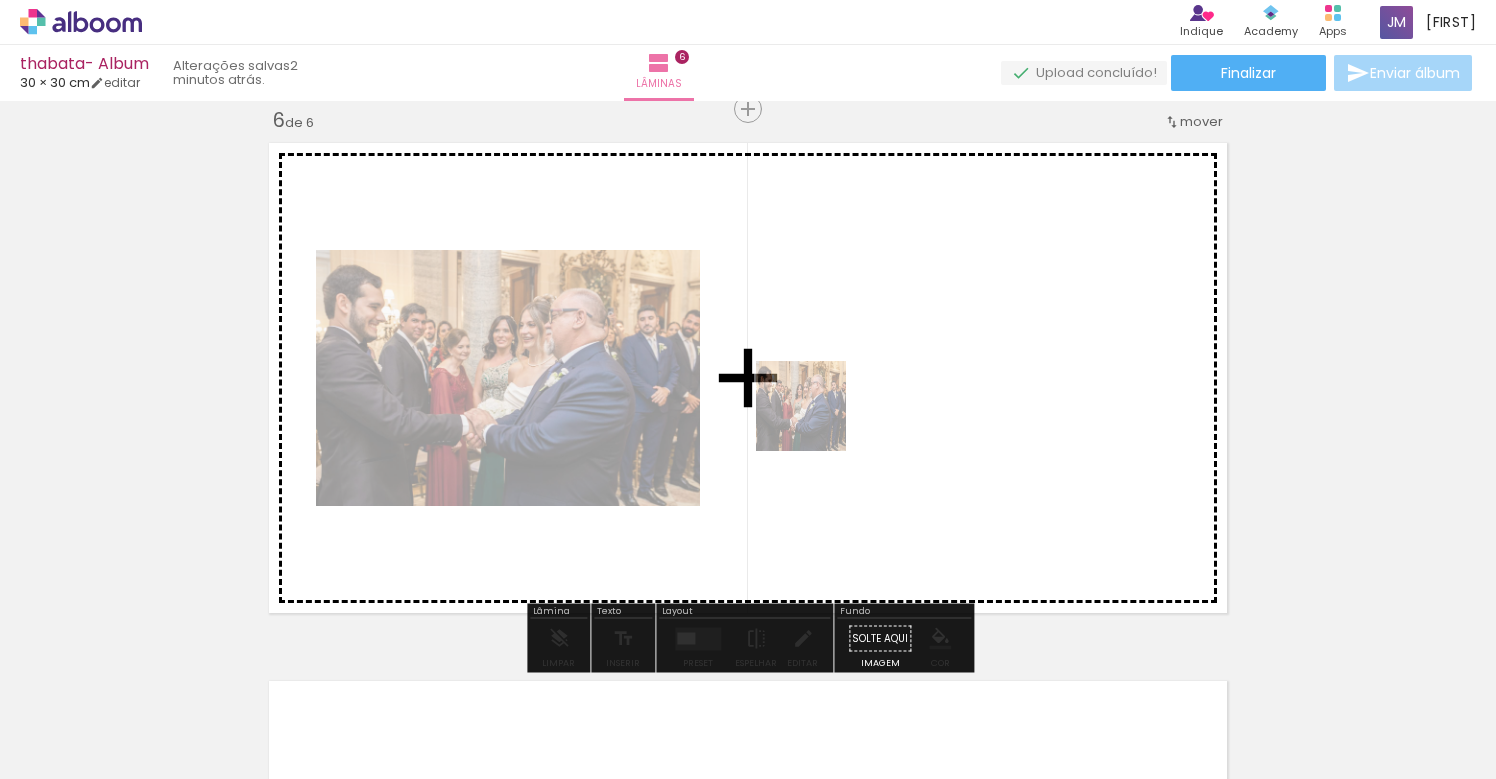 drag, startPoint x: 754, startPoint y: 732, endPoint x: 816, endPoint y: 420, distance: 318.10062 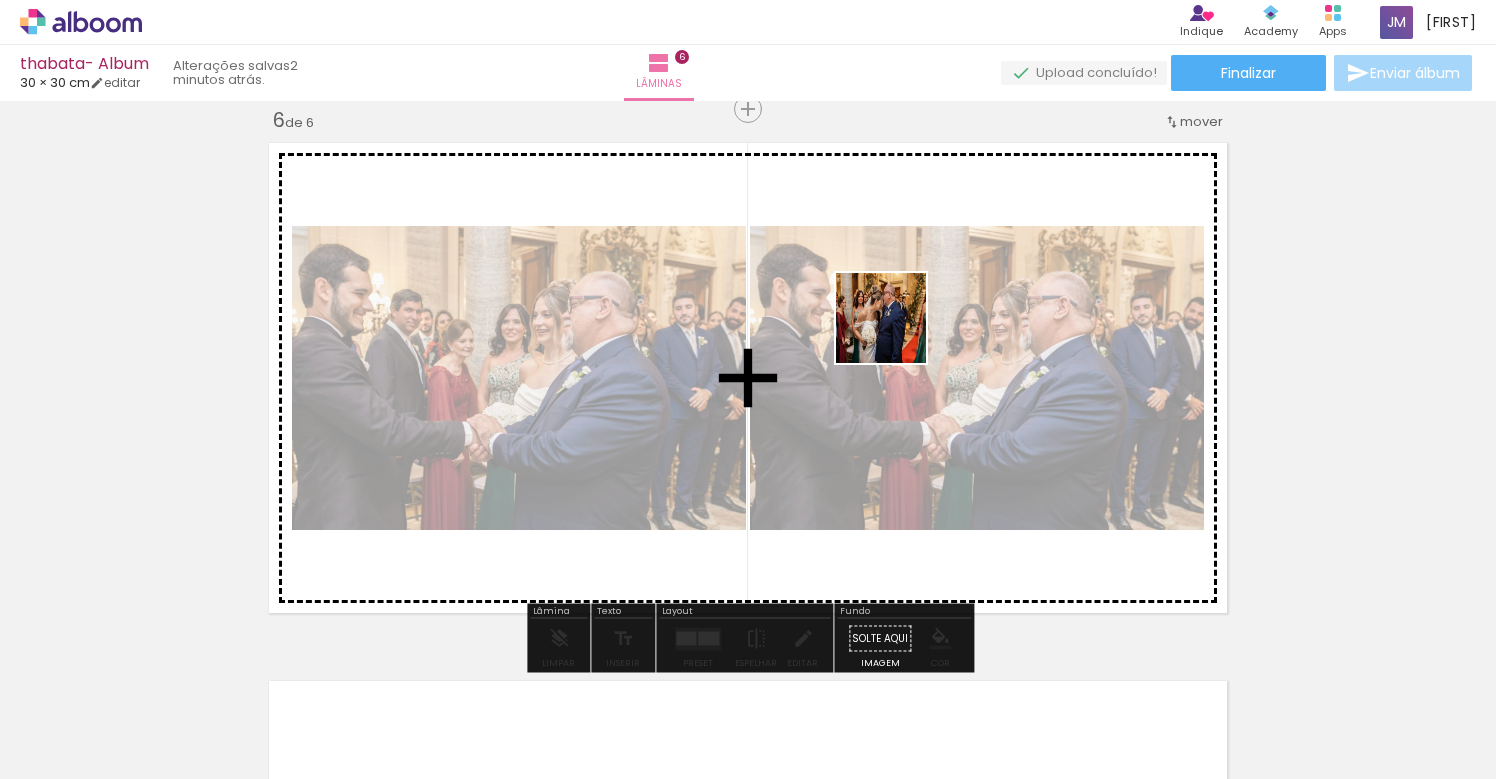 drag, startPoint x: 890, startPoint y: 725, endPoint x: 896, endPoint y: 333, distance: 392.04593 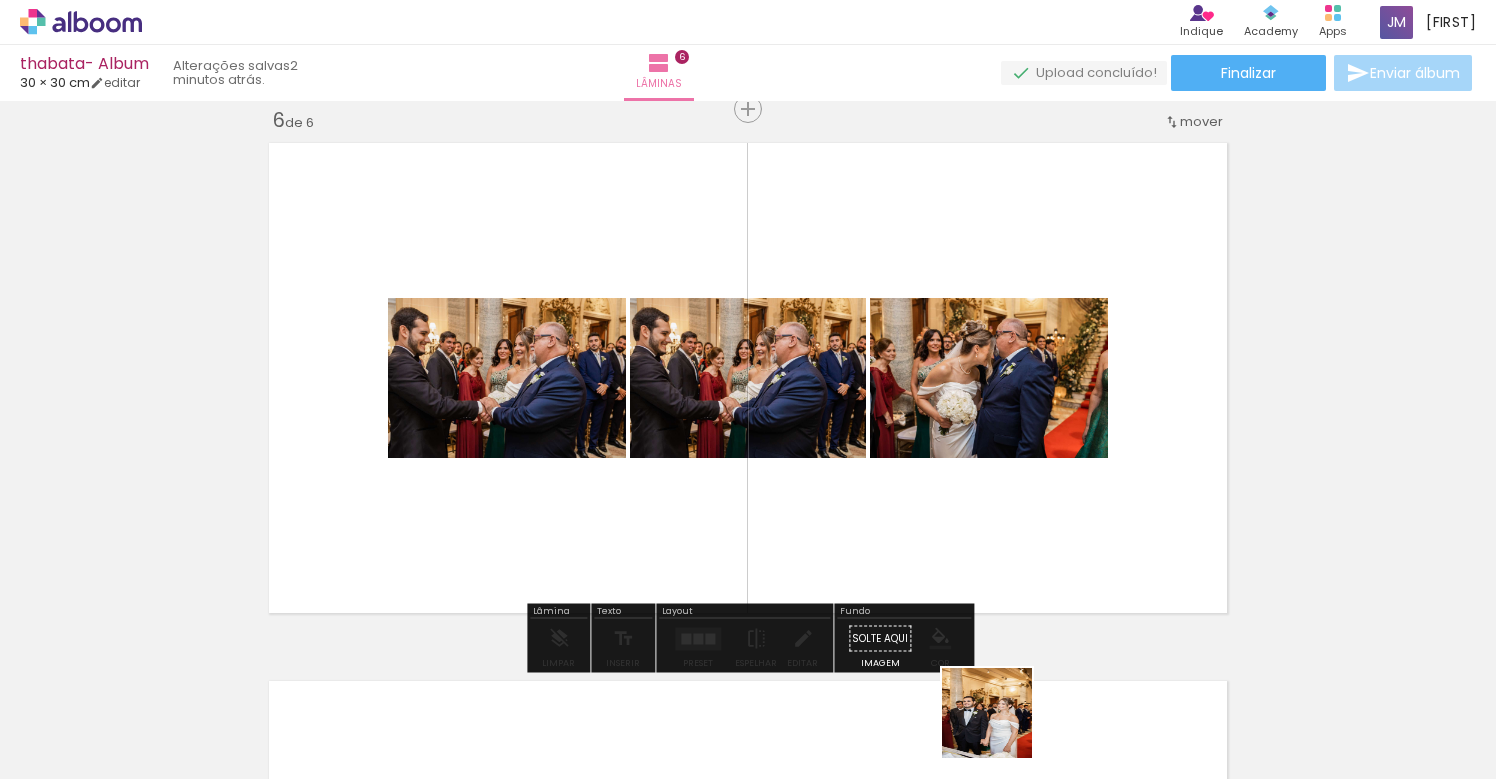 drag, startPoint x: 1005, startPoint y: 738, endPoint x: 869, endPoint y: 480, distance: 291.65048 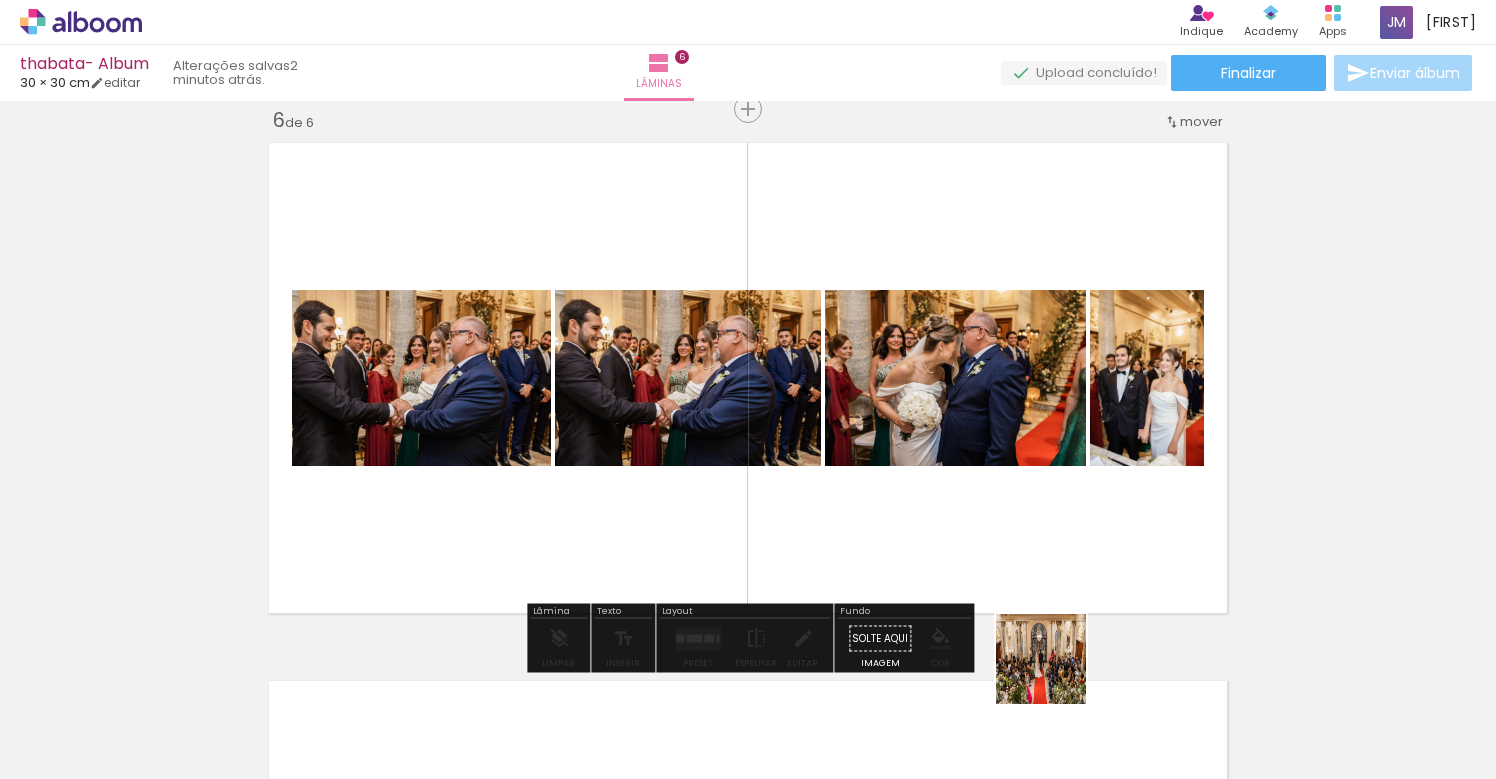 drag, startPoint x: 1086, startPoint y: 698, endPoint x: 899, endPoint y: 509, distance: 265.87592 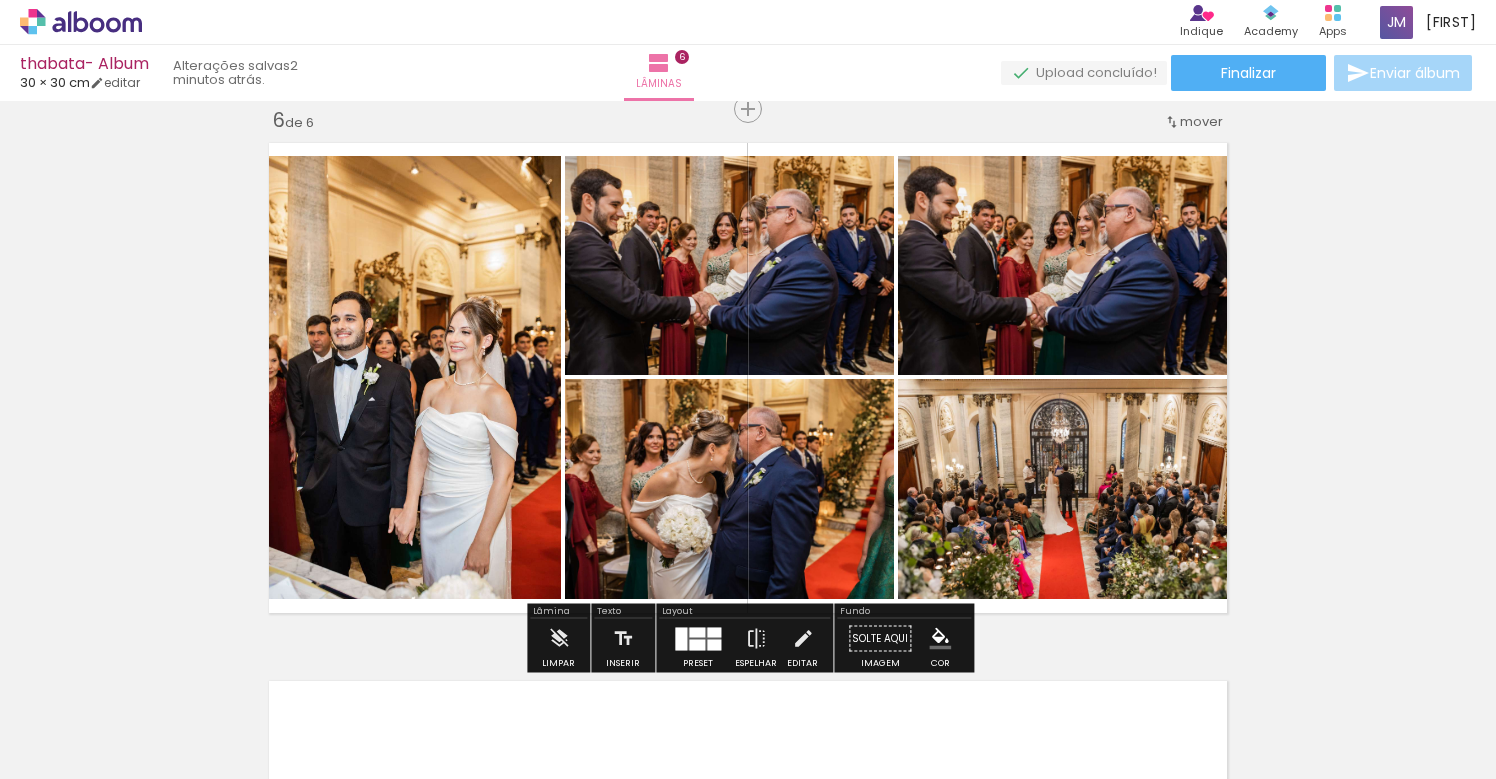 scroll, scrollTop: 0, scrollLeft: 2584, axis: horizontal 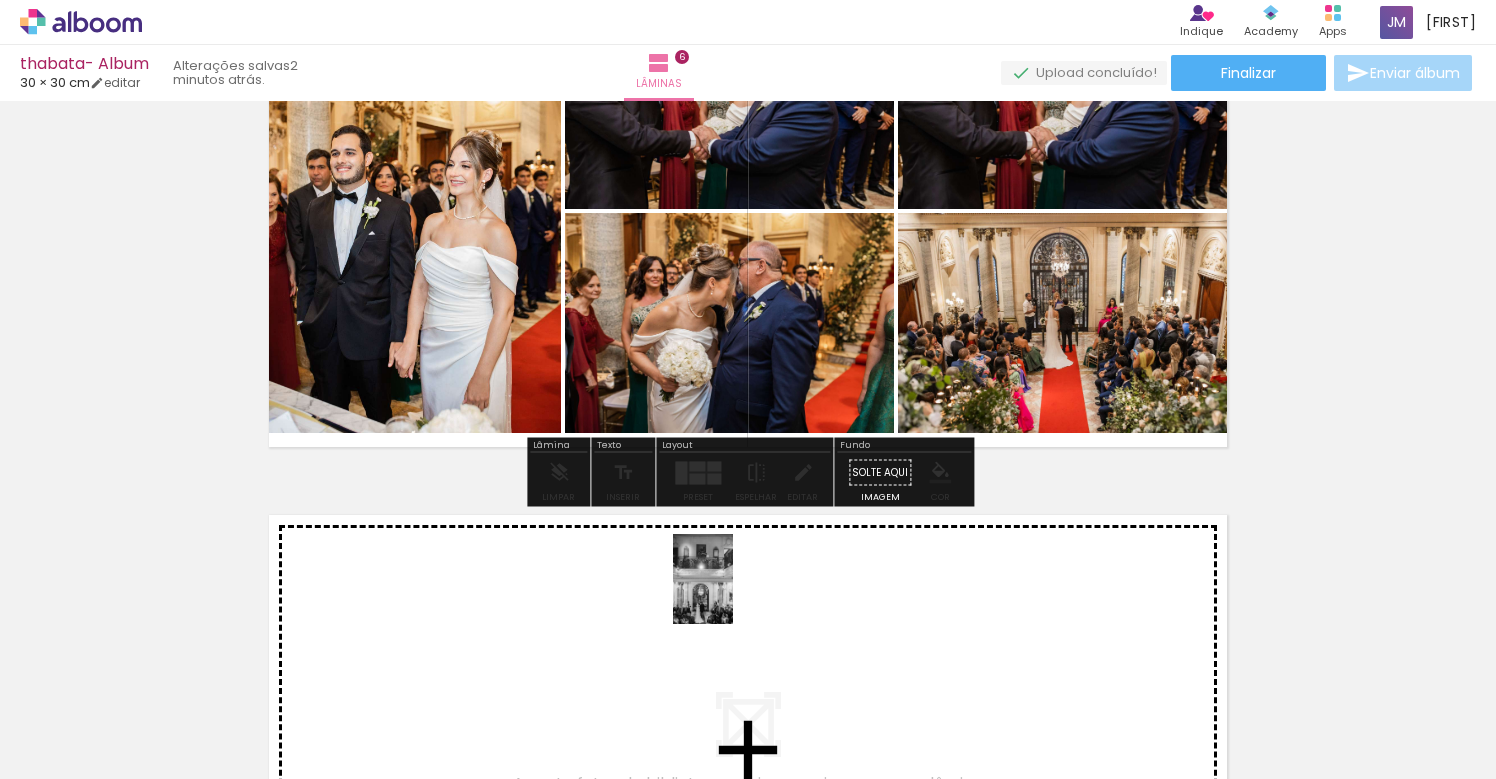 drag 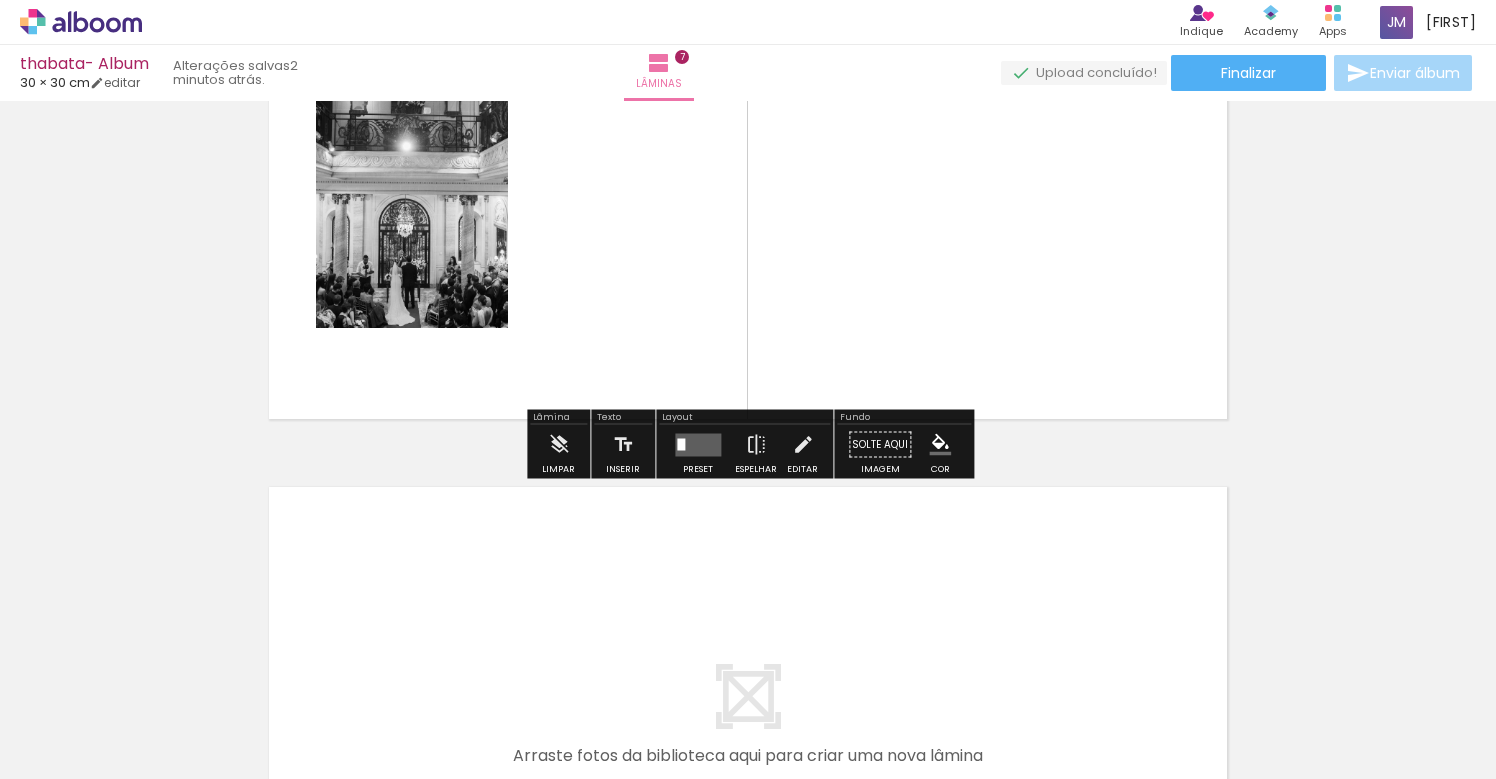 scroll, scrollTop: 3455, scrollLeft: 0, axis: vertical 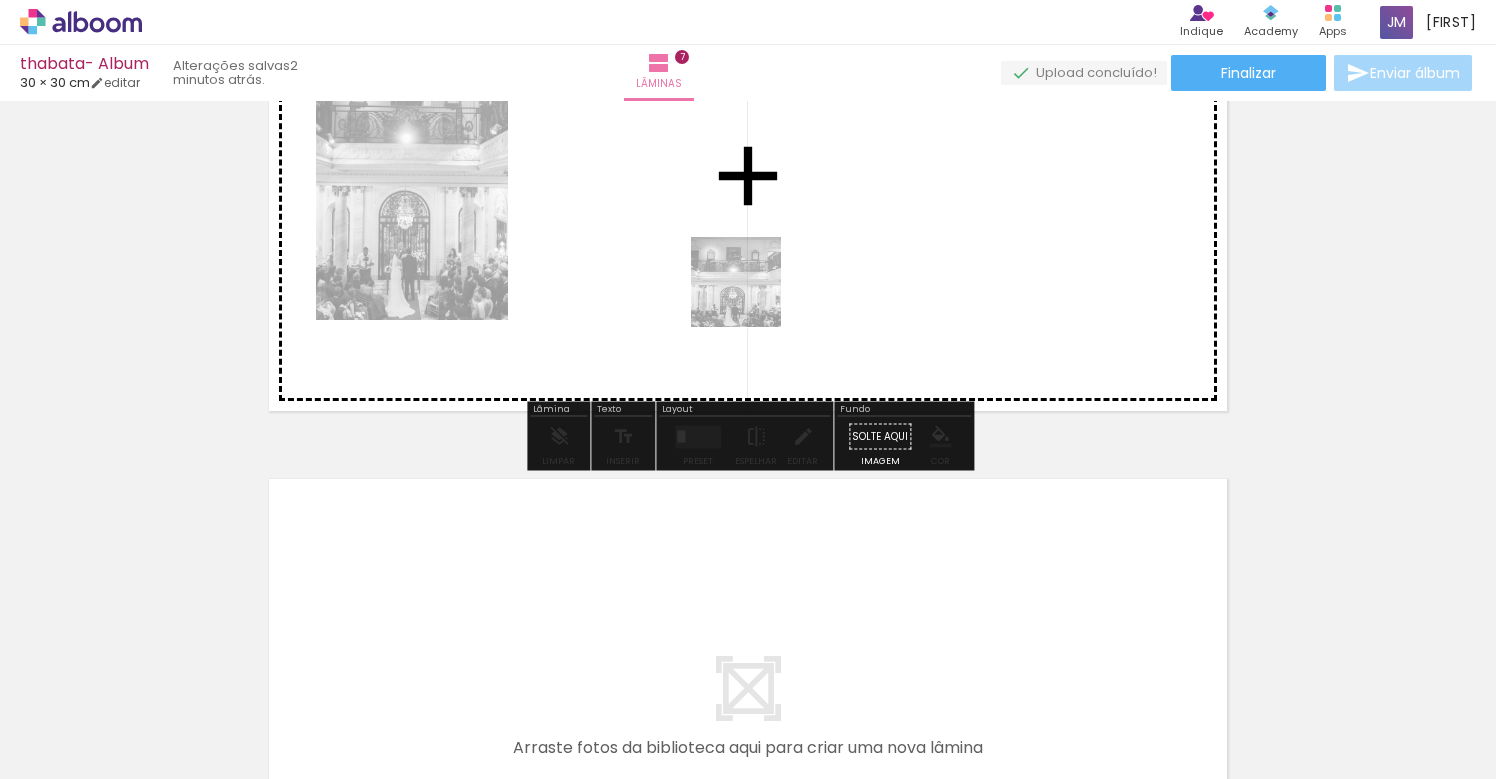 click at bounding box center [748, 389] 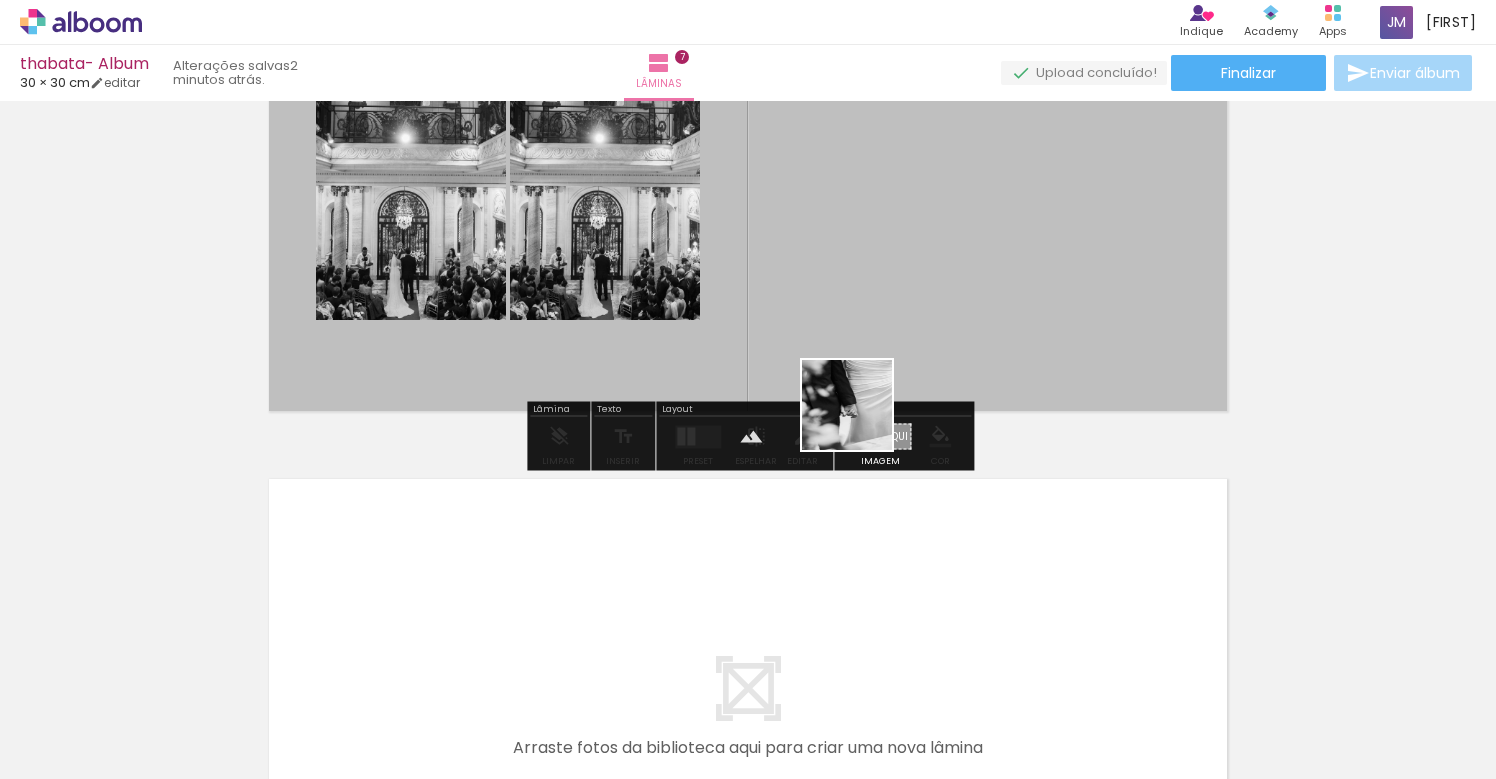 click at bounding box center [748, 389] 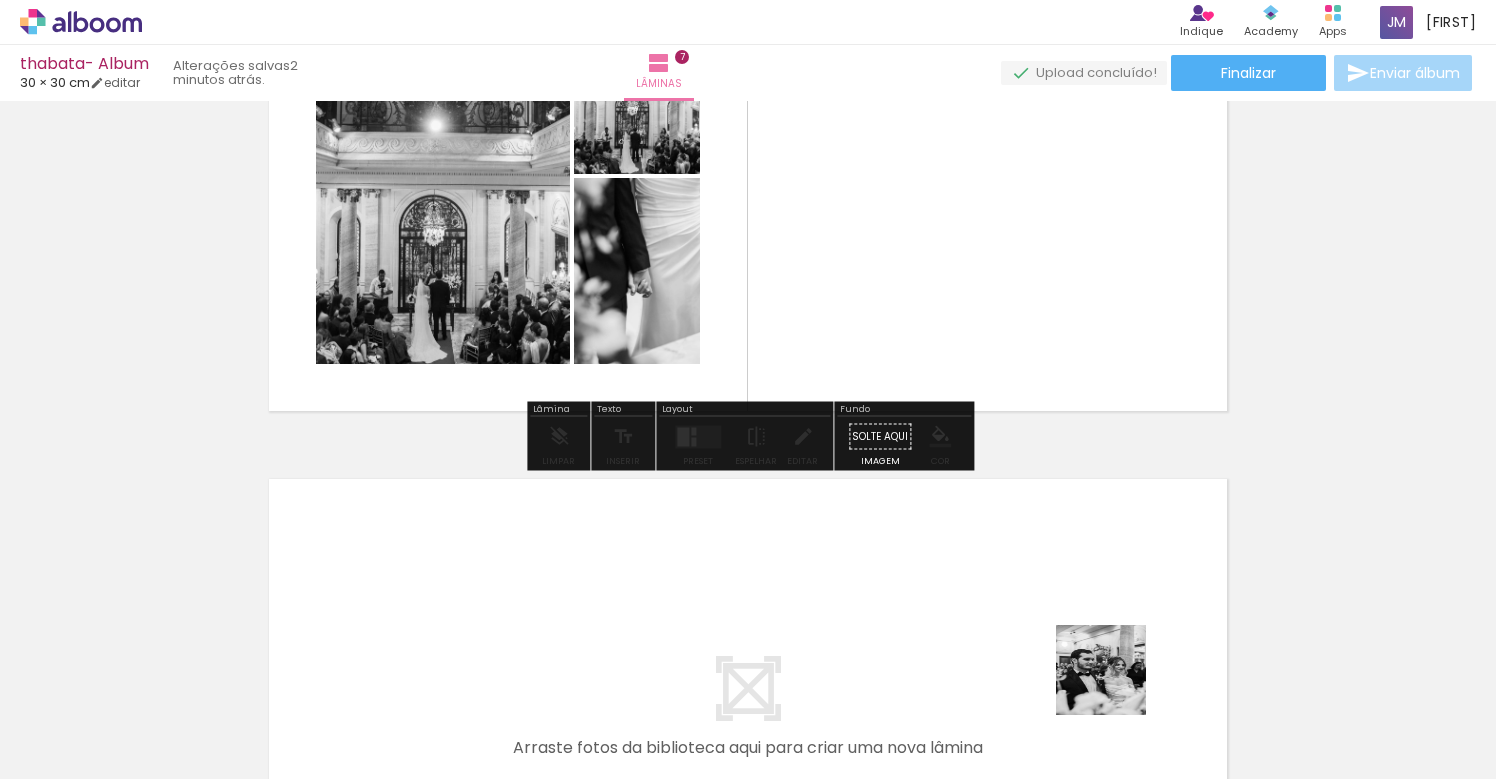 click at bounding box center [748, 389] 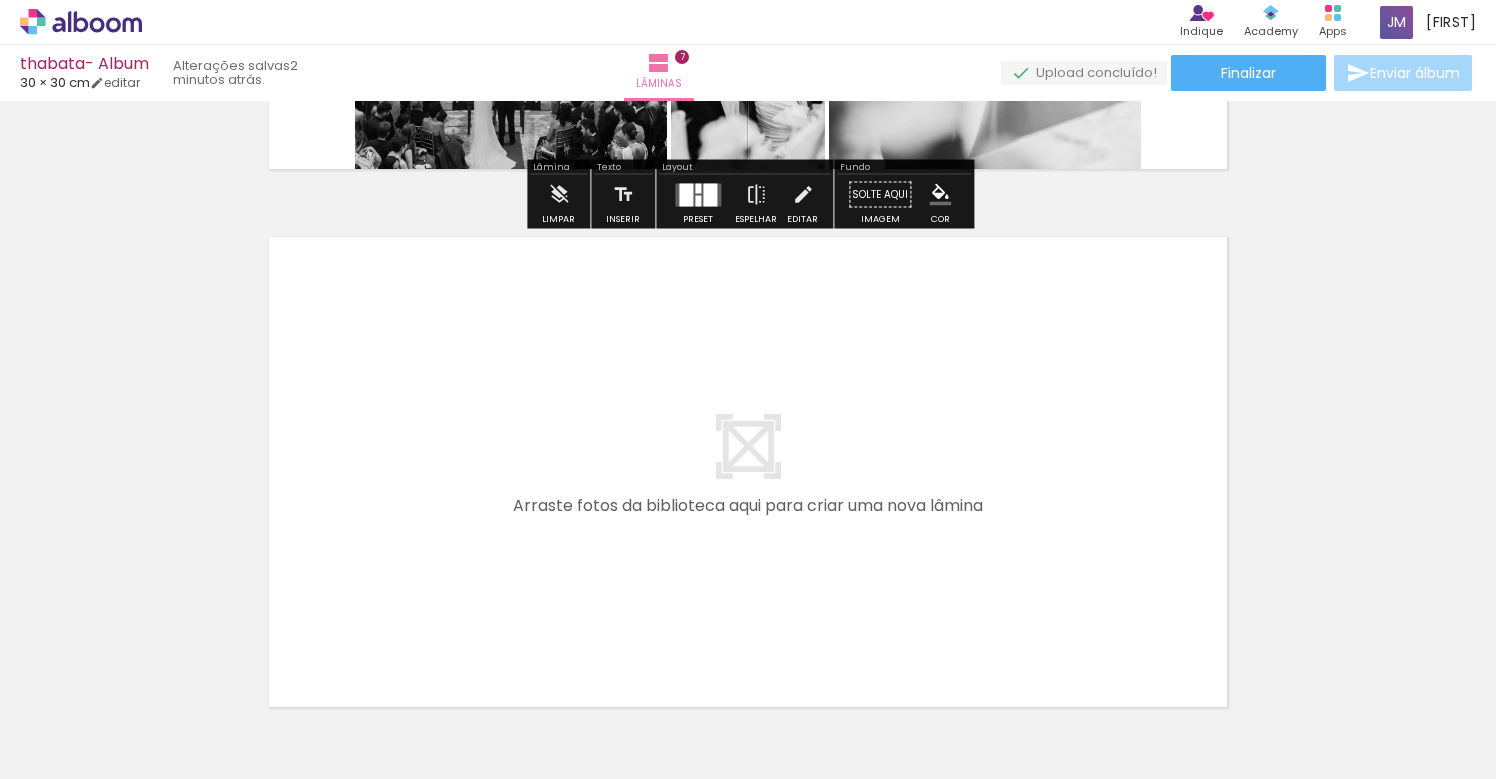 scroll, scrollTop: 3721, scrollLeft: 0, axis: vertical 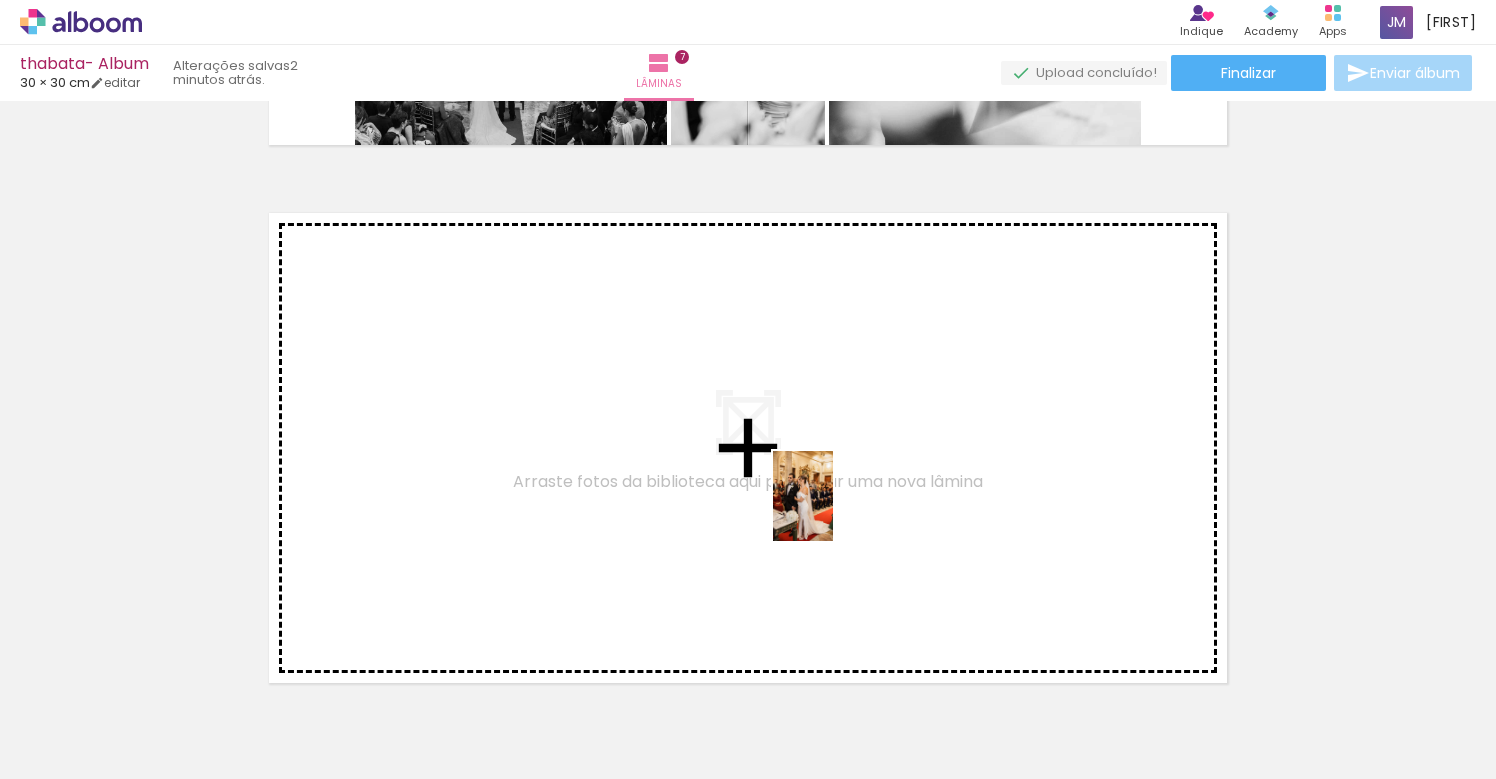 drag, startPoint x: 1000, startPoint y: 729, endPoint x: 820, endPoint y: 503, distance: 288.92215 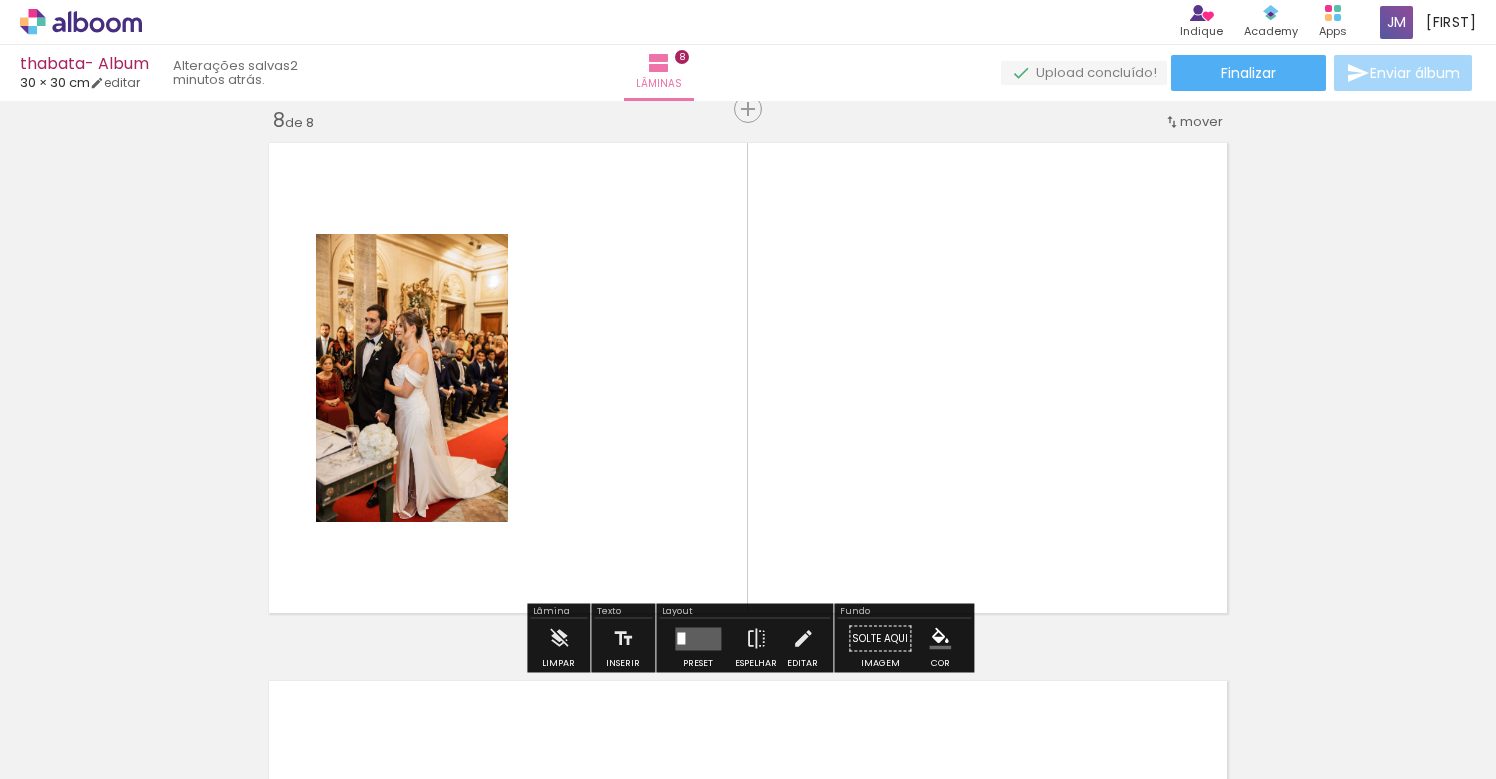 scroll, scrollTop: 3791, scrollLeft: 0, axis: vertical 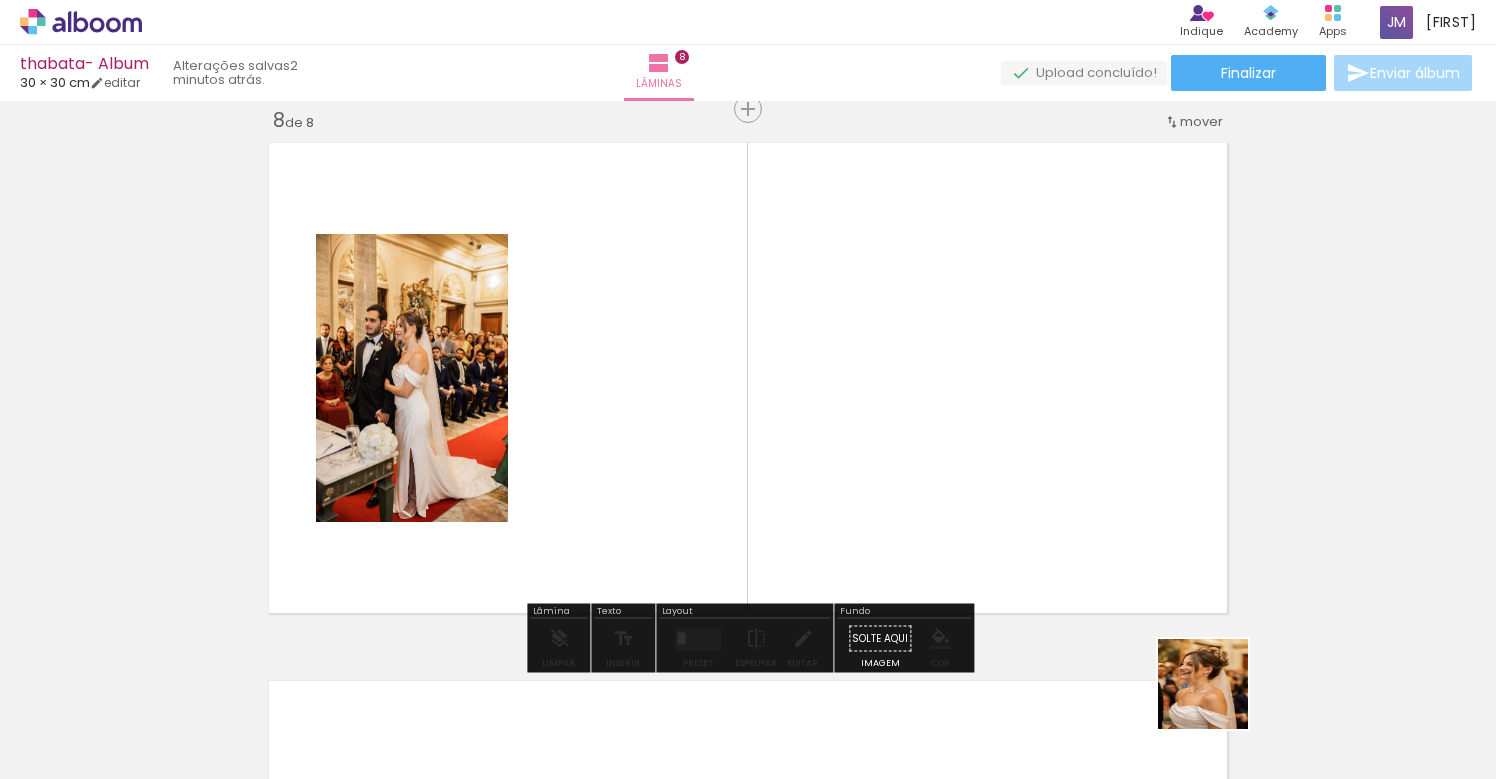 click at bounding box center (748, 389) 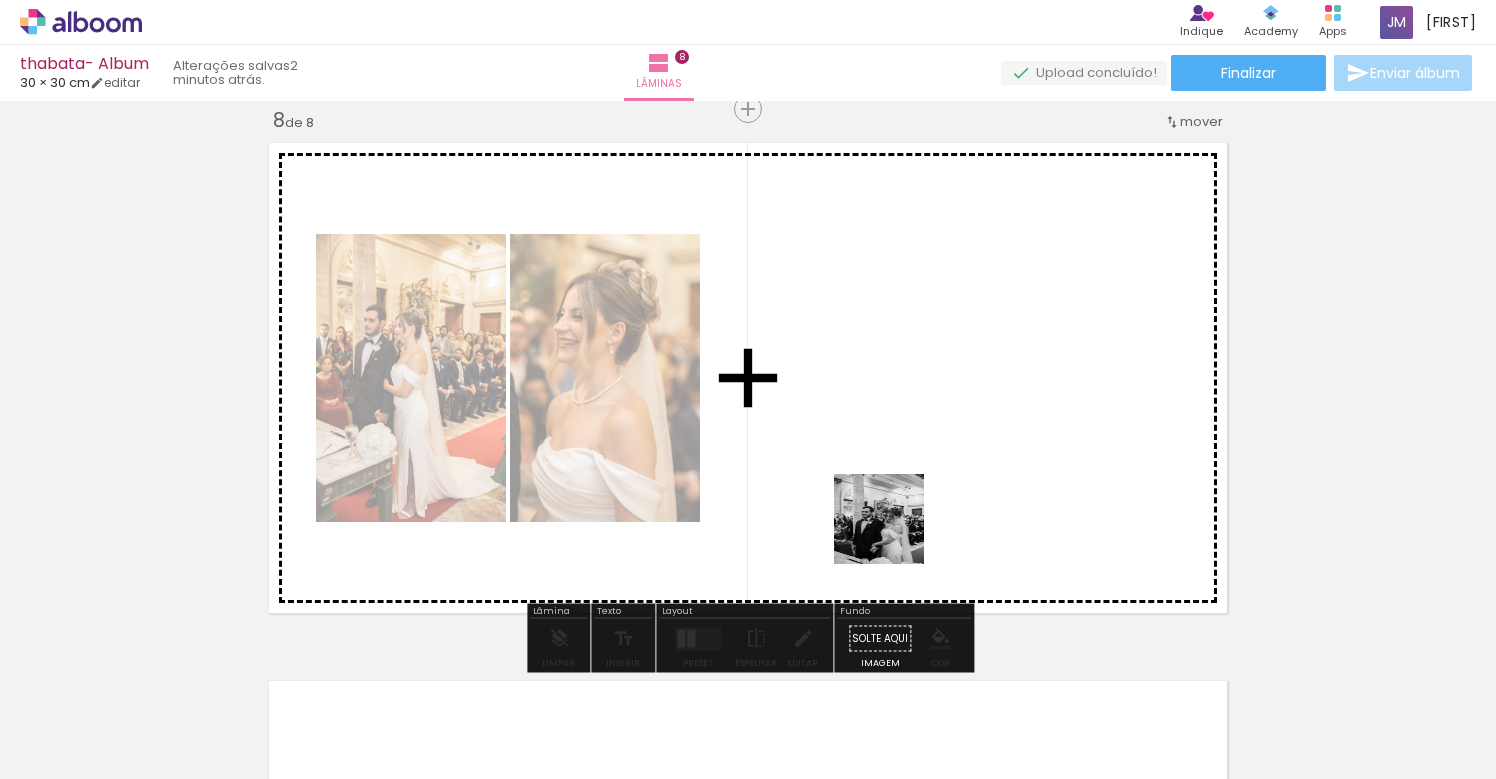 click at bounding box center [748, 389] 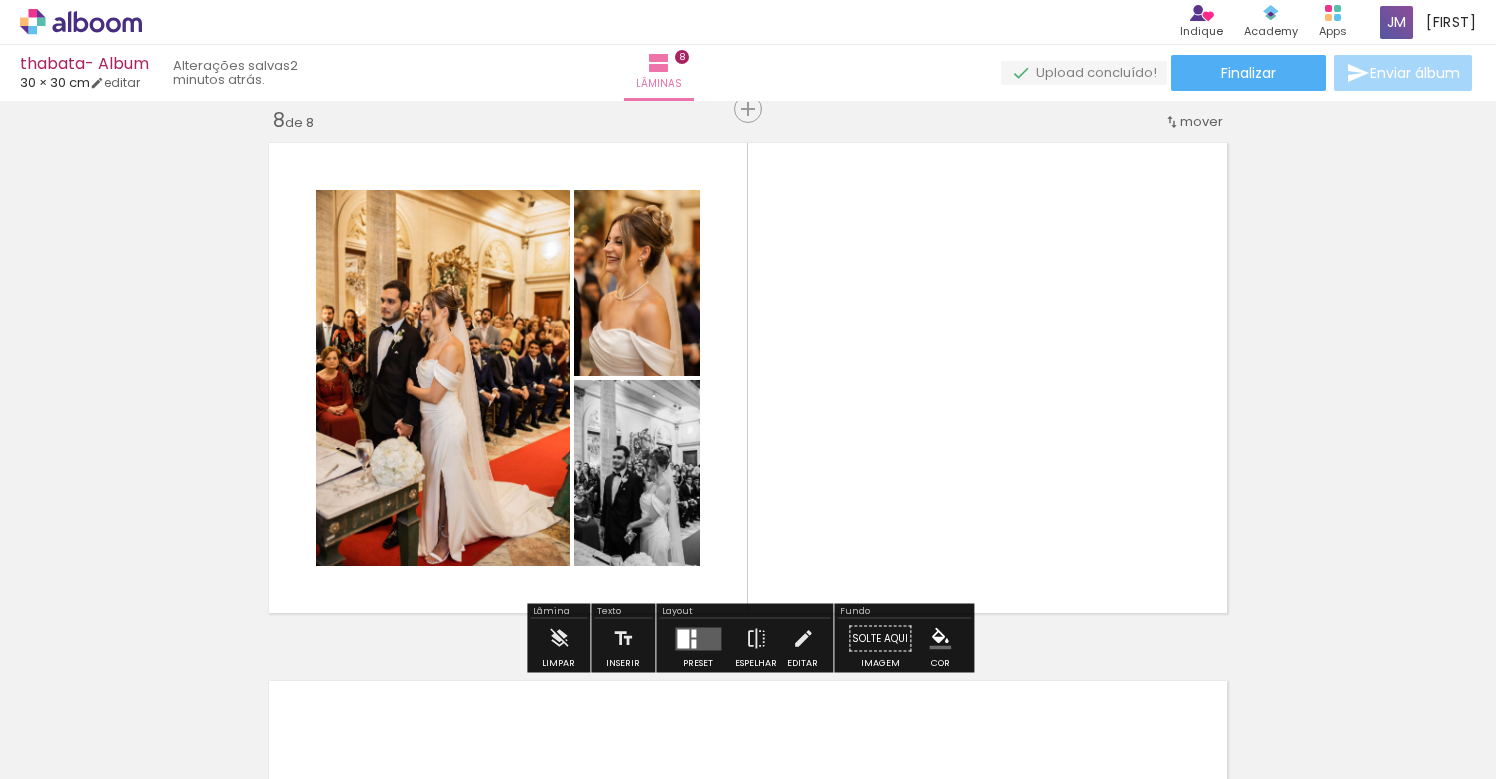 scroll, scrollTop: 0, scrollLeft: 3078, axis: horizontal 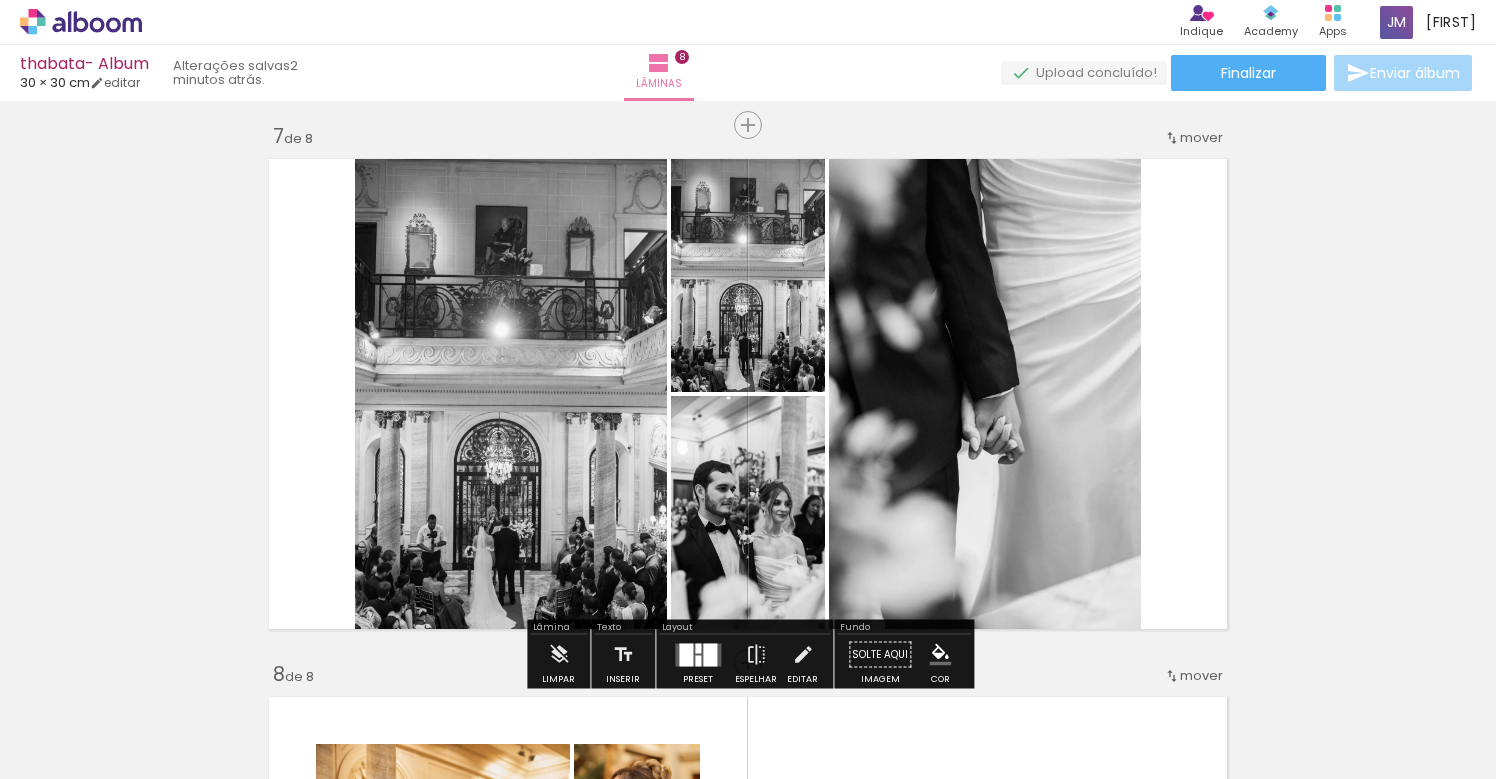 click 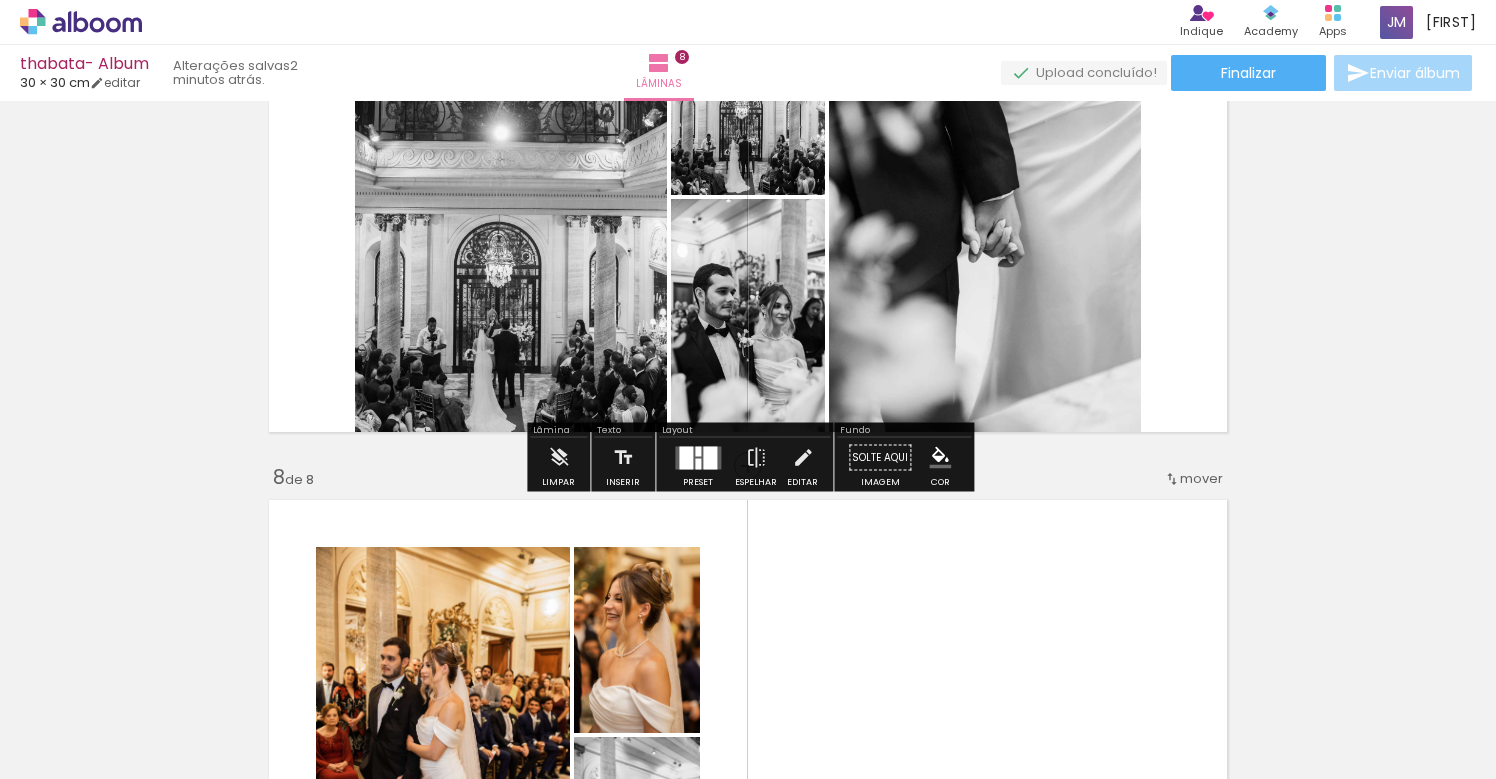 scroll, scrollTop: 3447, scrollLeft: 0, axis: vertical 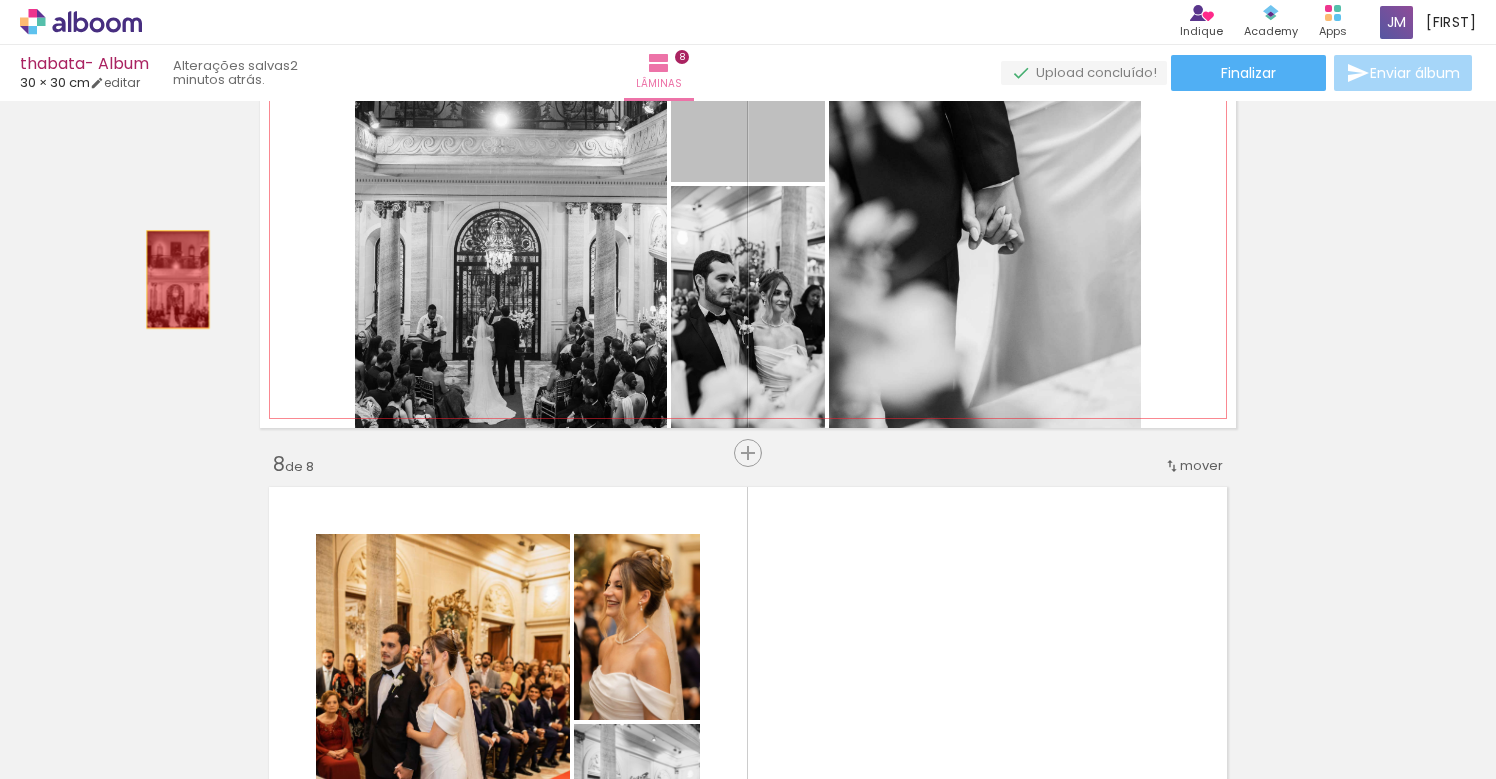 drag, startPoint x: 755, startPoint y: 163, endPoint x: 162, endPoint y: 278, distance: 604.04803 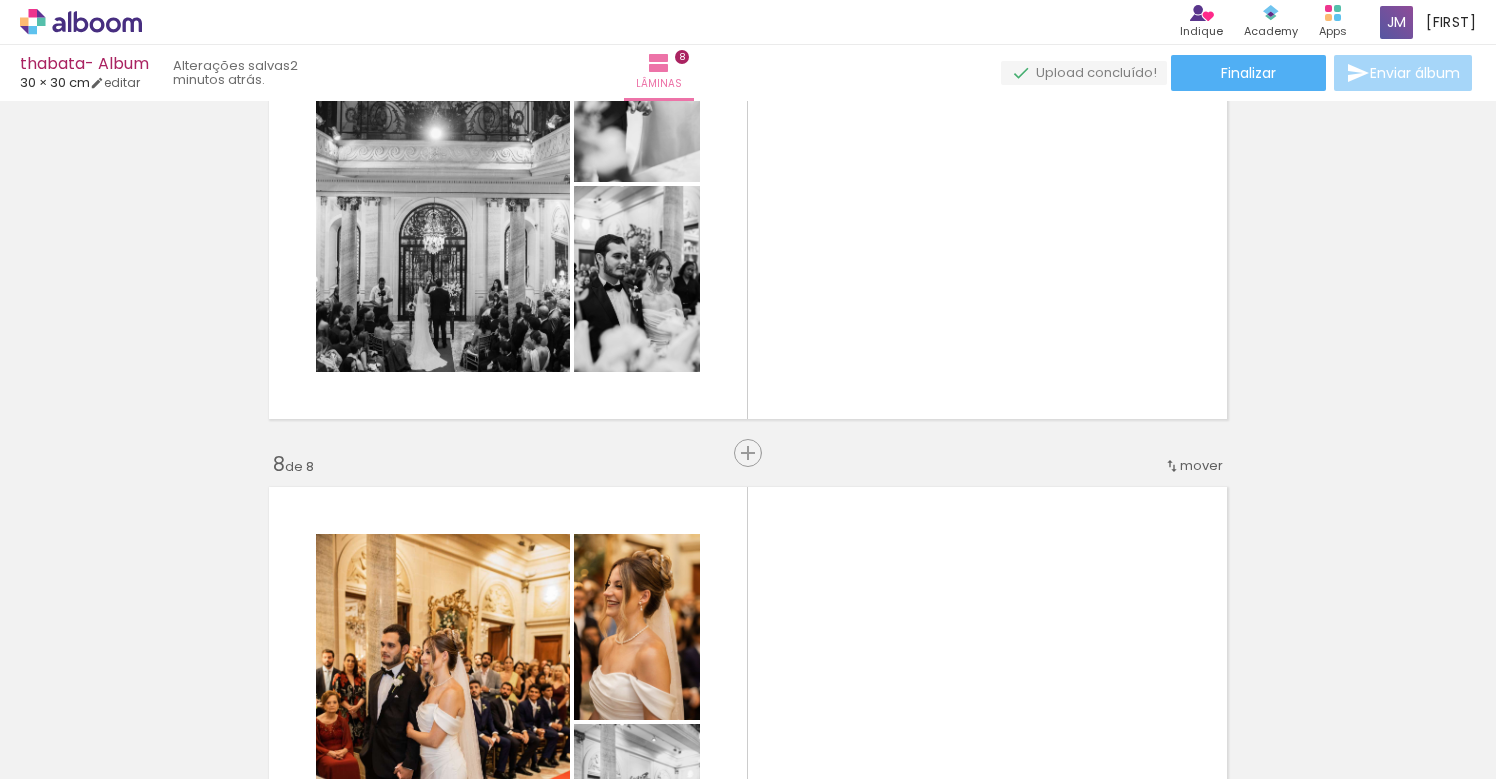 scroll, scrollTop: 0, scrollLeft: 2821, axis: horizontal 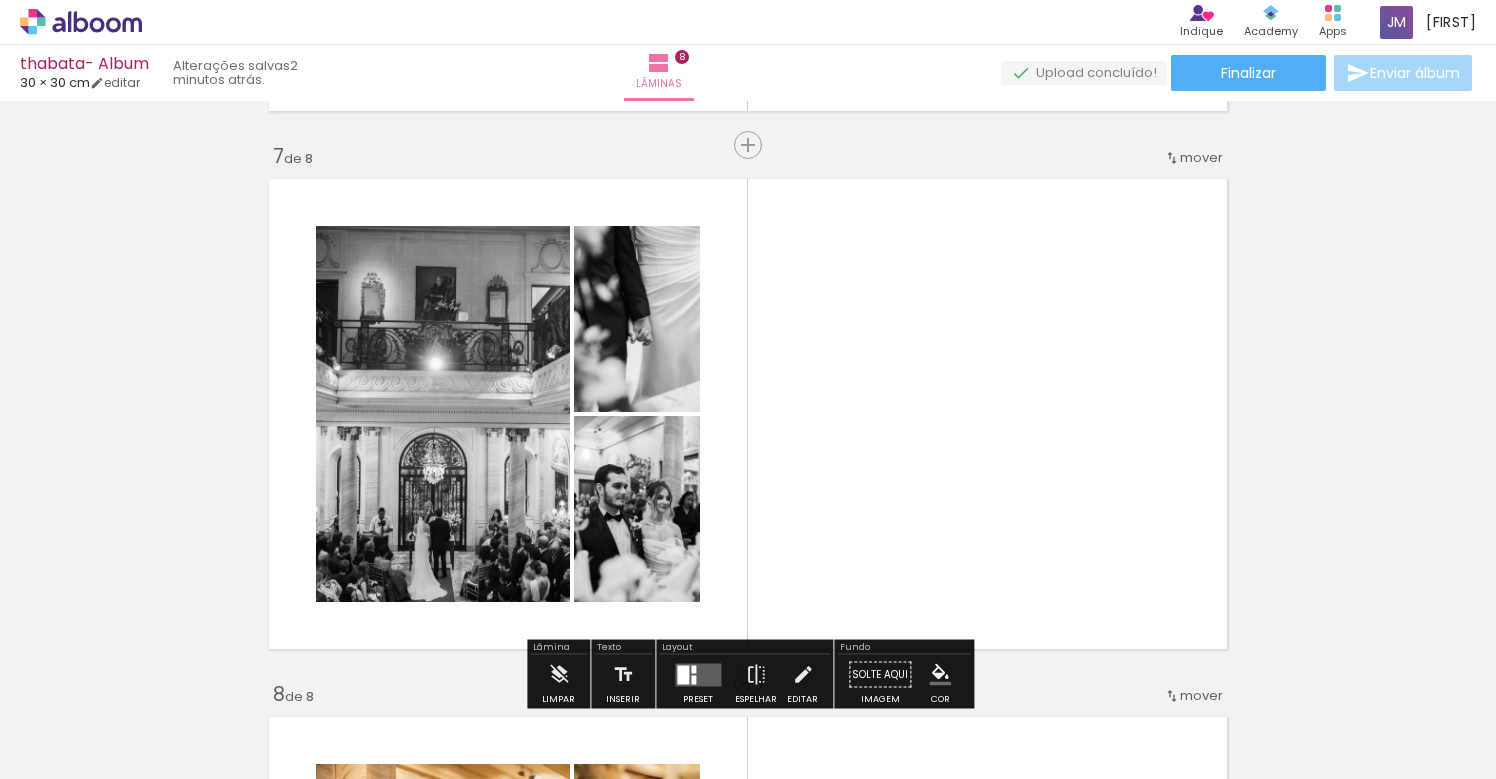 click at bounding box center (748, 414) 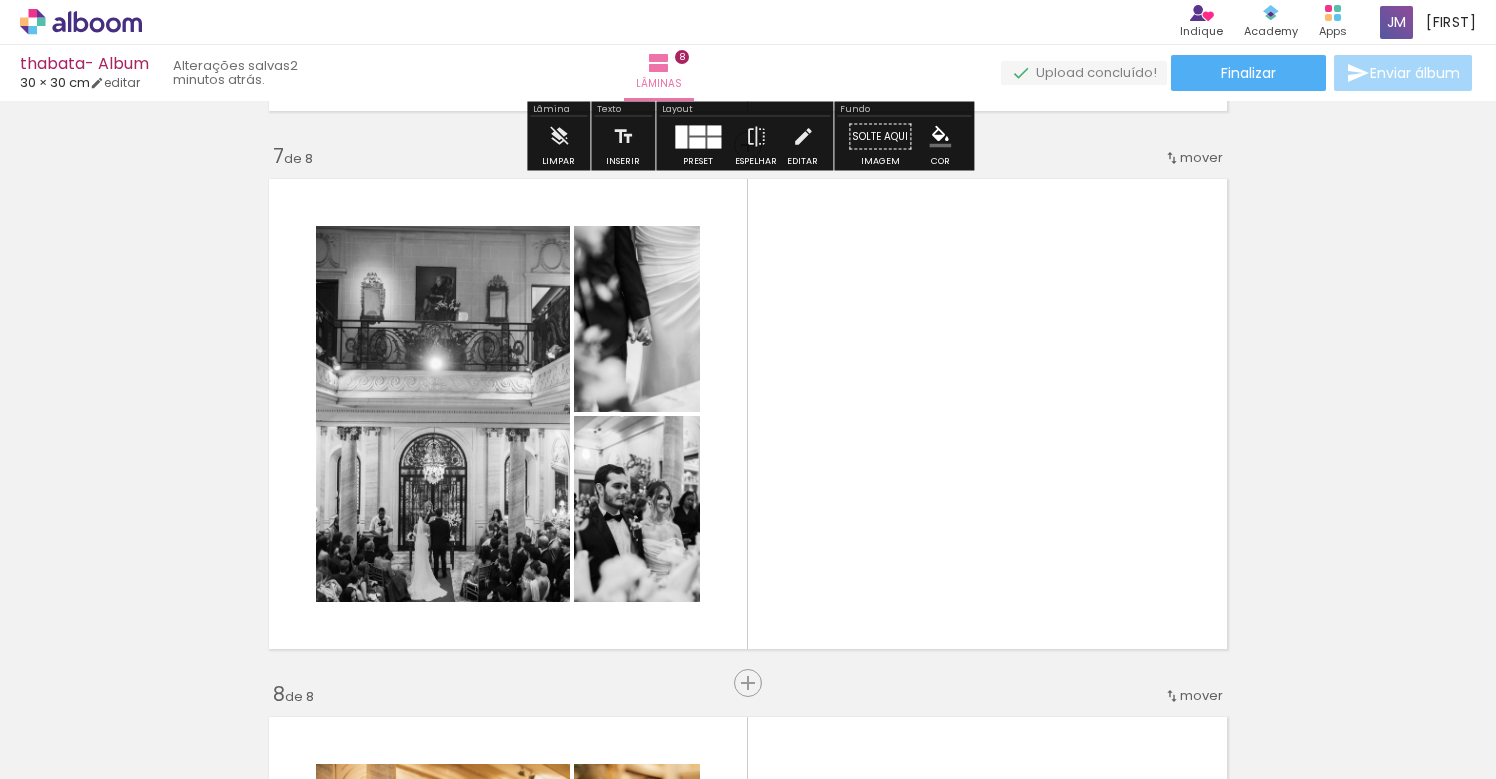 click at bounding box center [697, 142] 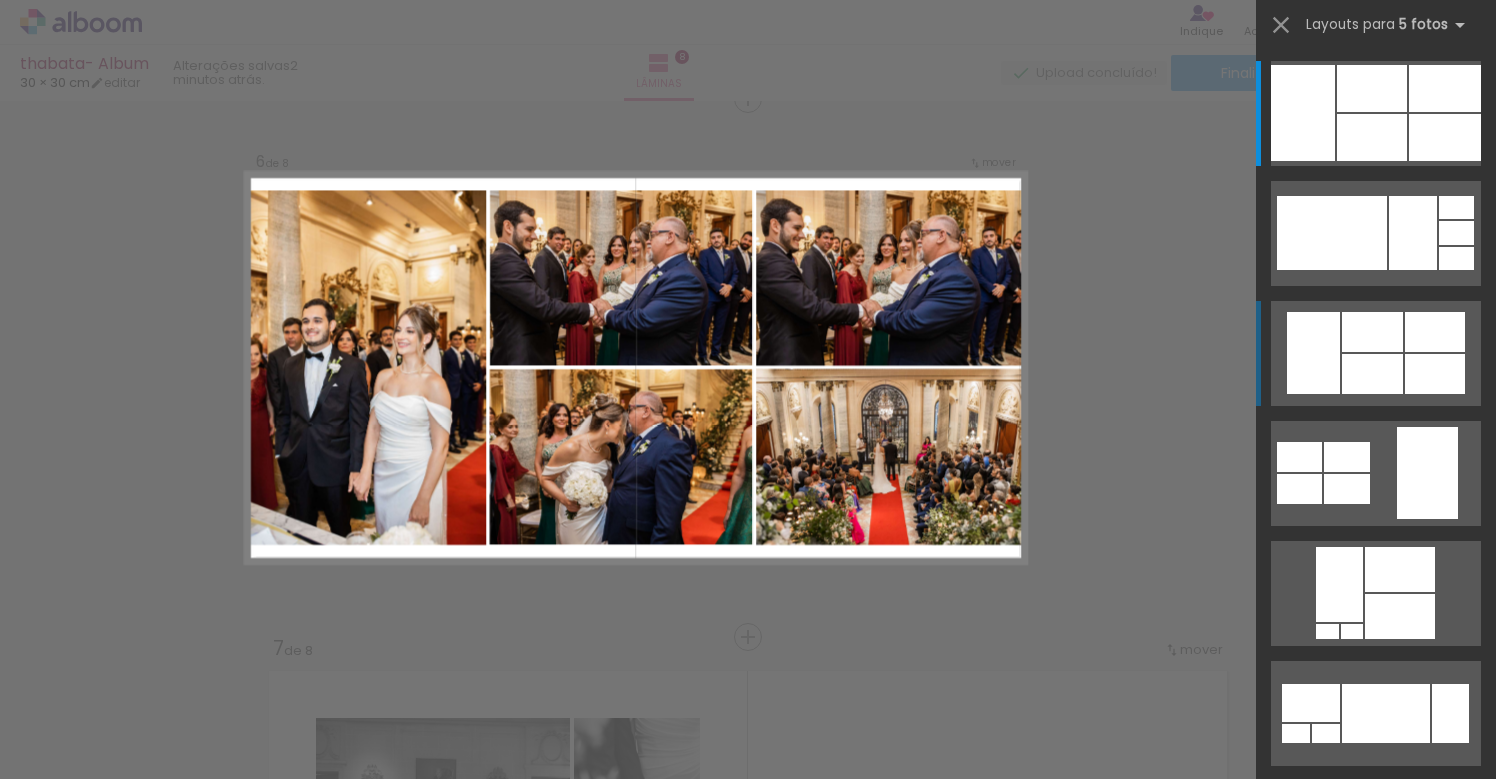 scroll, scrollTop: 2715, scrollLeft: 0, axis: vertical 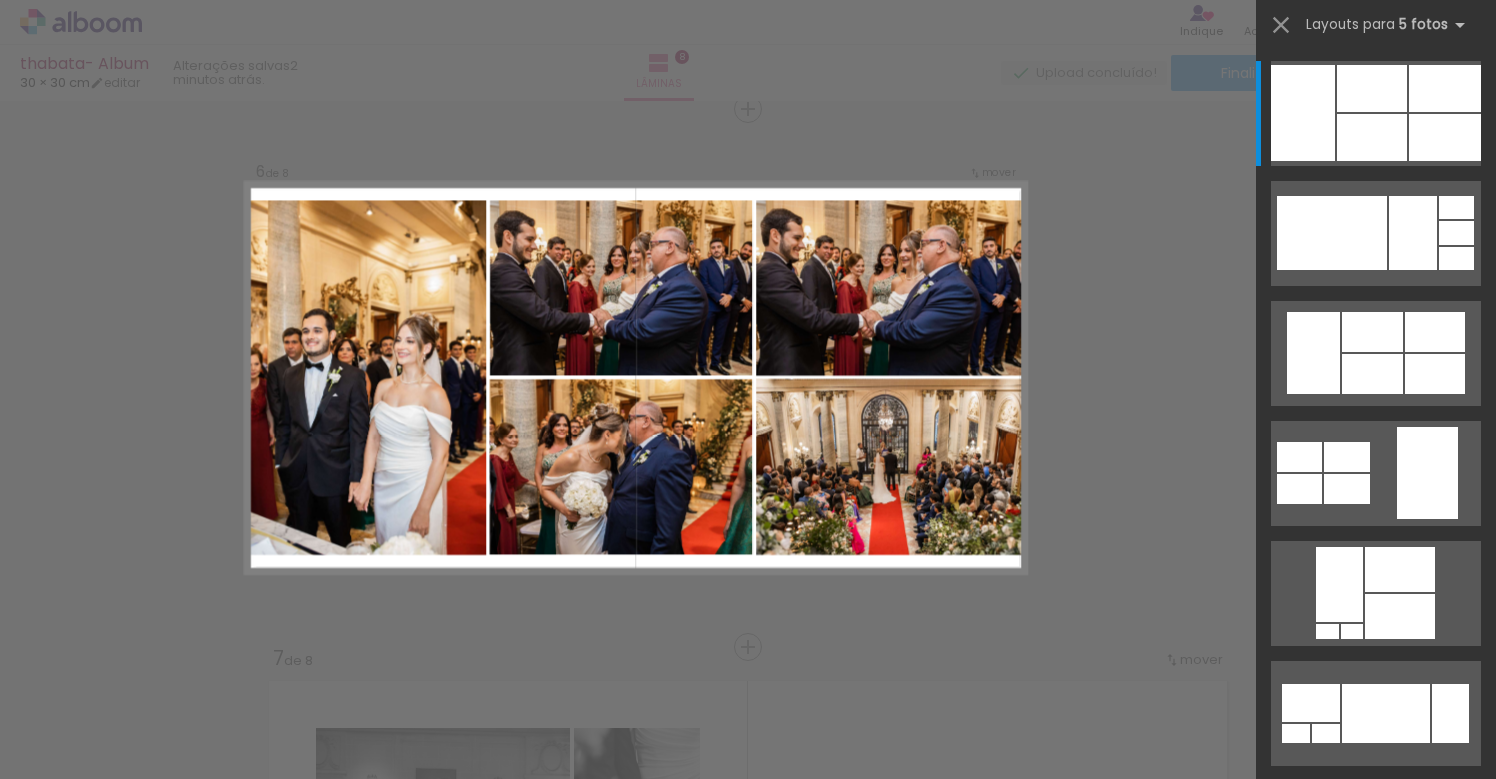 click on "Confirmar Cancelar" at bounding box center (748, -169) 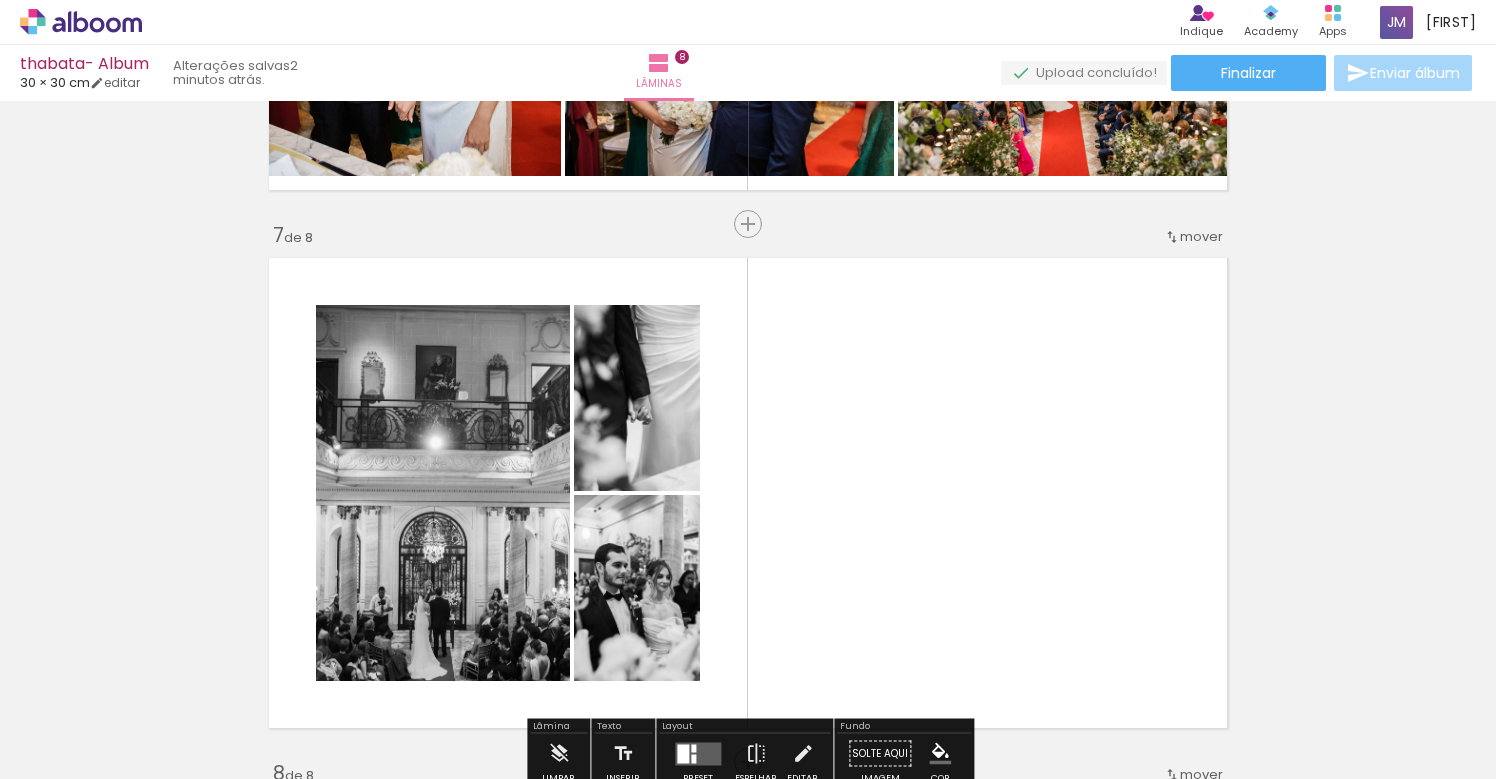 click at bounding box center (748, 493) 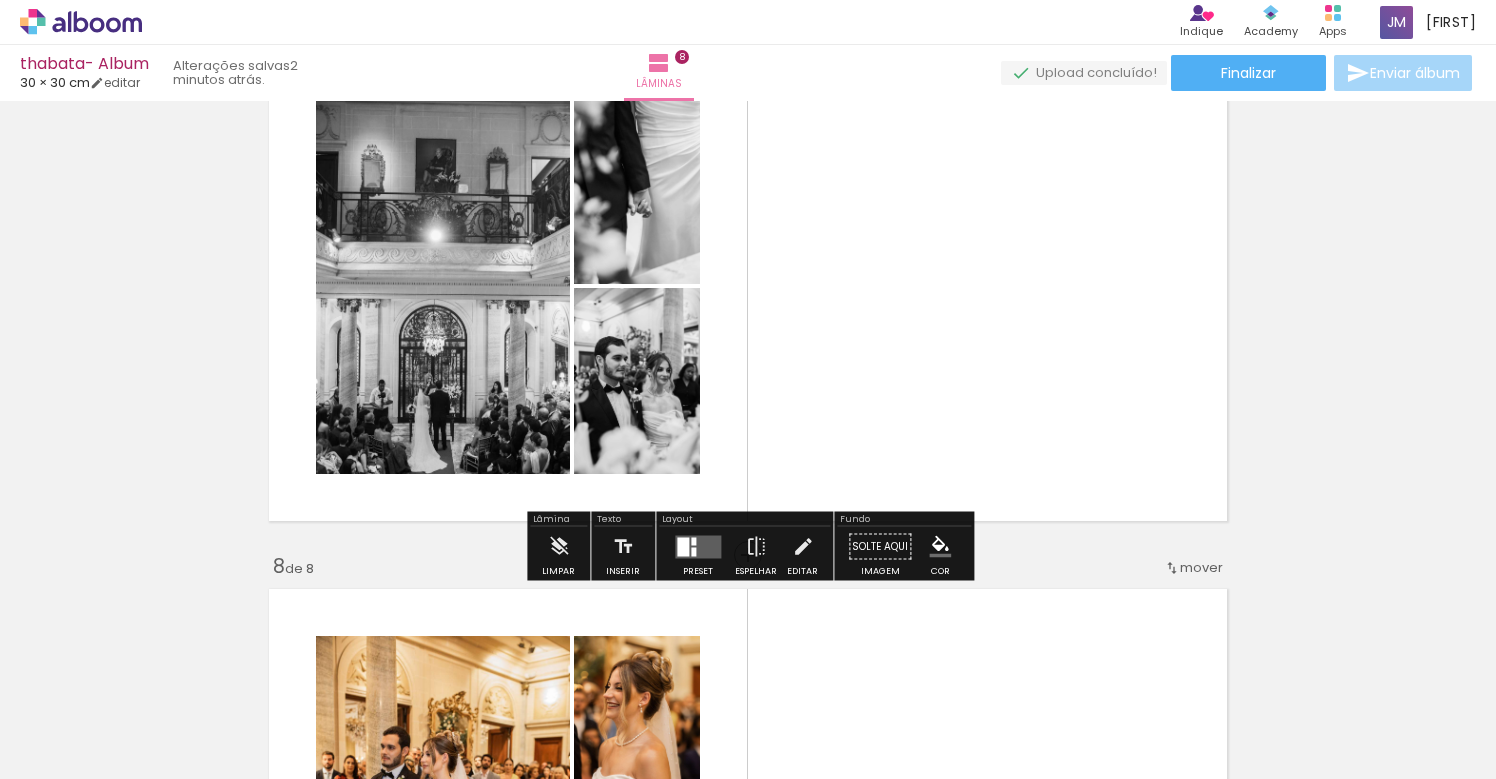 scroll, scrollTop: 3577, scrollLeft: 0, axis: vertical 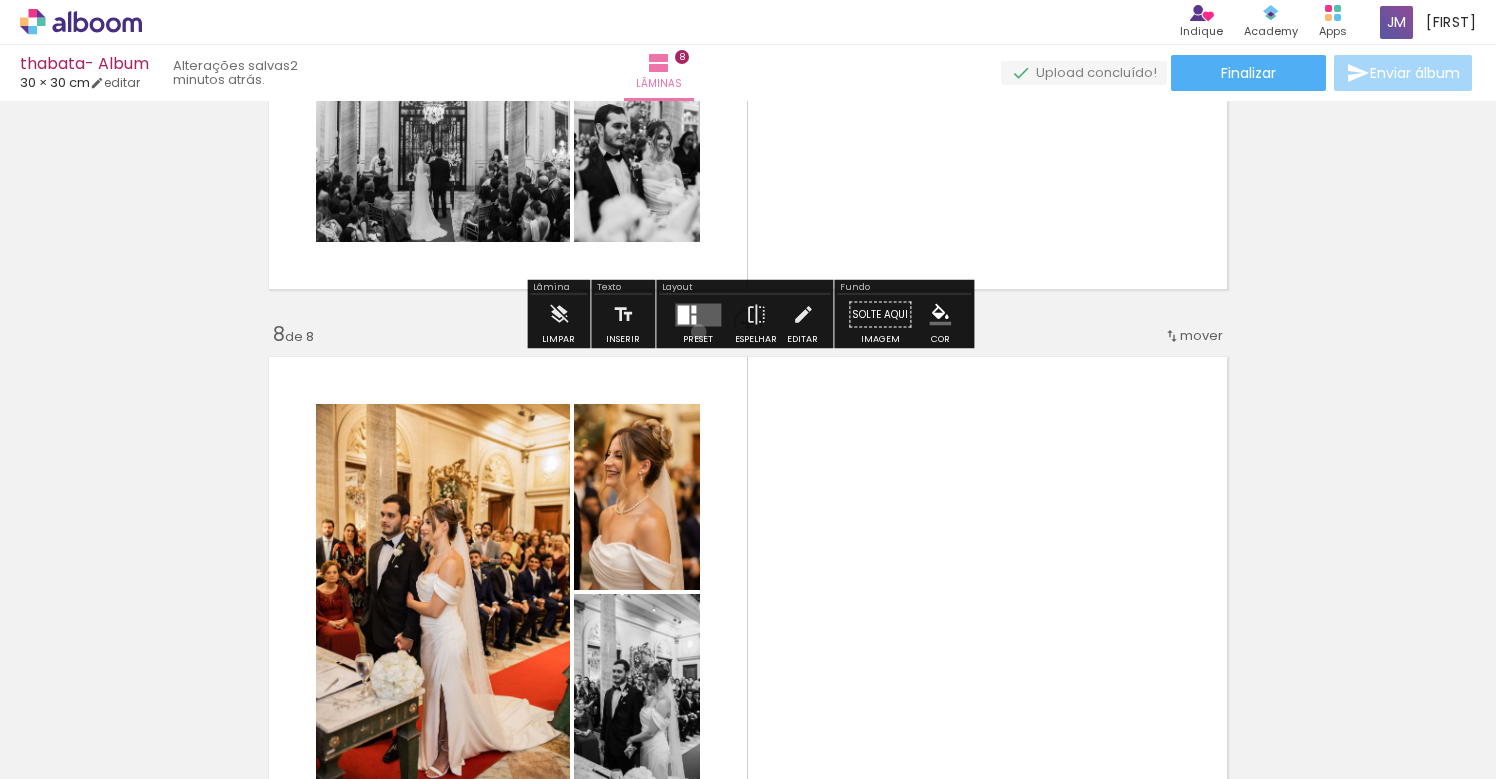click at bounding box center [698, 315] 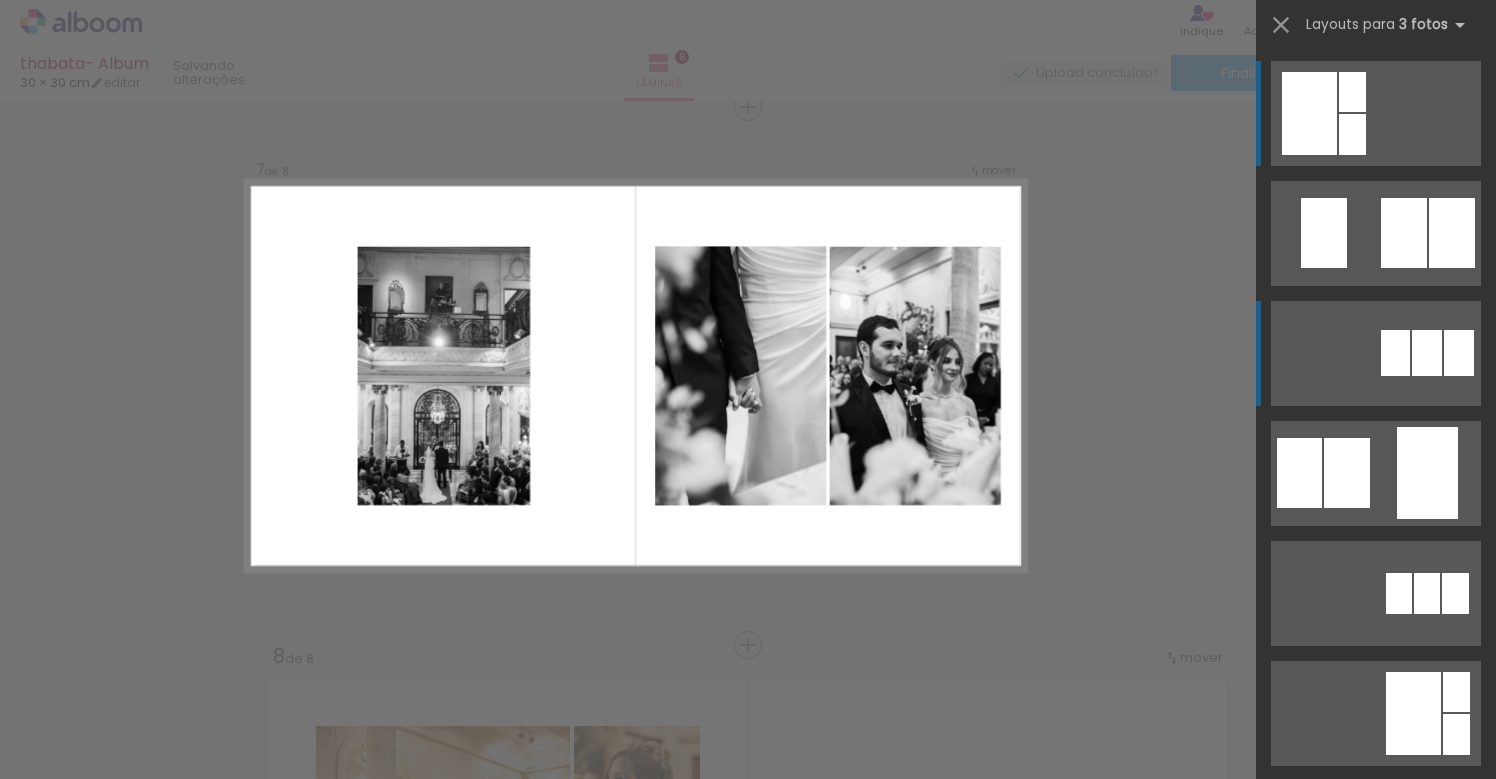 scroll, scrollTop: 3253, scrollLeft: 0, axis: vertical 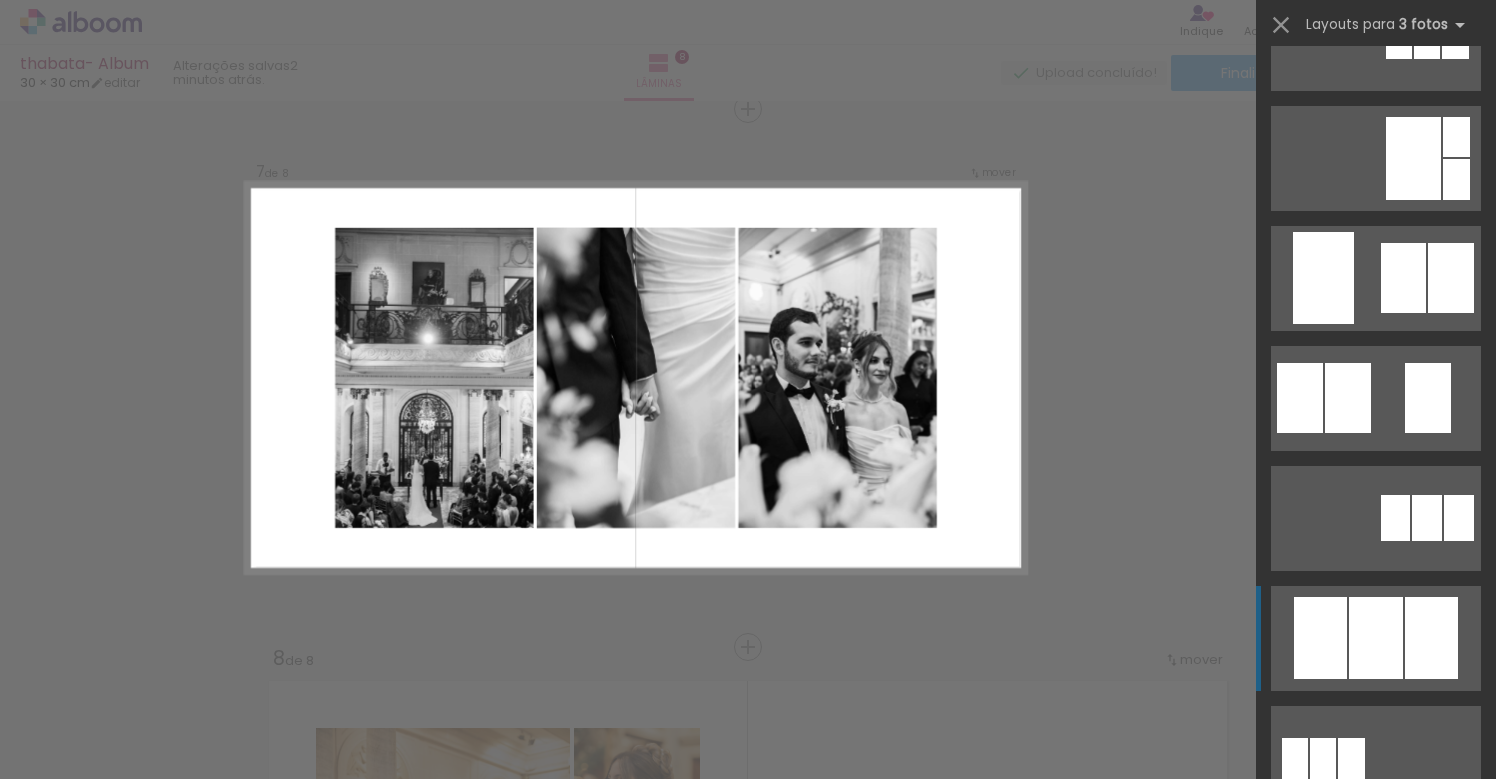 click at bounding box center [1376, 638] 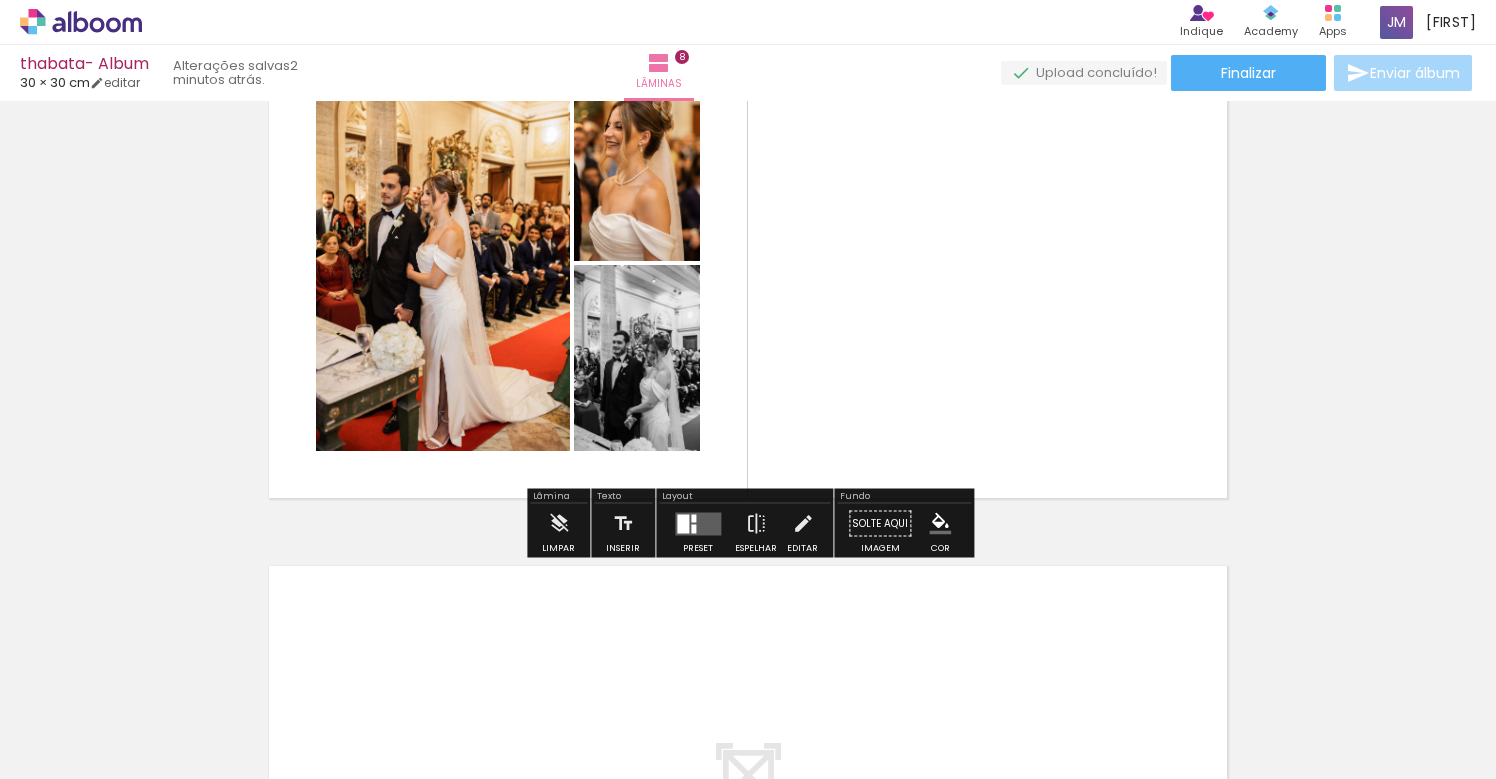 scroll, scrollTop: 3915, scrollLeft: 0, axis: vertical 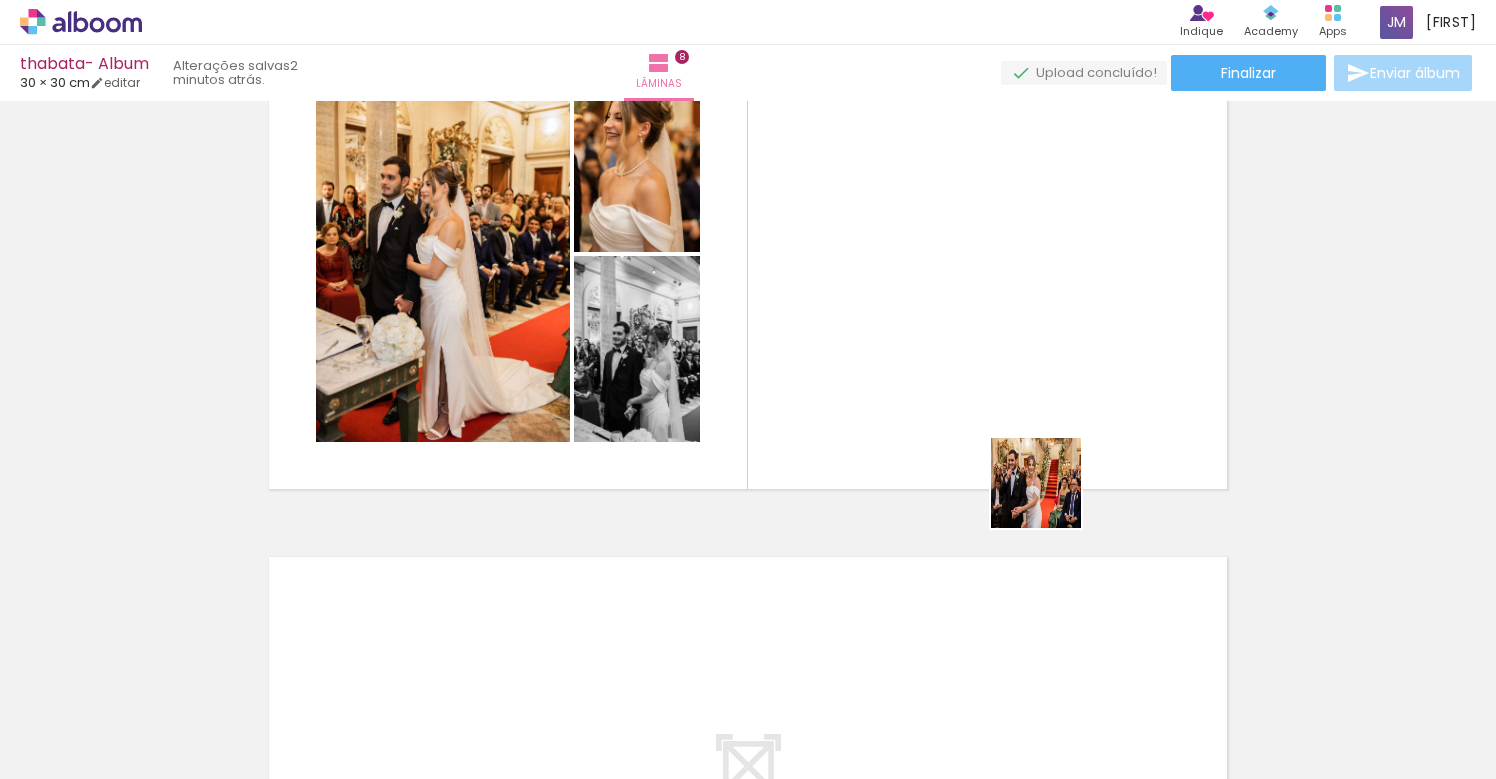 drag, startPoint x: 1211, startPoint y: 717, endPoint x: 915, endPoint y: 322, distance: 493.60004 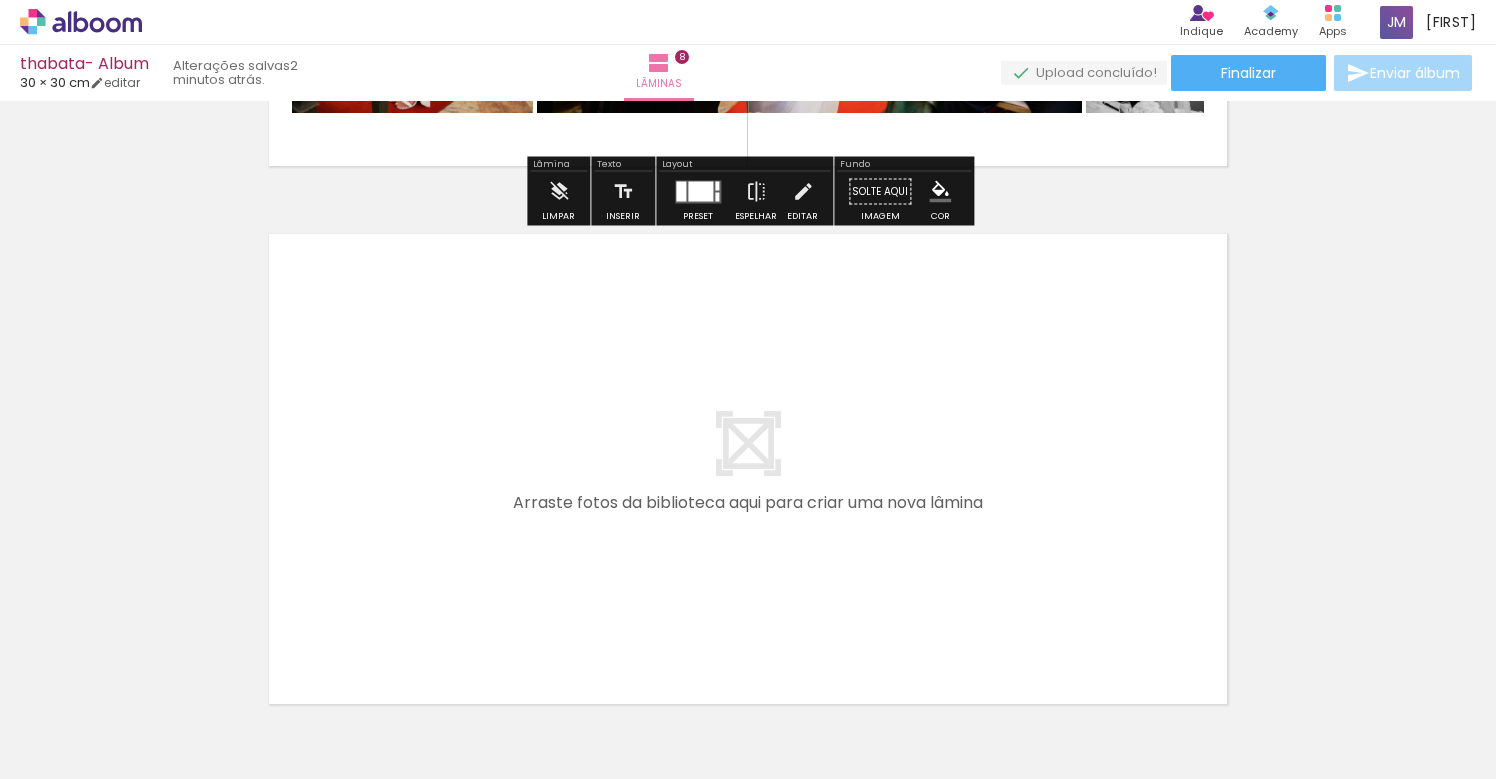 scroll, scrollTop: 4250, scrollLeft: 0, axis: vertical 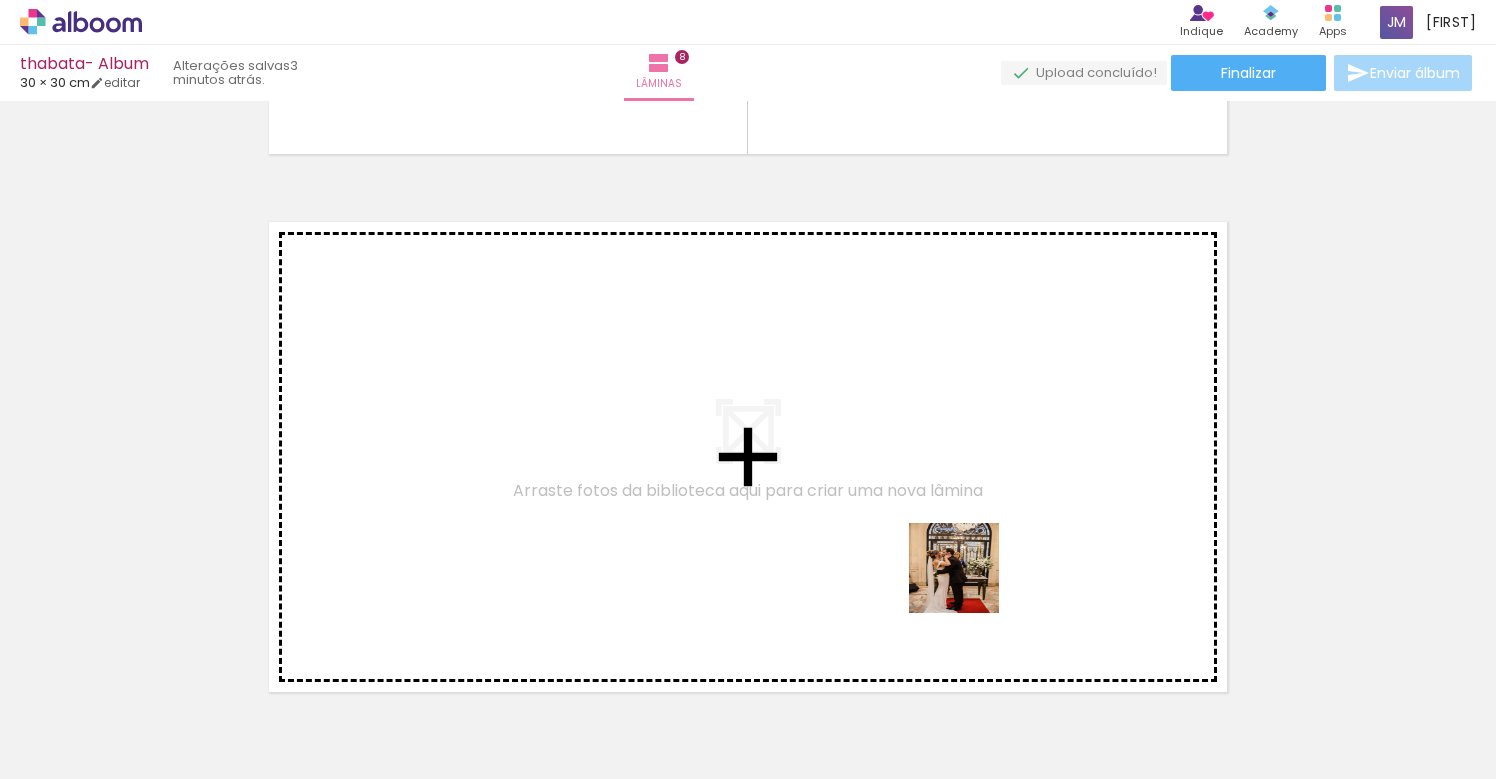 drag, startPoint x: 1117, startPoint y: 733, endPoint x: 951, endPoint y: 567, distance: 234.75945 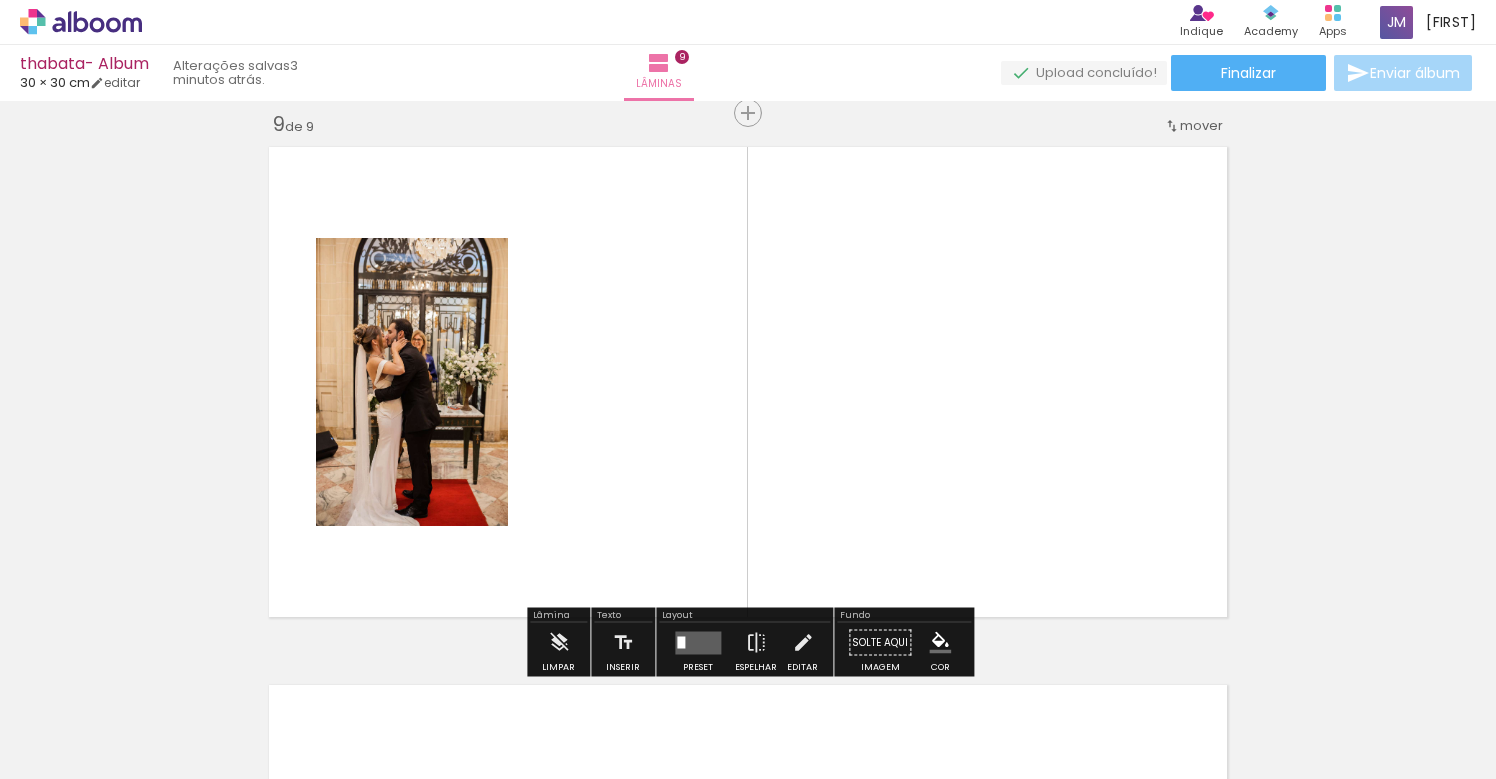 scroll, scrollTop: 4329, scrollLeft: 0, axis: vertical 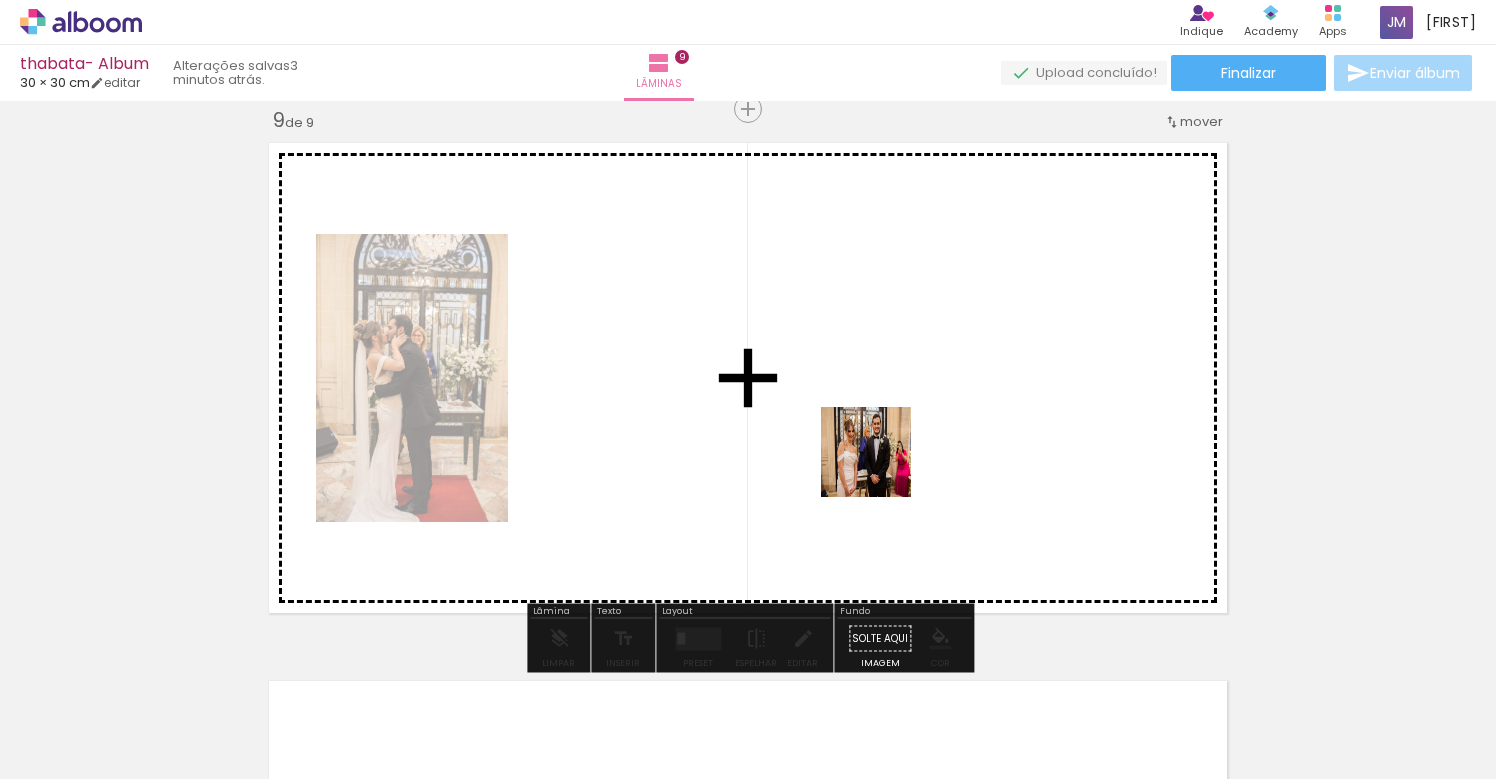 drag, startPoint x: 1199, startPoint y: 698, endPoint x: 877, endPoint y: 465, distance: 397.45816 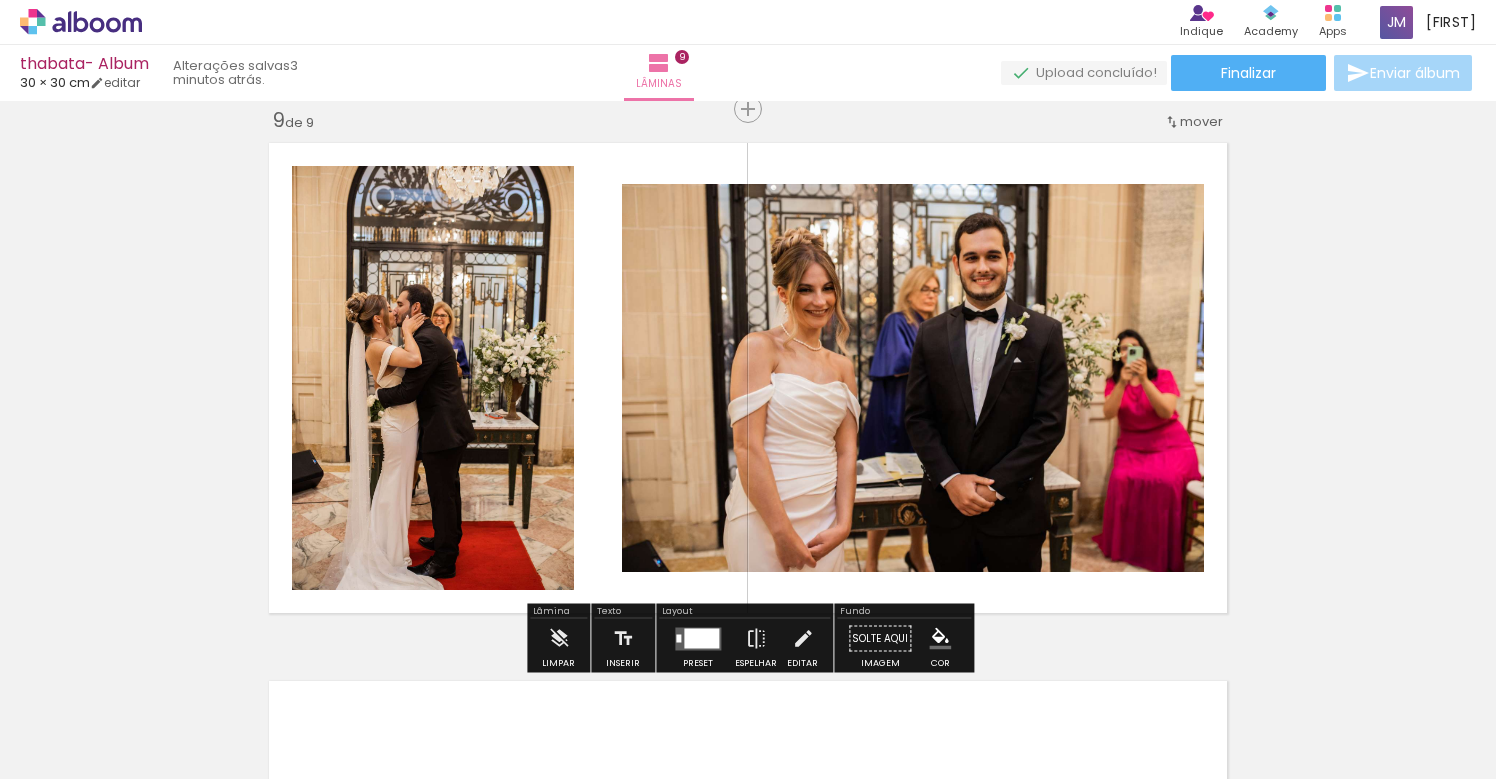 scroll, scrollTop: 0, scrollLeft: 3378, axis: horizontal 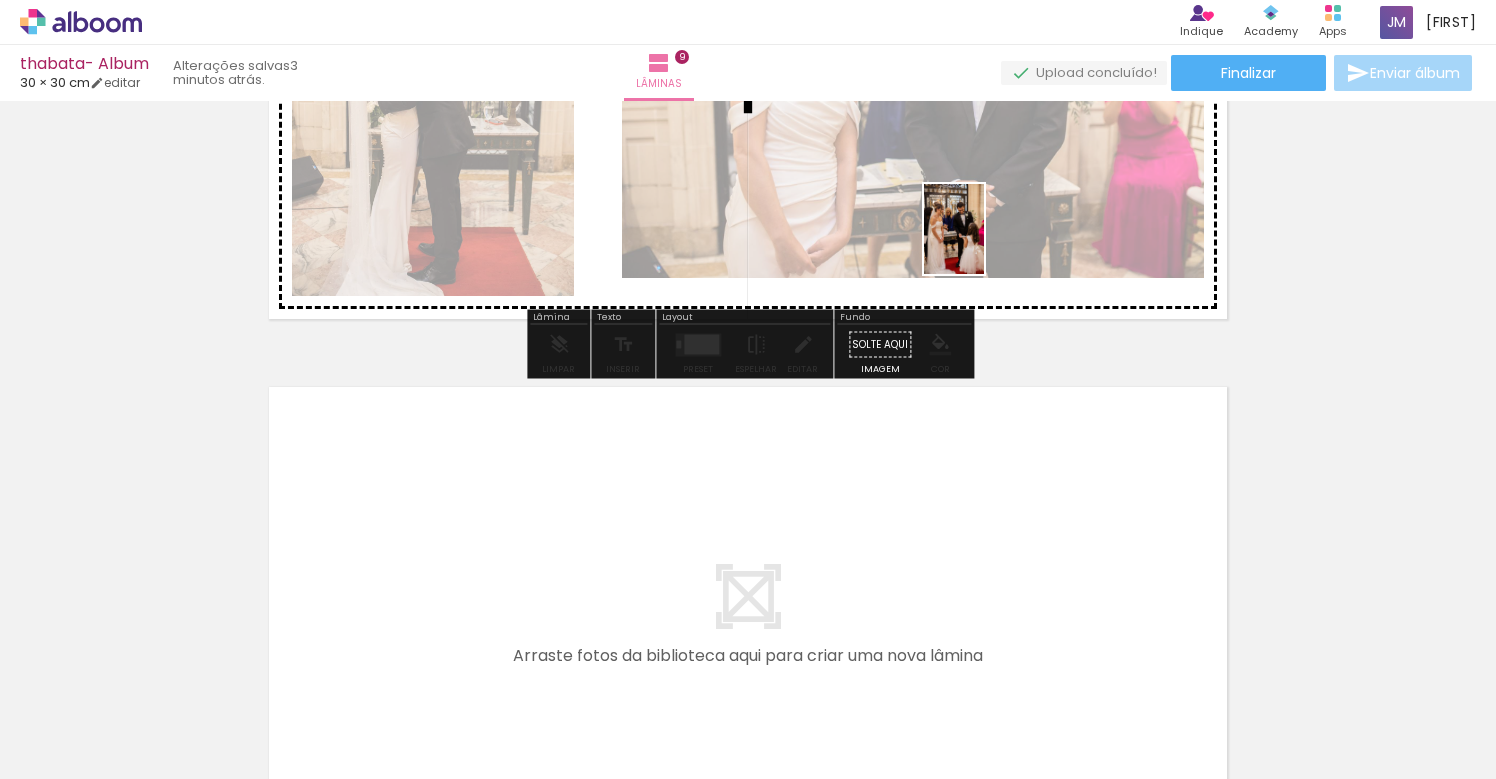 drag, startPoint x: 1069, startPoint y: 754, endPoint x: 976, endPoint y: 215, distance: 546.96436 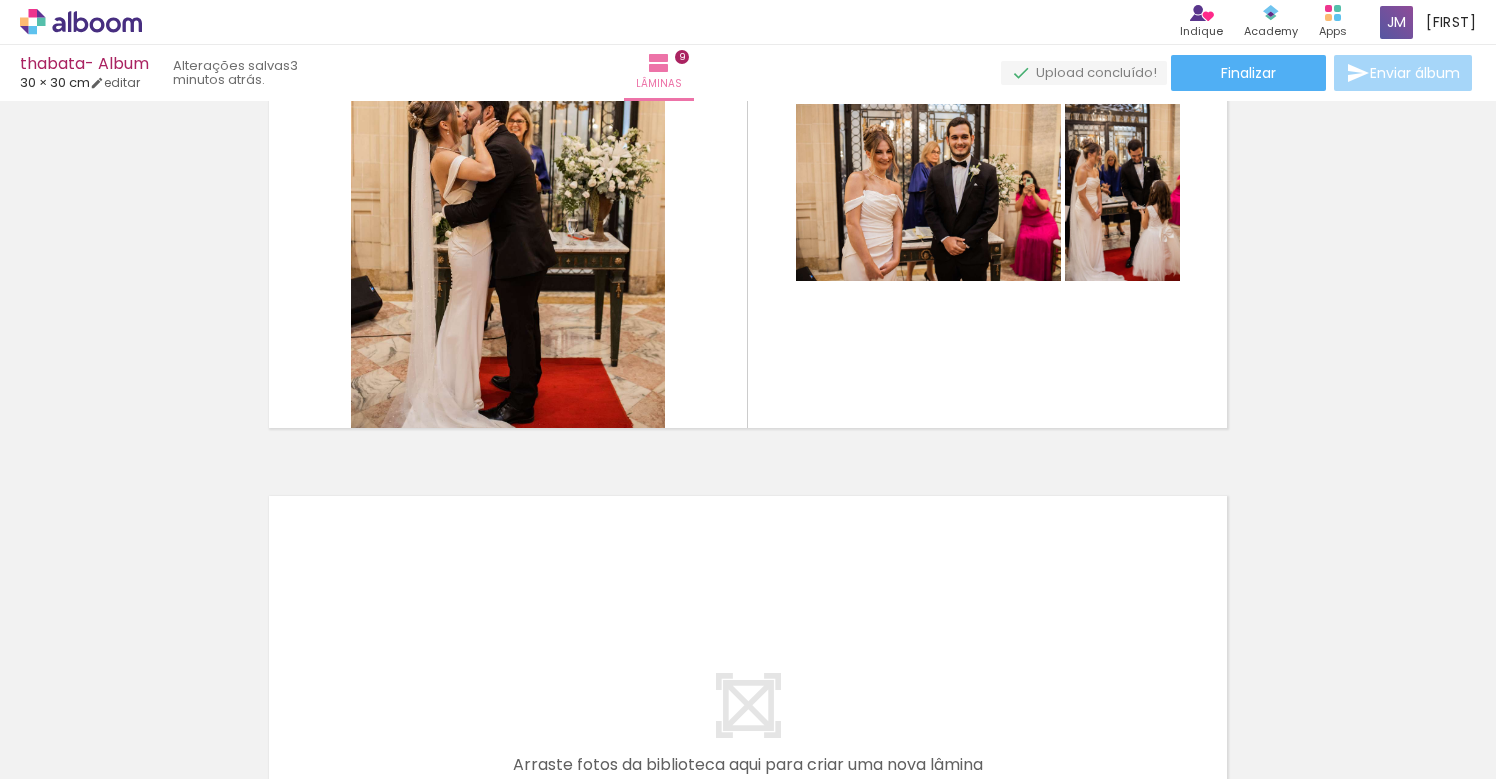 scroll, scrollTop: 4513, scrollLeft: 0, axis: vertical 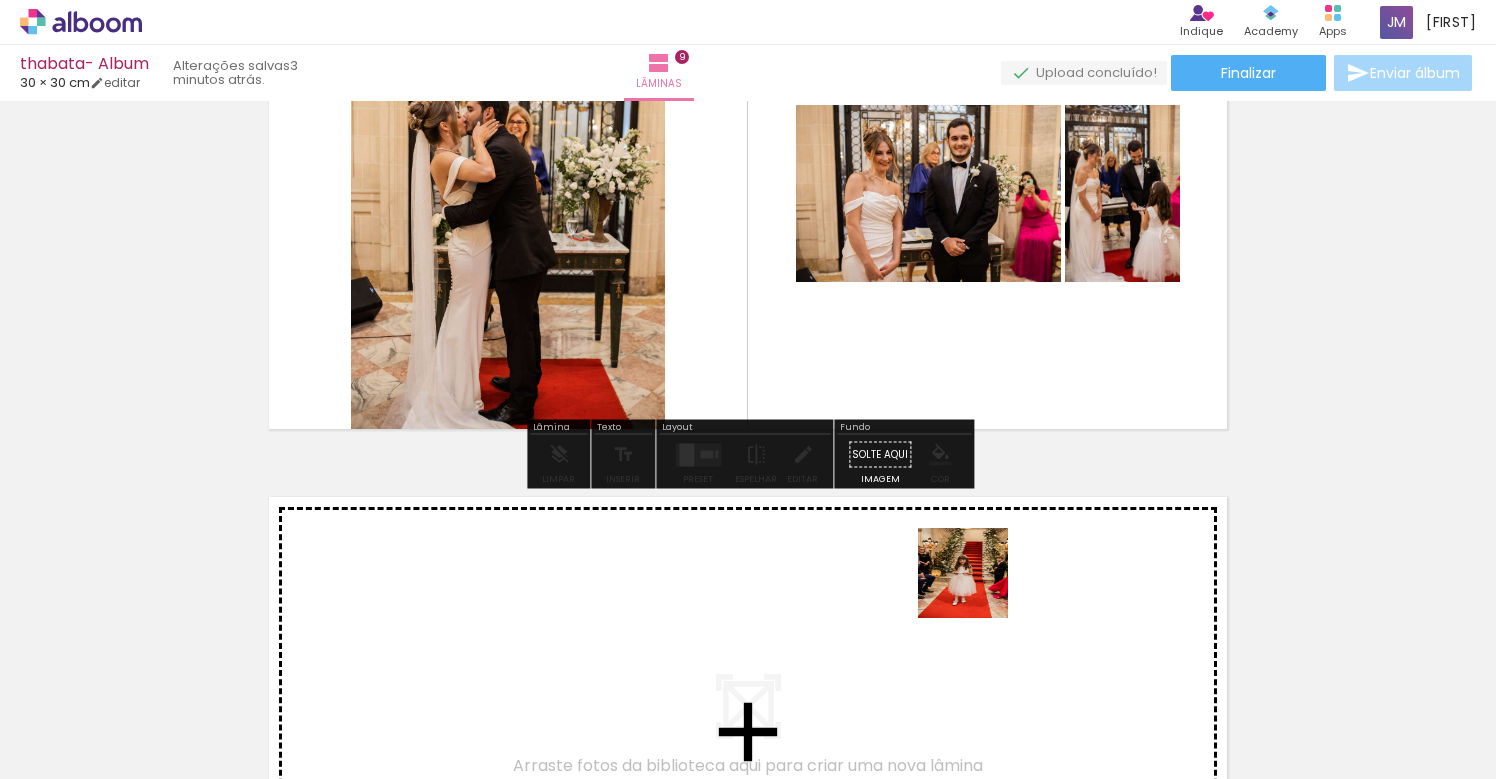 drag, startPoint x: 979, startPoint y: 706, endPoint x: 978, endPoint y: 185, distance: 521.001 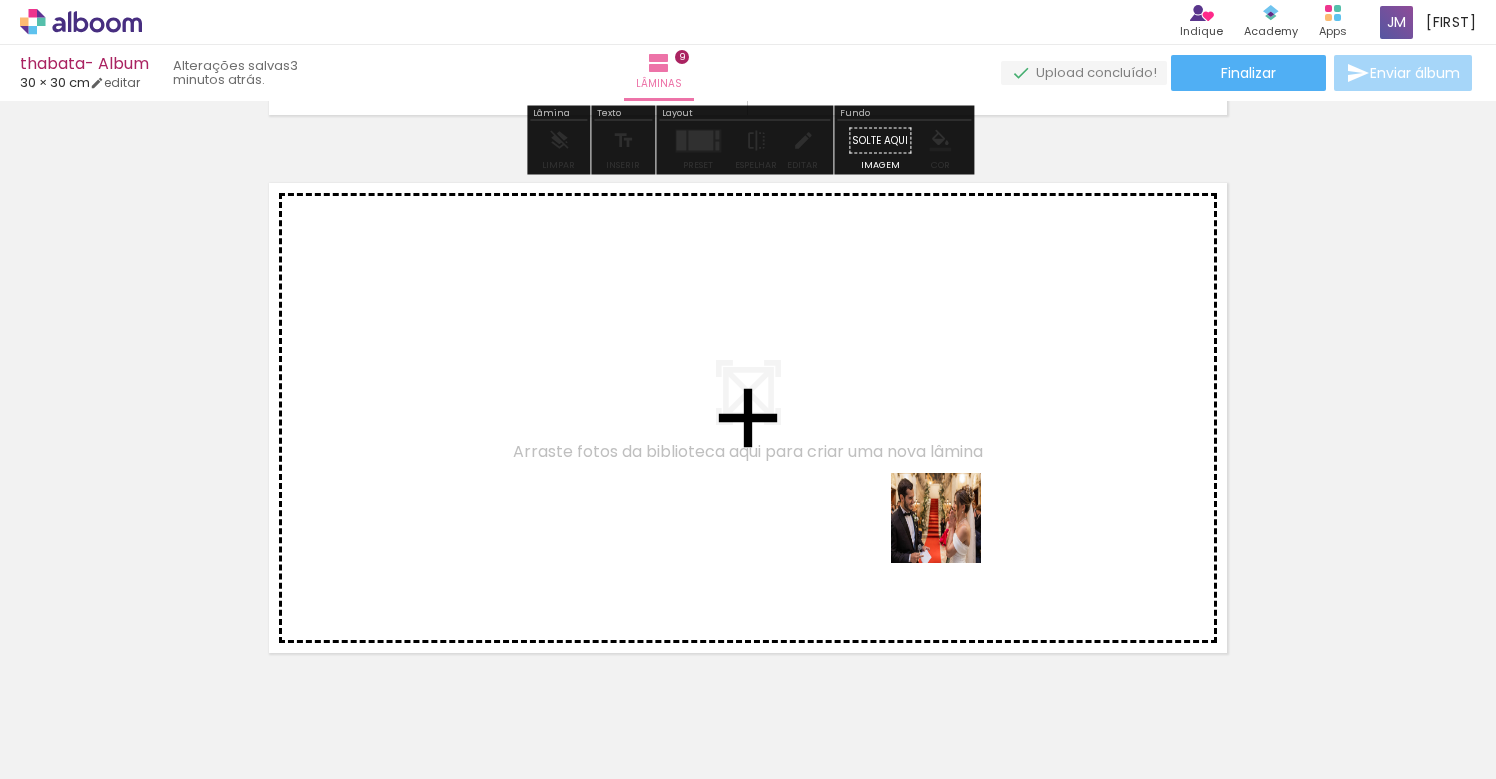 drag, startPoint x: 1194, startPoint y: 724, endPoint x: 938, endPoint y: 529, distance: 321.80896 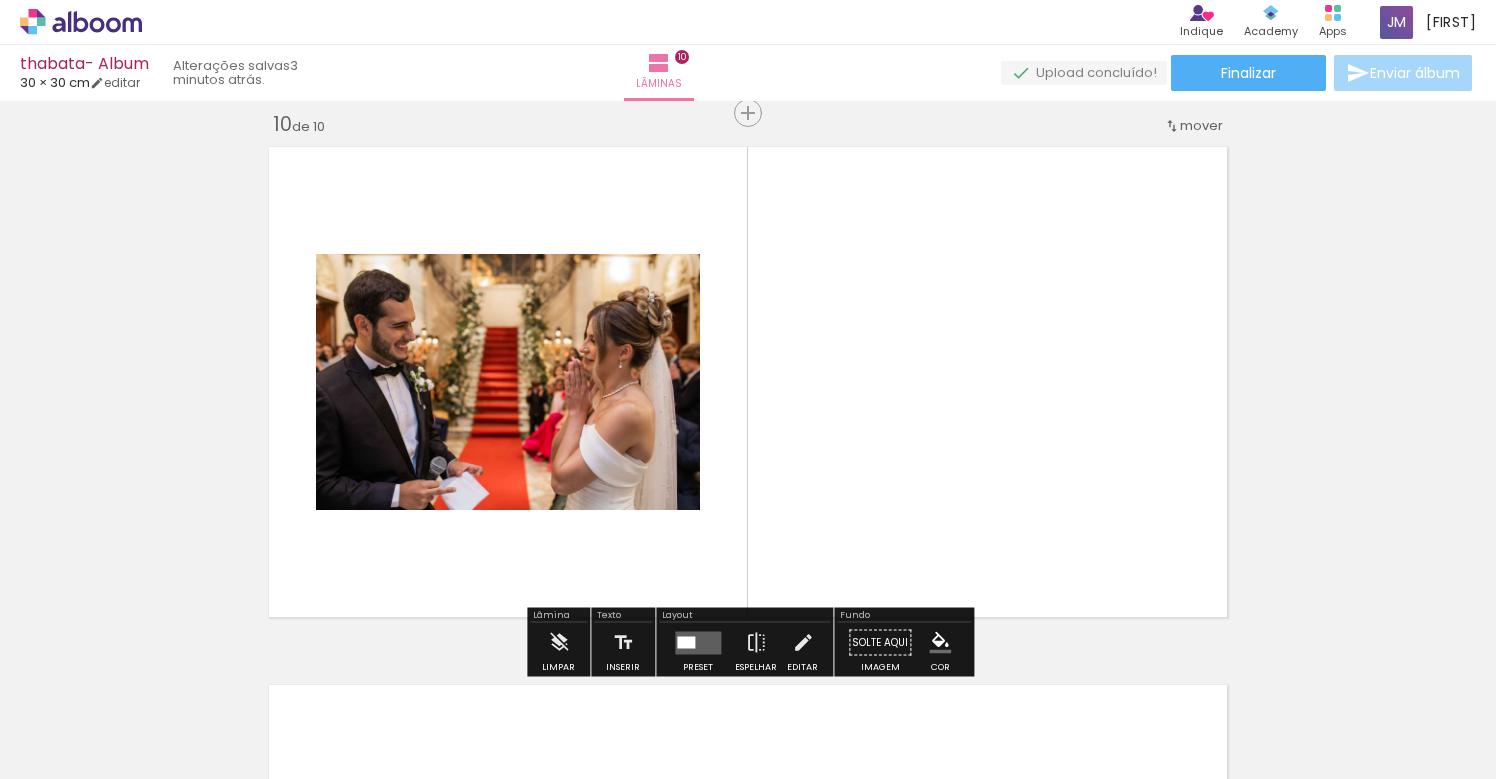 scroll, scrollTop: 4867, scrollLeft: 0, axis: vertical 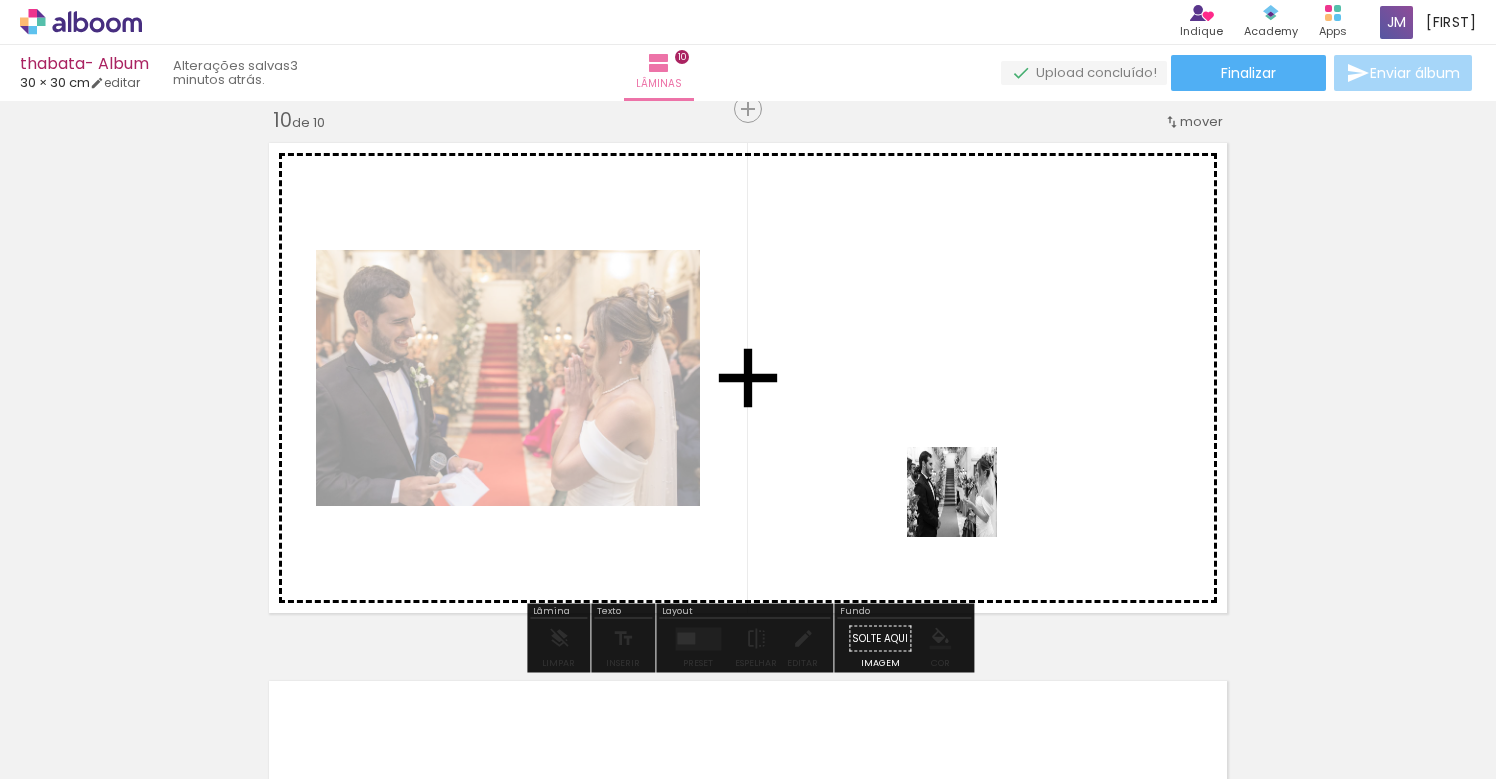 drag, startPoint x: 1319, startPoint y: 725, endPoint x: 899, endPoint y: 455, distance: 499.2995 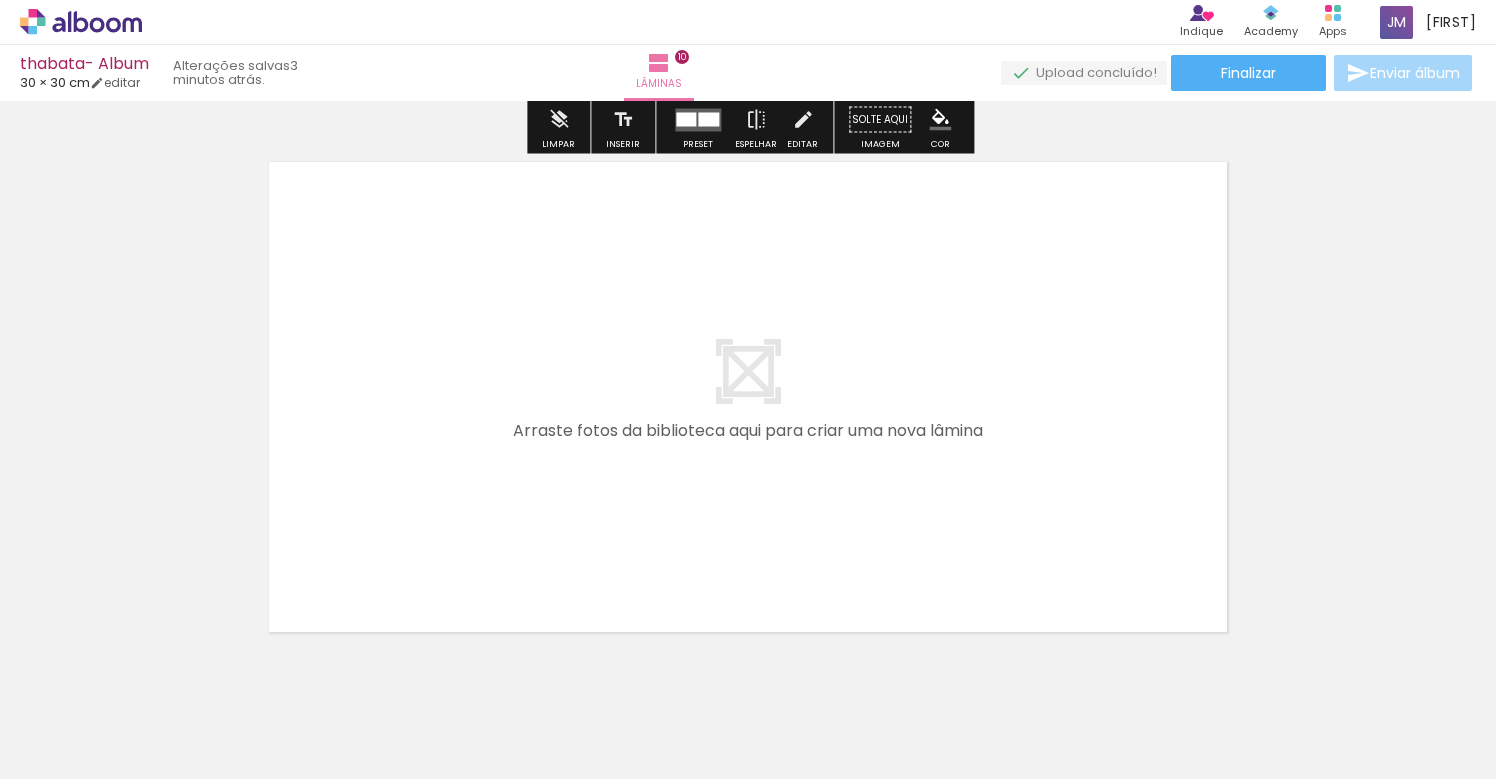 scroll, scrollTop: 5404, scrollLeft: 0, axis: vertical 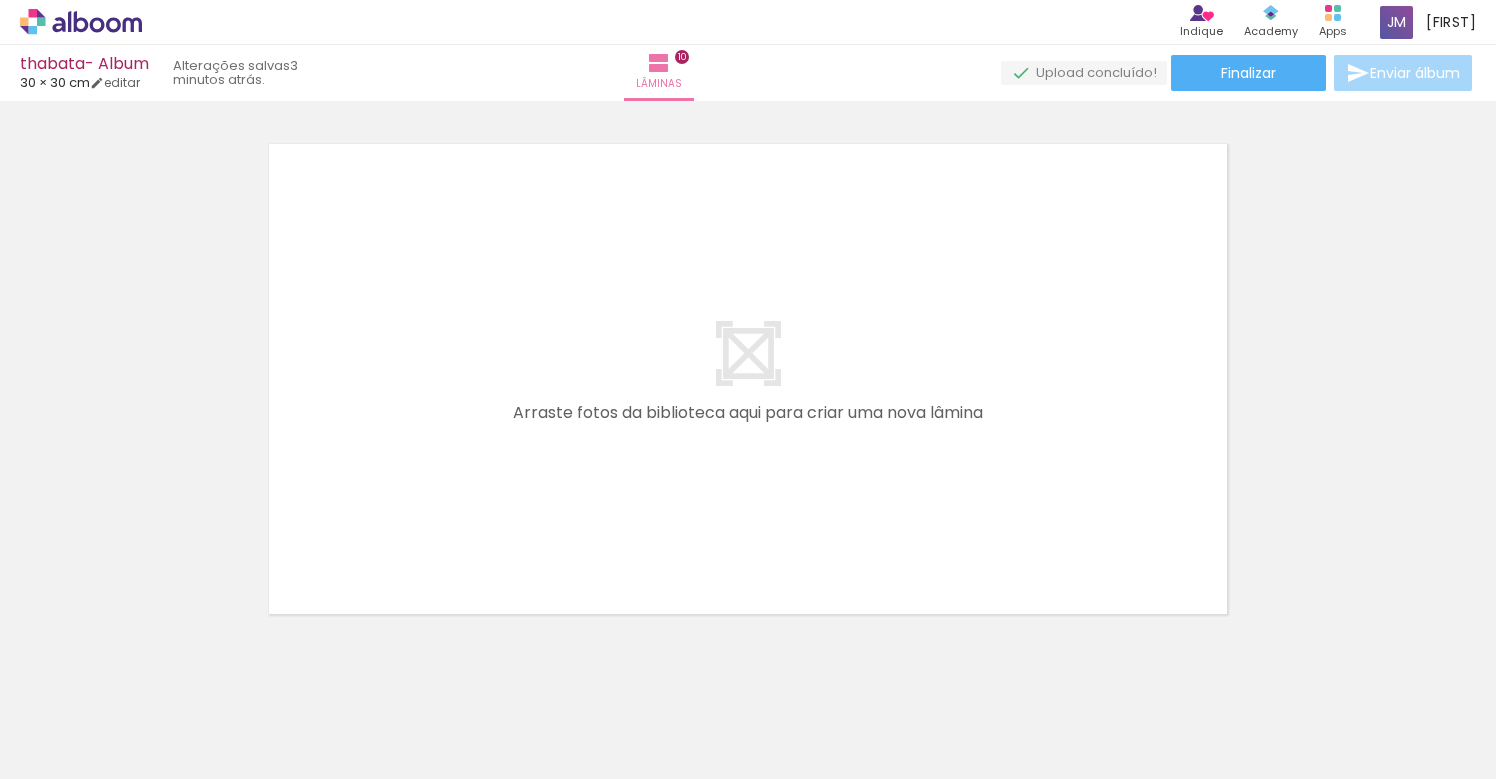 drag, startPoint x: 1000, startPoint y: 732, endPoint x: 864, endPoint y: 538, distance: 236.92192 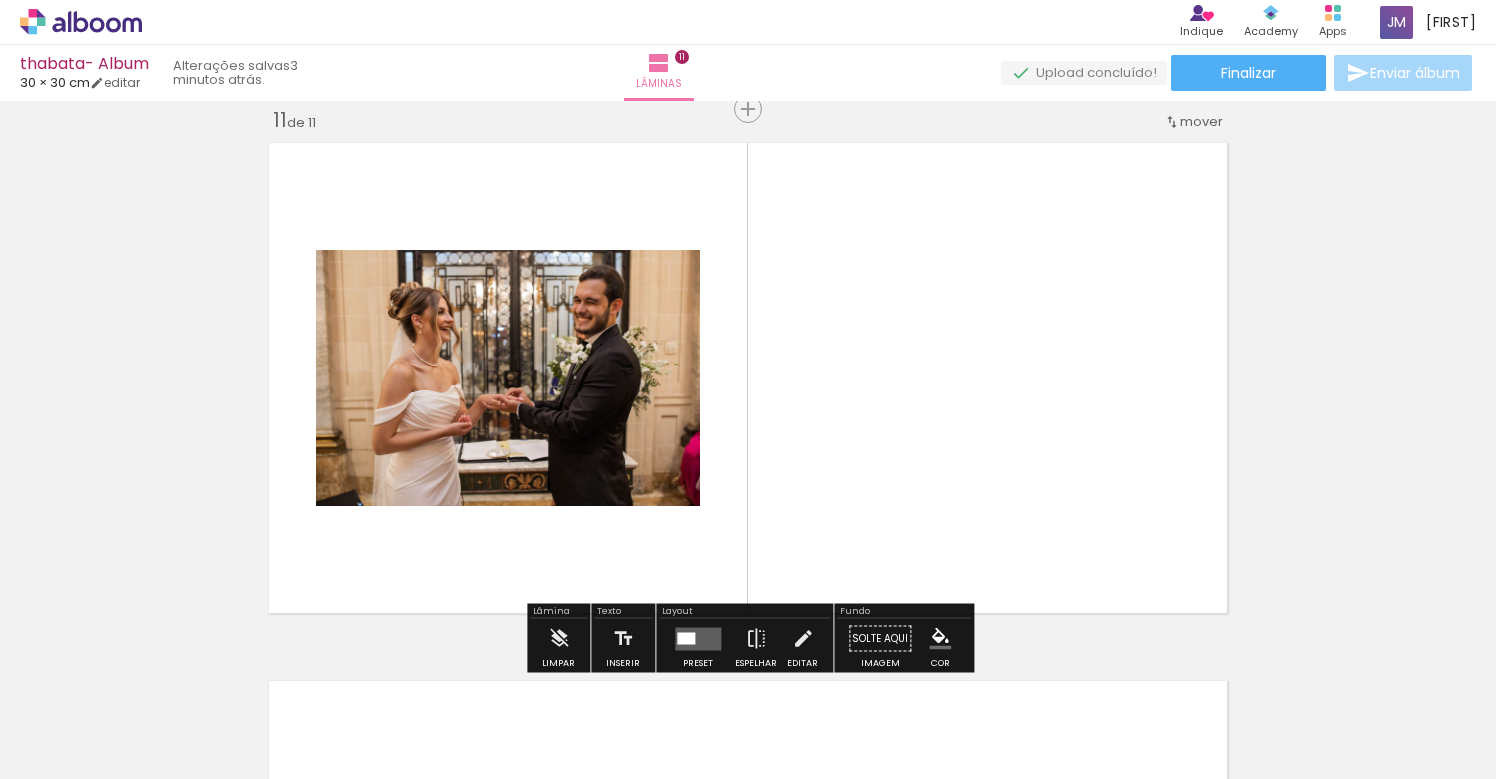 scroll, scrollTop: 5405, scrollLeft: 0, axis: vertical 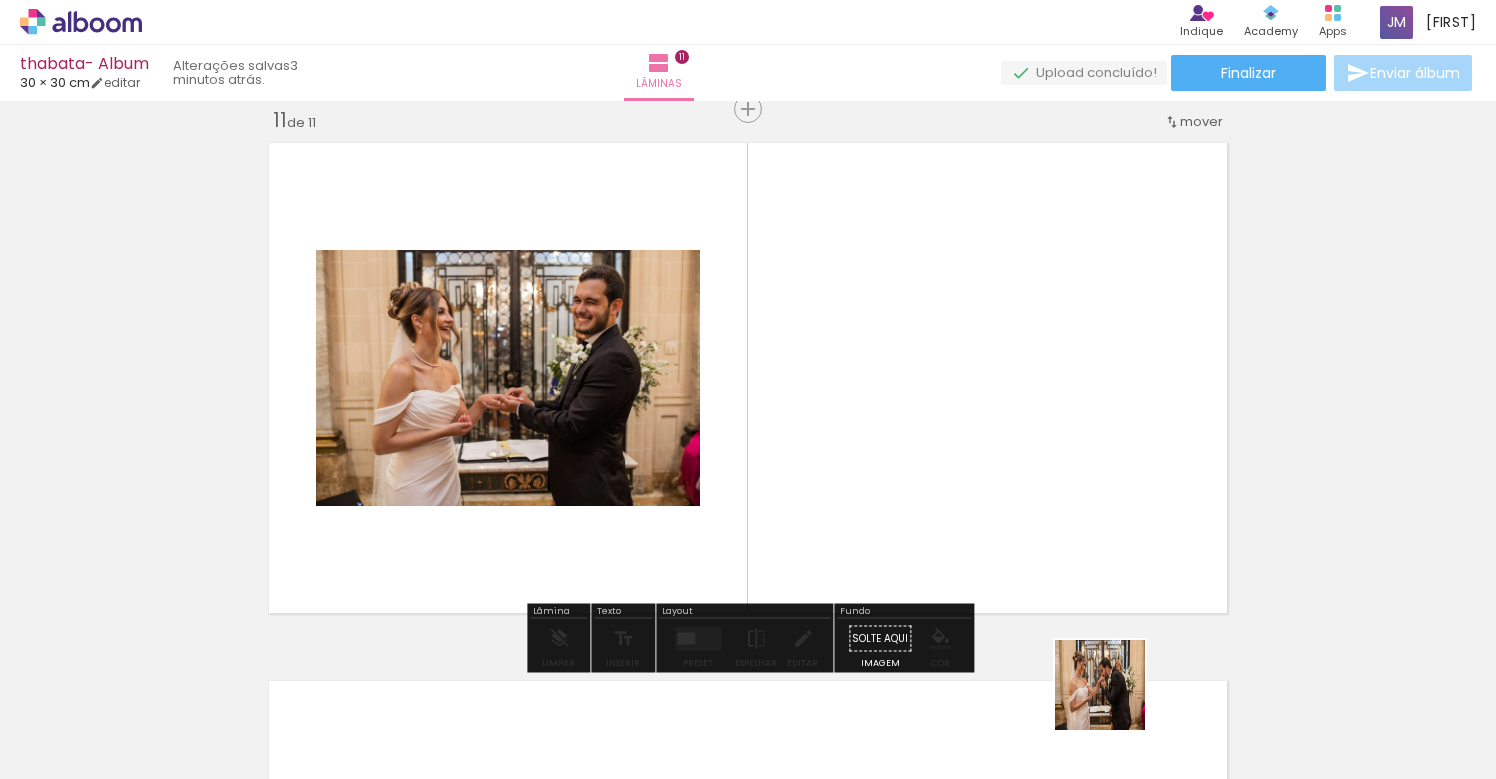 drag, startPoint x: 1128, startPoint y: 719, endPoint x: 973, endPoint y: 440, distance: 319.16452 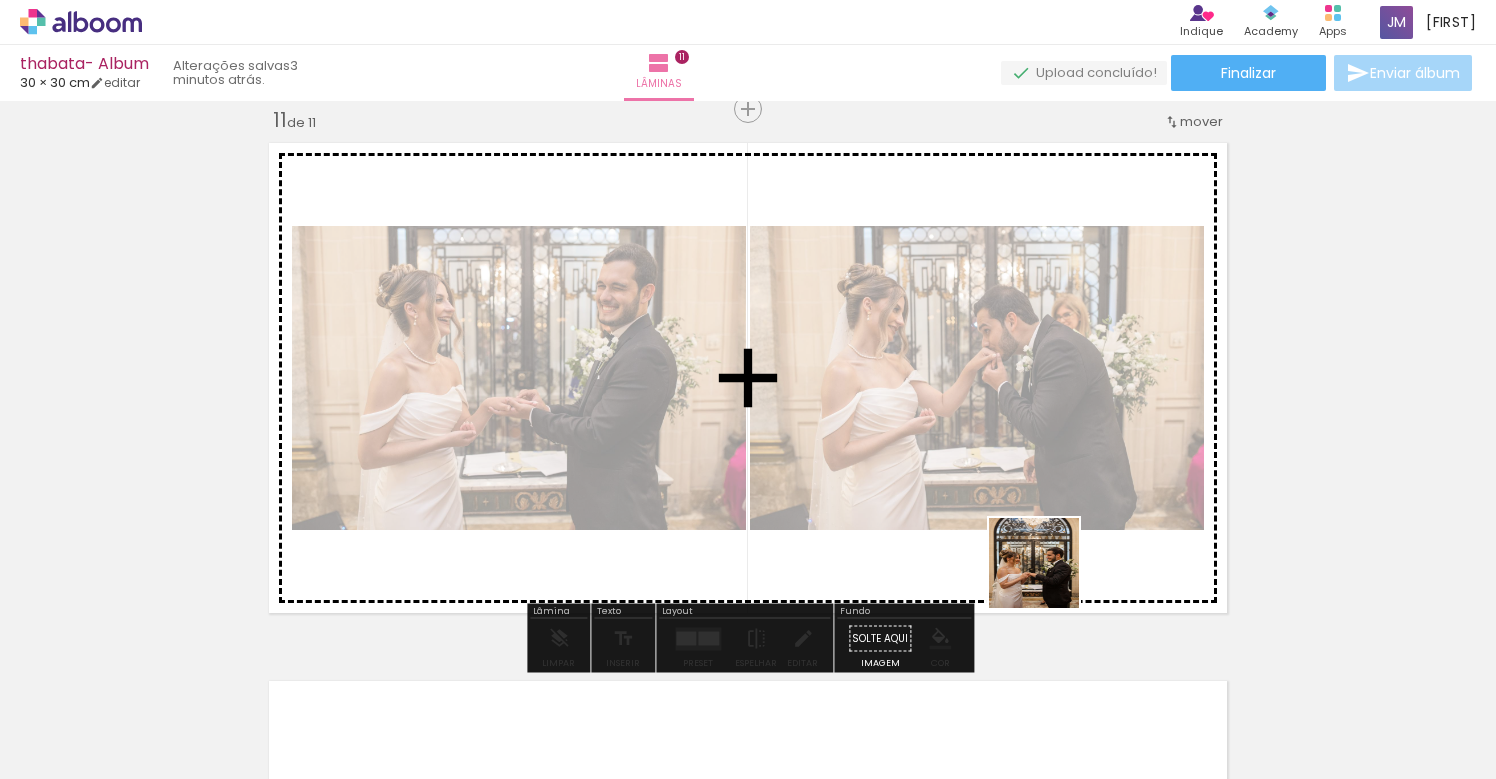 drag, startPoint x: 1217, startPoint y: 717, endPoint x: 1008, endPoint y: 554, distance: 265.04718 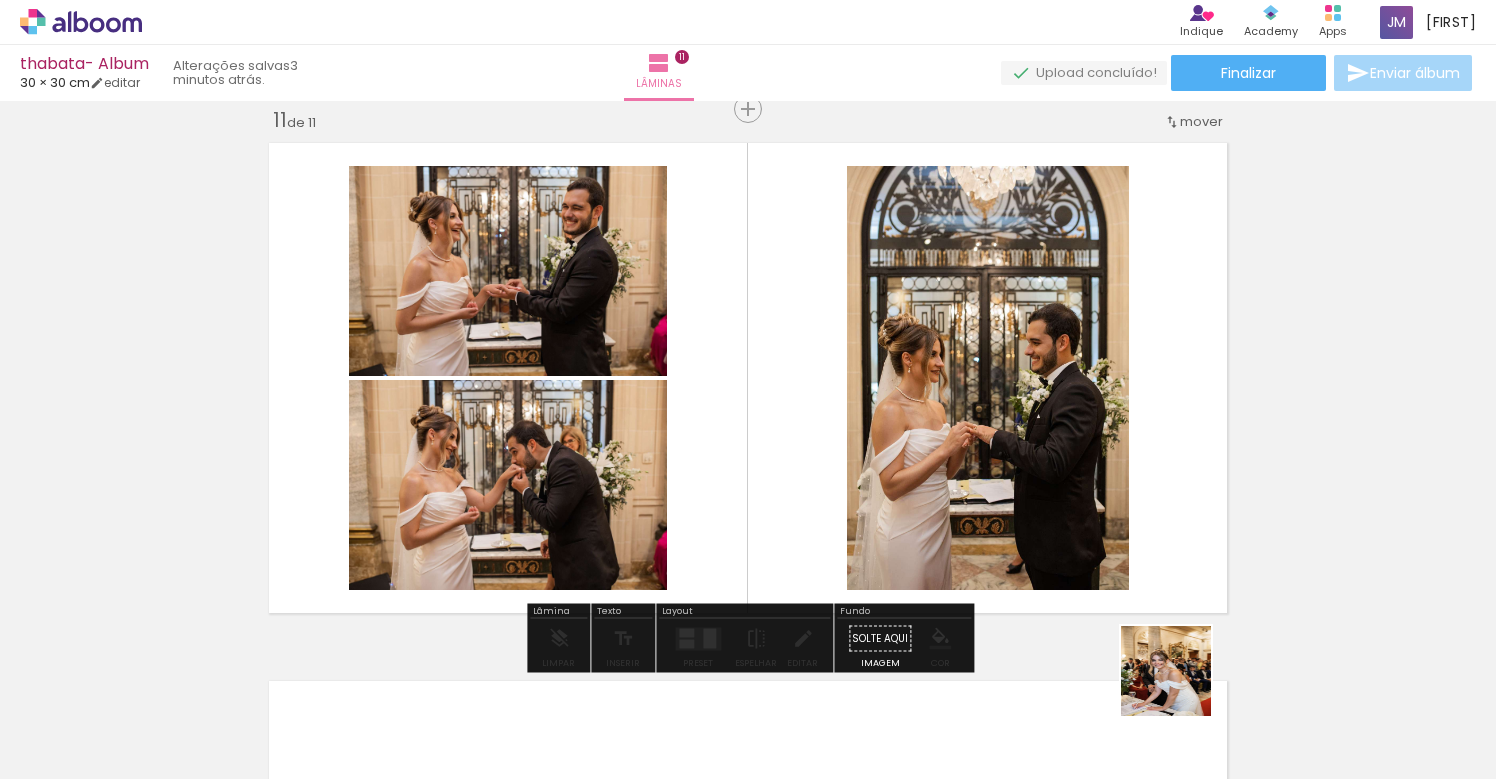 drag, startPoint x: 1315, startPoint y: 738, endPoint x: 976, endPoint y: 576, distance: 375.7193 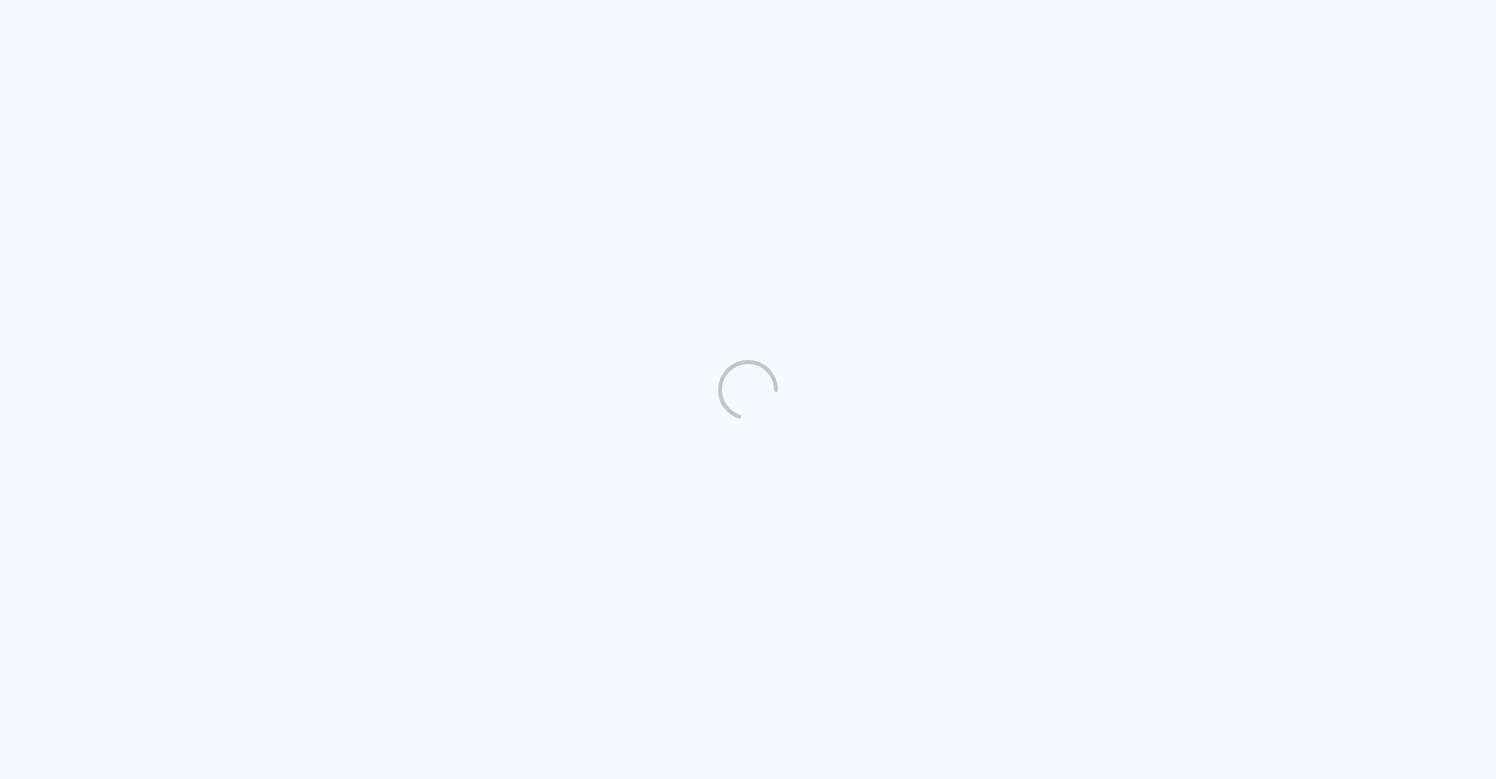 scroll, scrollTop: 0, scrollLeft: 0, axis: both 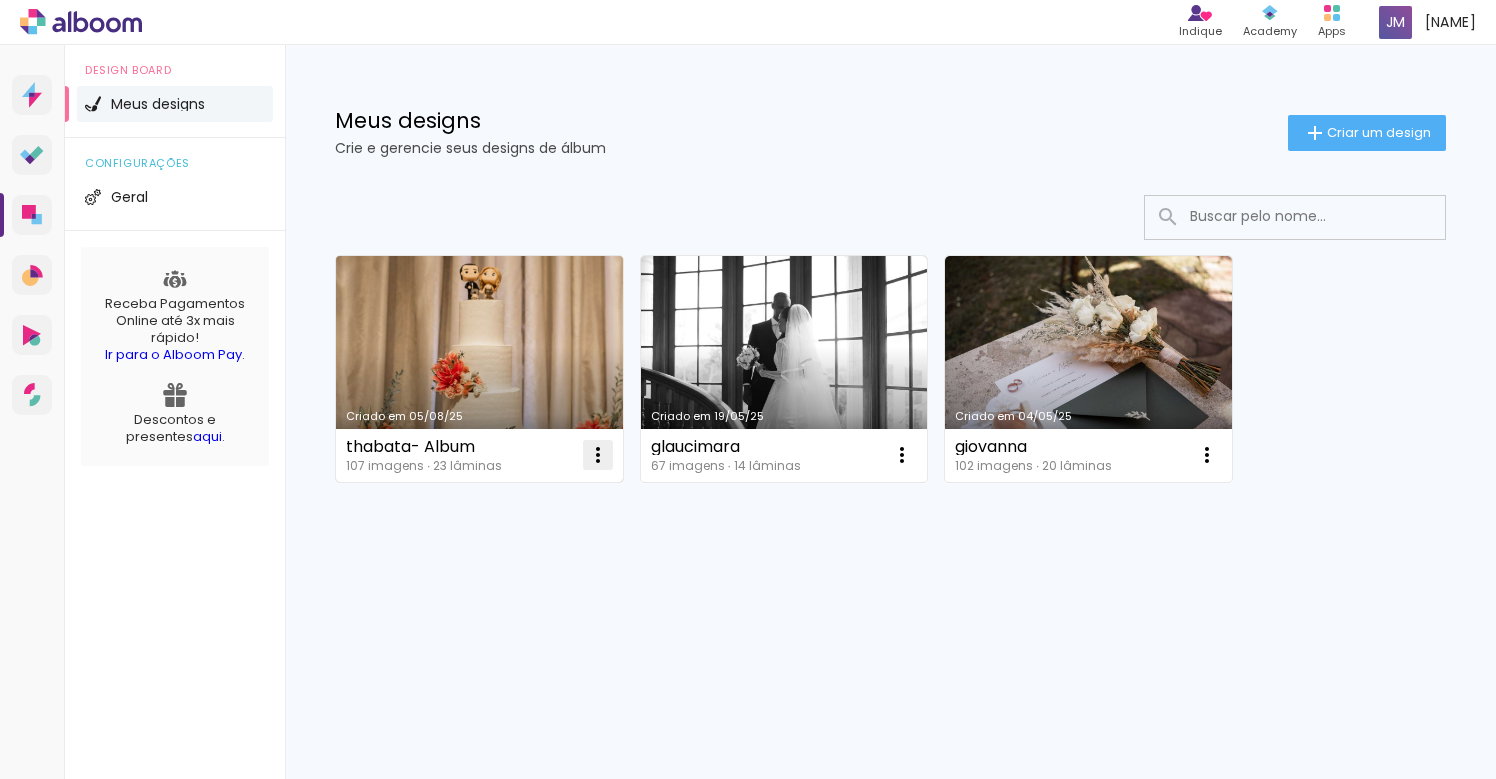 click at bounding box center [598, 455] 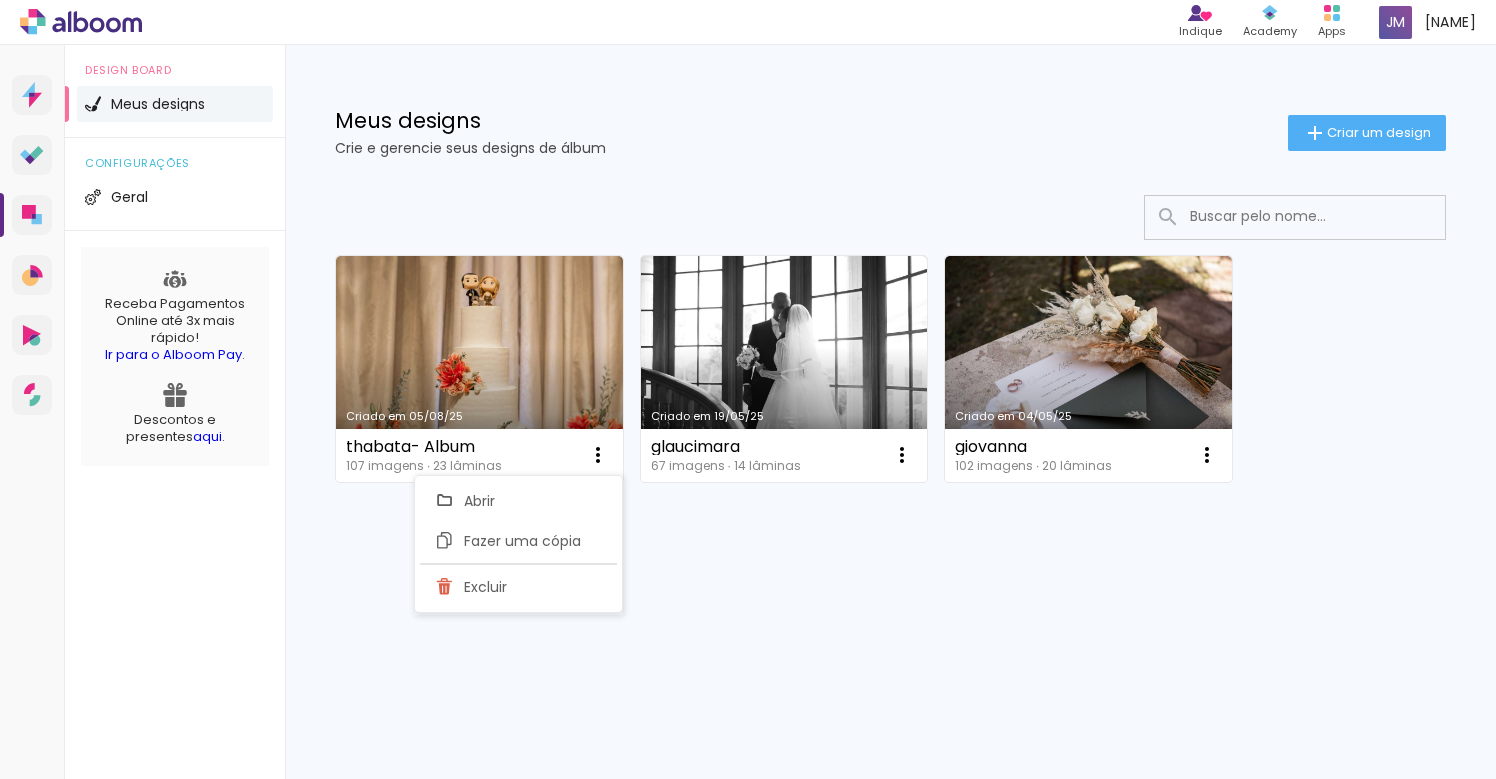 click on "Criado em 05/08/25 thabata- Album 107 imagens  ∙ 23 lâminas  Abrir Fazer uma cópia Excluir Criado em 19/05/25 glaucimara 67 imagens  ∙ 14 lâminas  Abrir Fazer uma cópia Excluir Criado em 04/05/25 giovanna 102 imagens  ∙ 20 lâminas  Abrir Fazer uma cópia Excluir Mais álbuns" 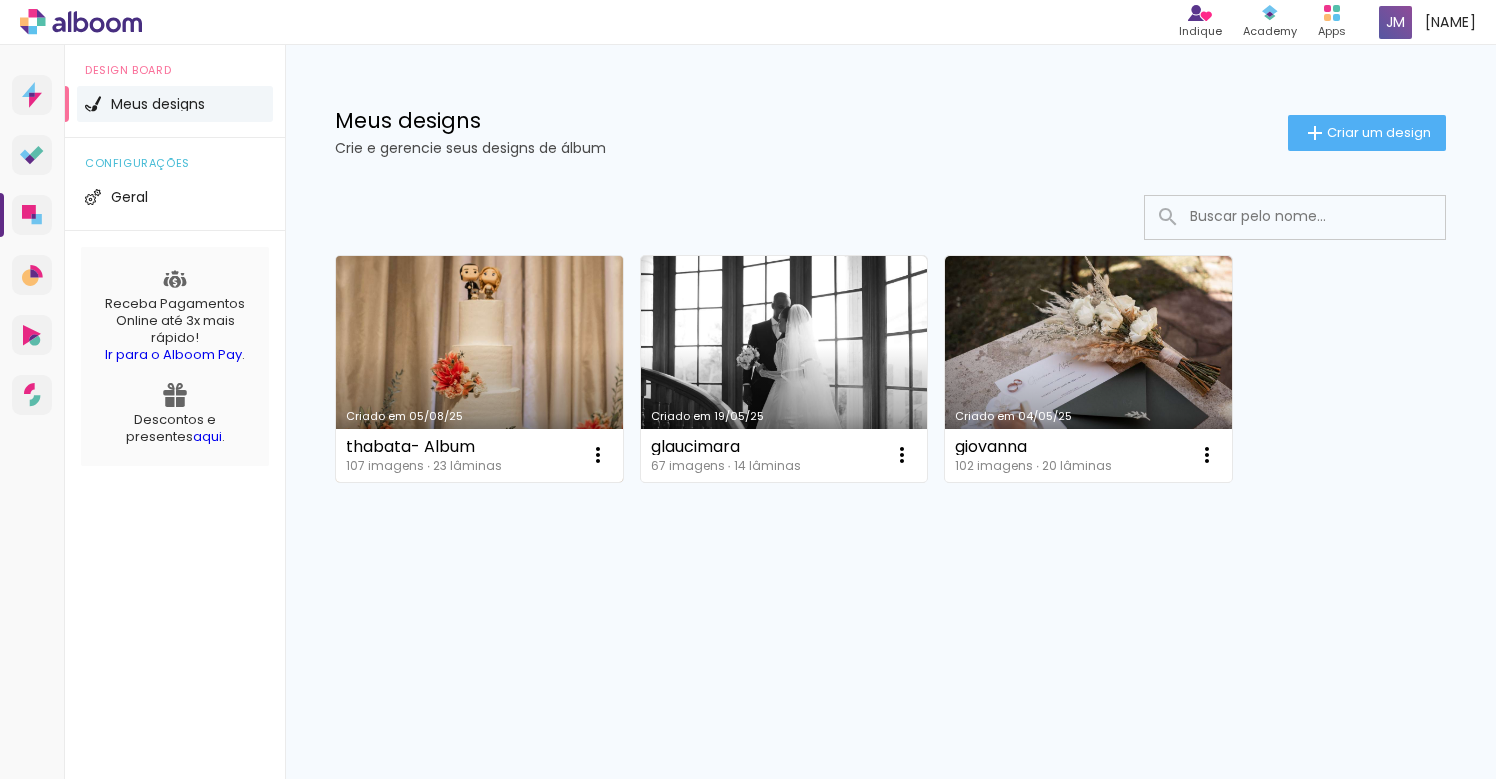 click on "Criado em 05/08/25" at bounding box center [479, 369] 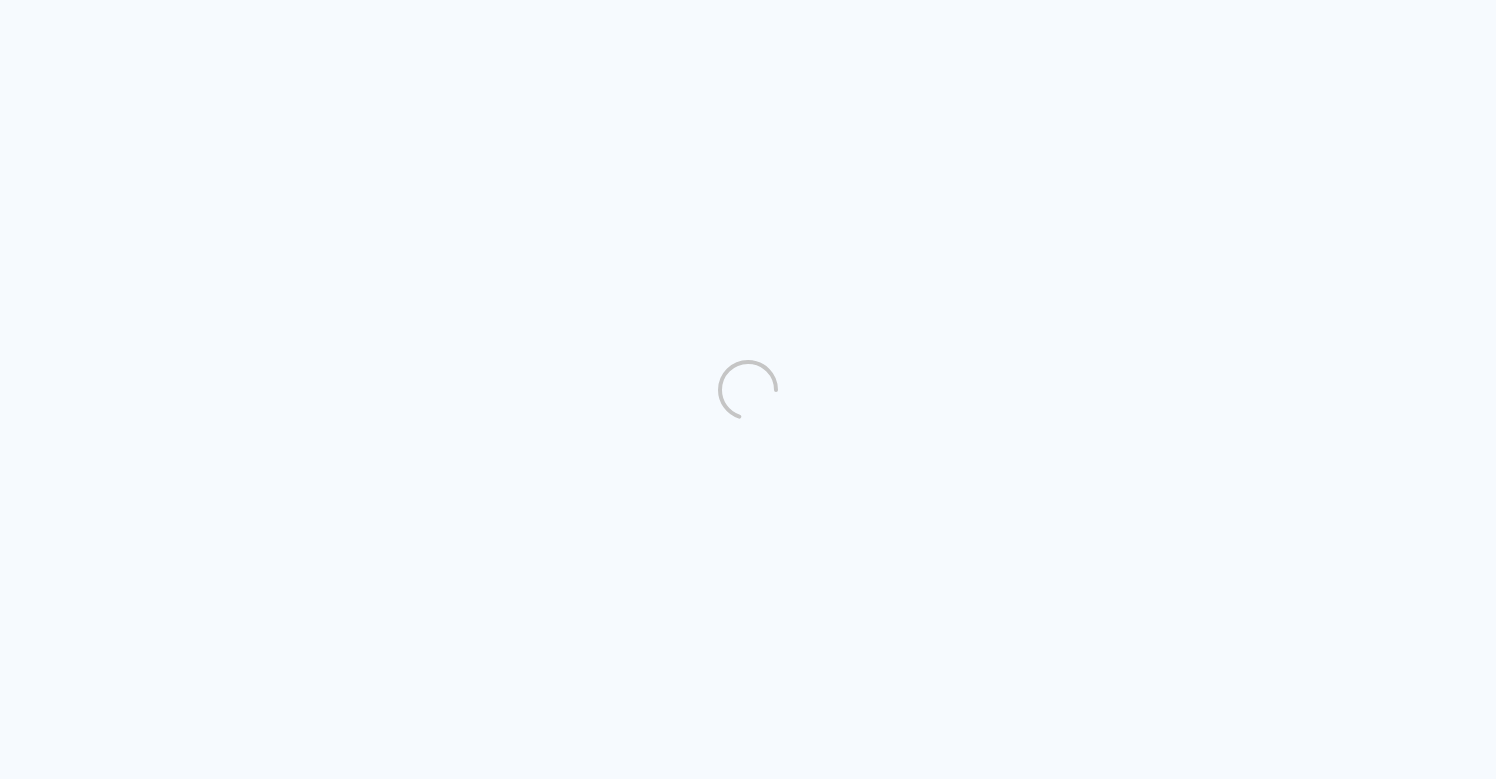 scroll, scrollTop: 0, scrollLeft: 0, axis: both 